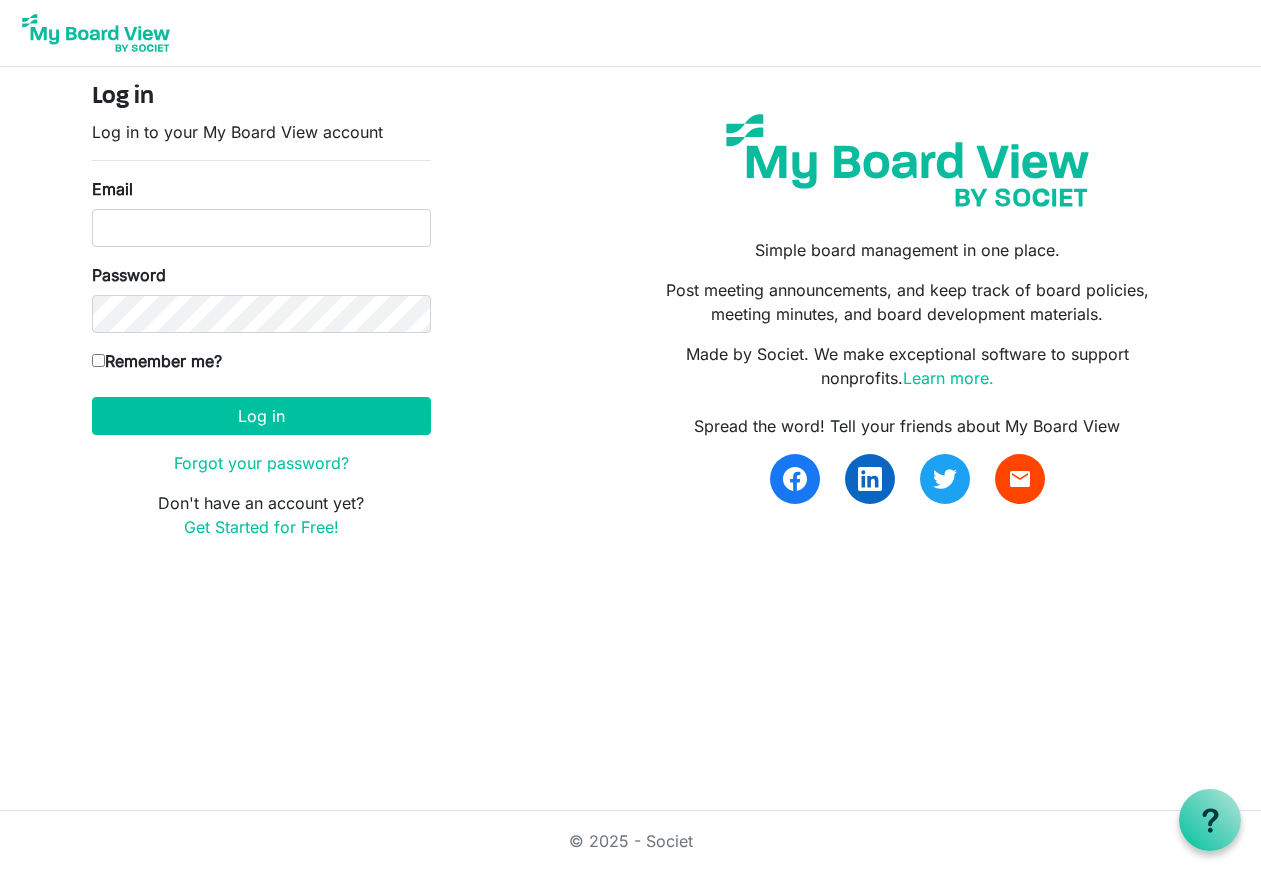 scroll, scrollTop: 0, scrollLeft: 0, axis: both 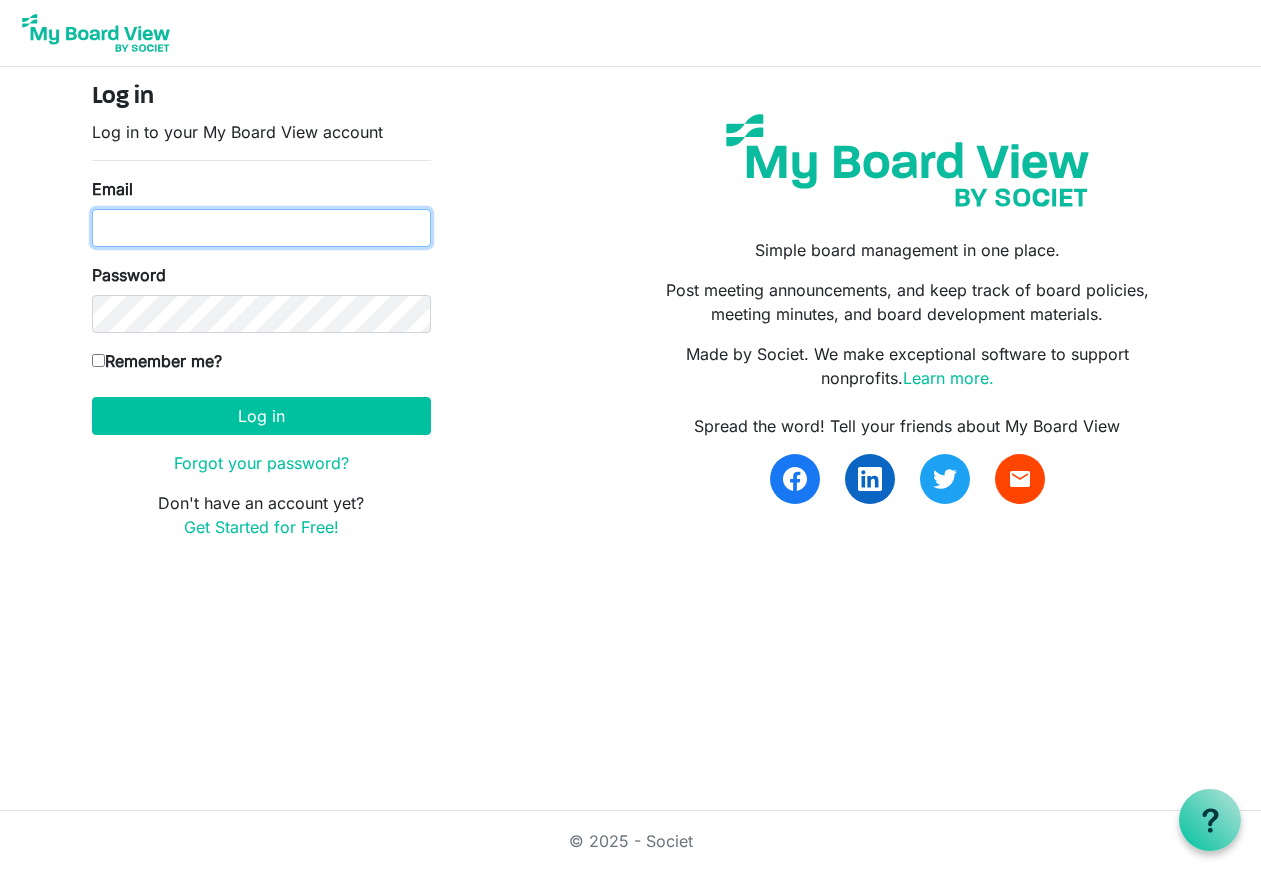 type on "kali16girl@comcast.net" 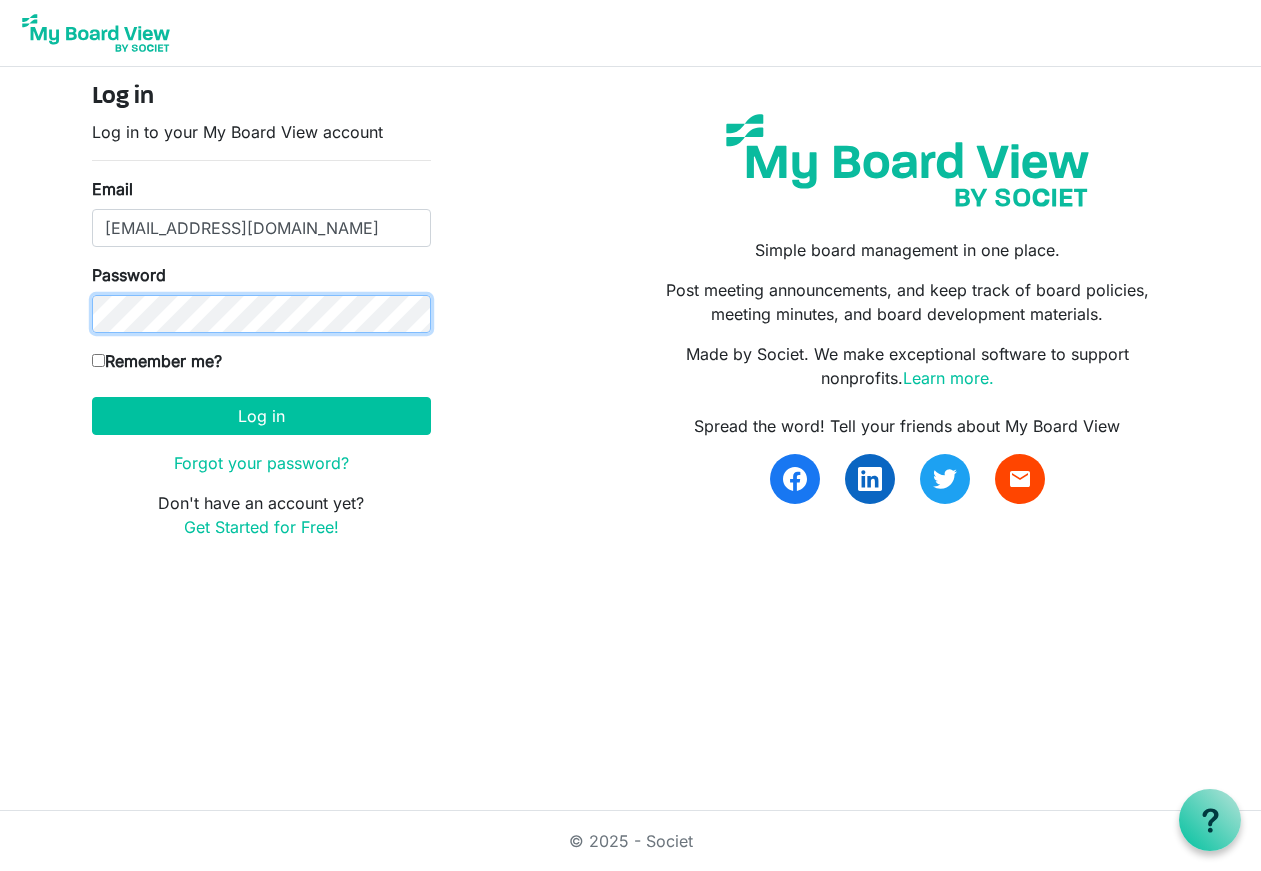click on "Log in" at bounding box center [261, 416] 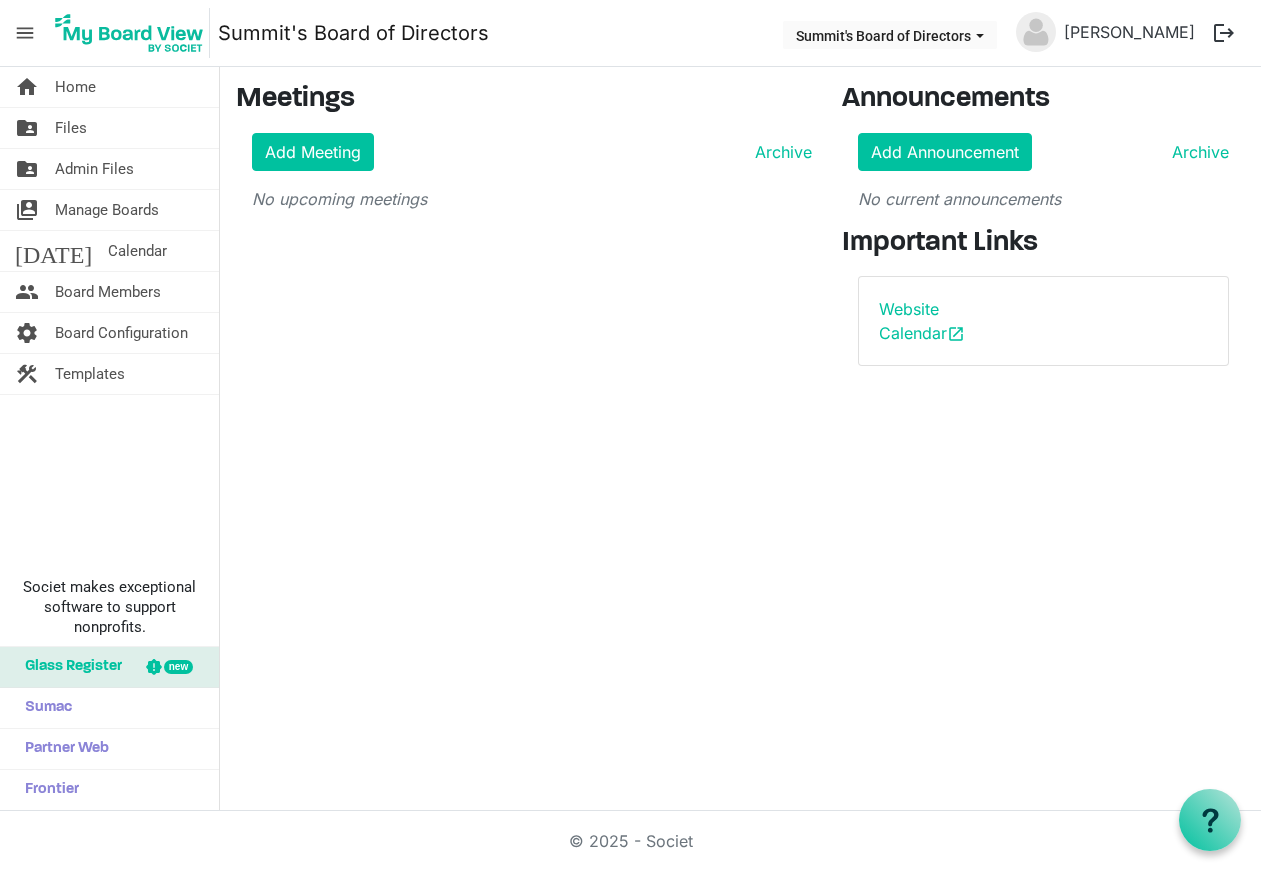 scroll, scrollTop: 0, scrollLeft: 0, axis: both 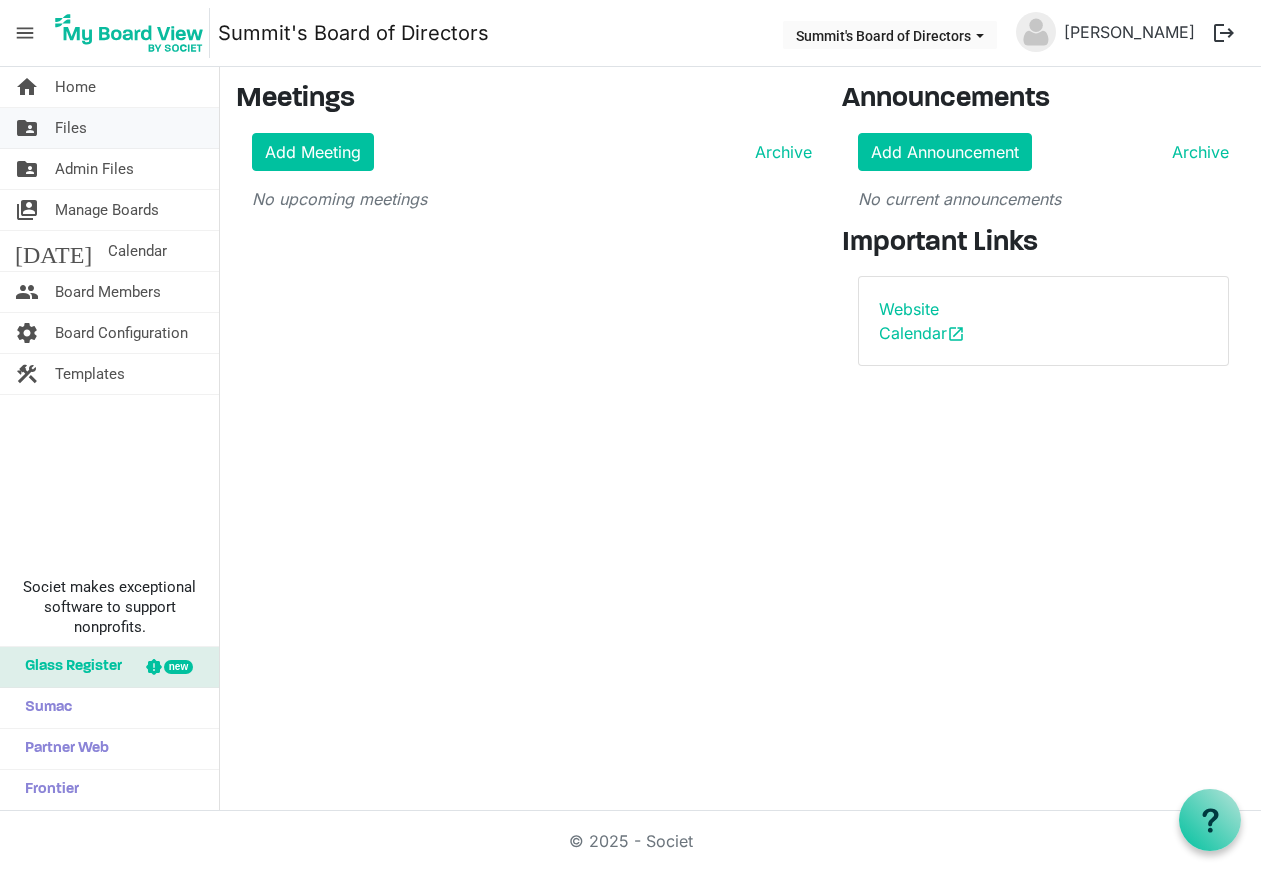 click on "Files" at bounding box center [71, 128] 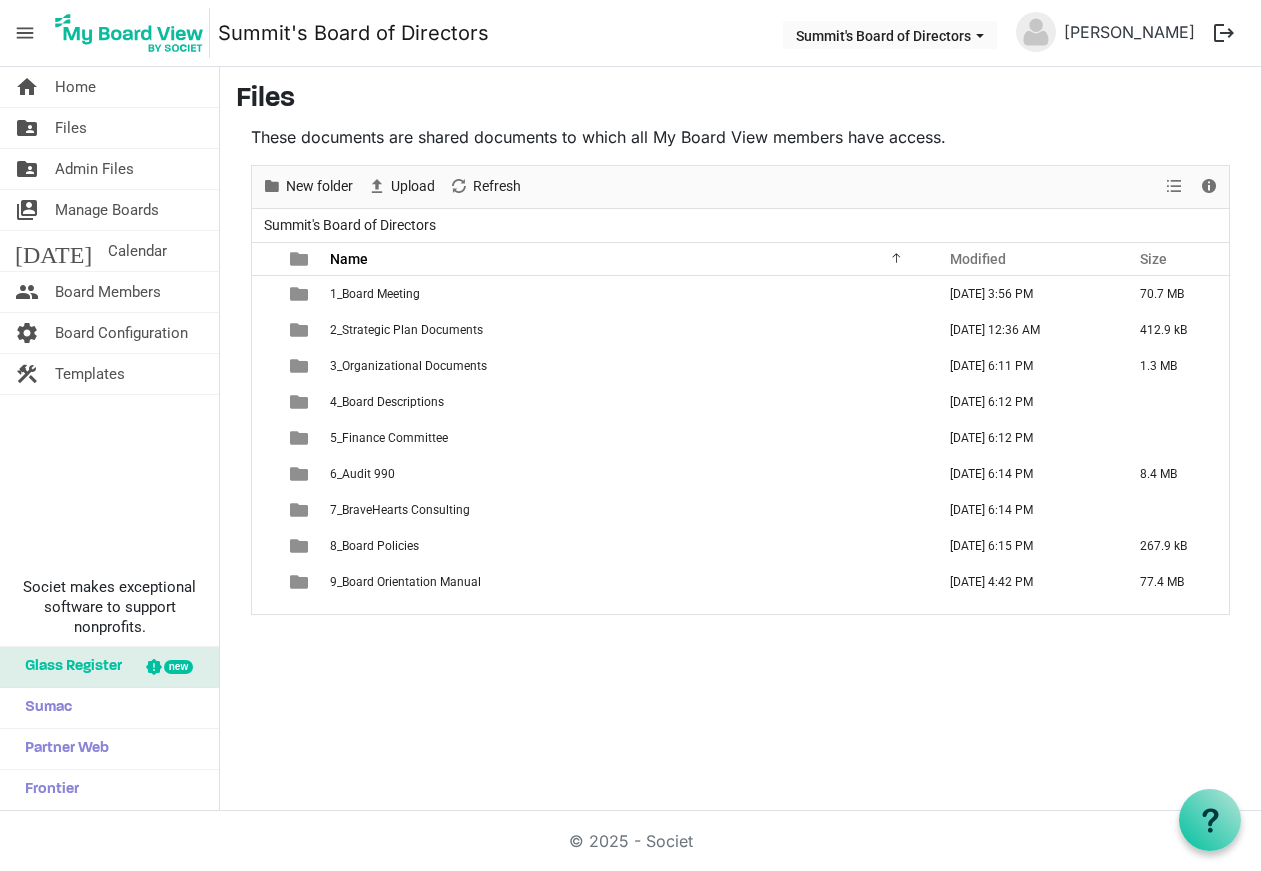 scroll, scrollTop: 0, scrollLeft: 0, axis: both 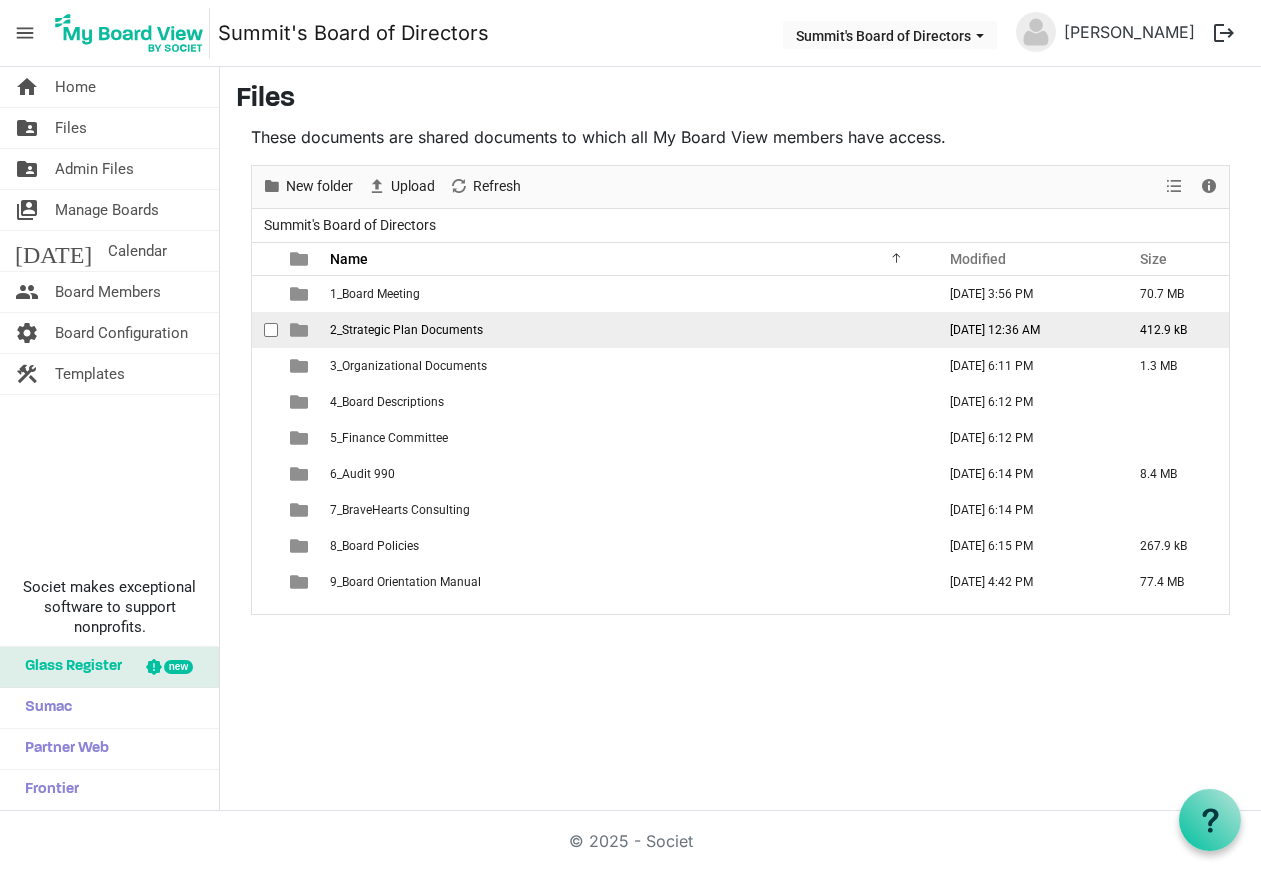 click on "2_Strategic Plan Documents" at bounding box center [626, 330] 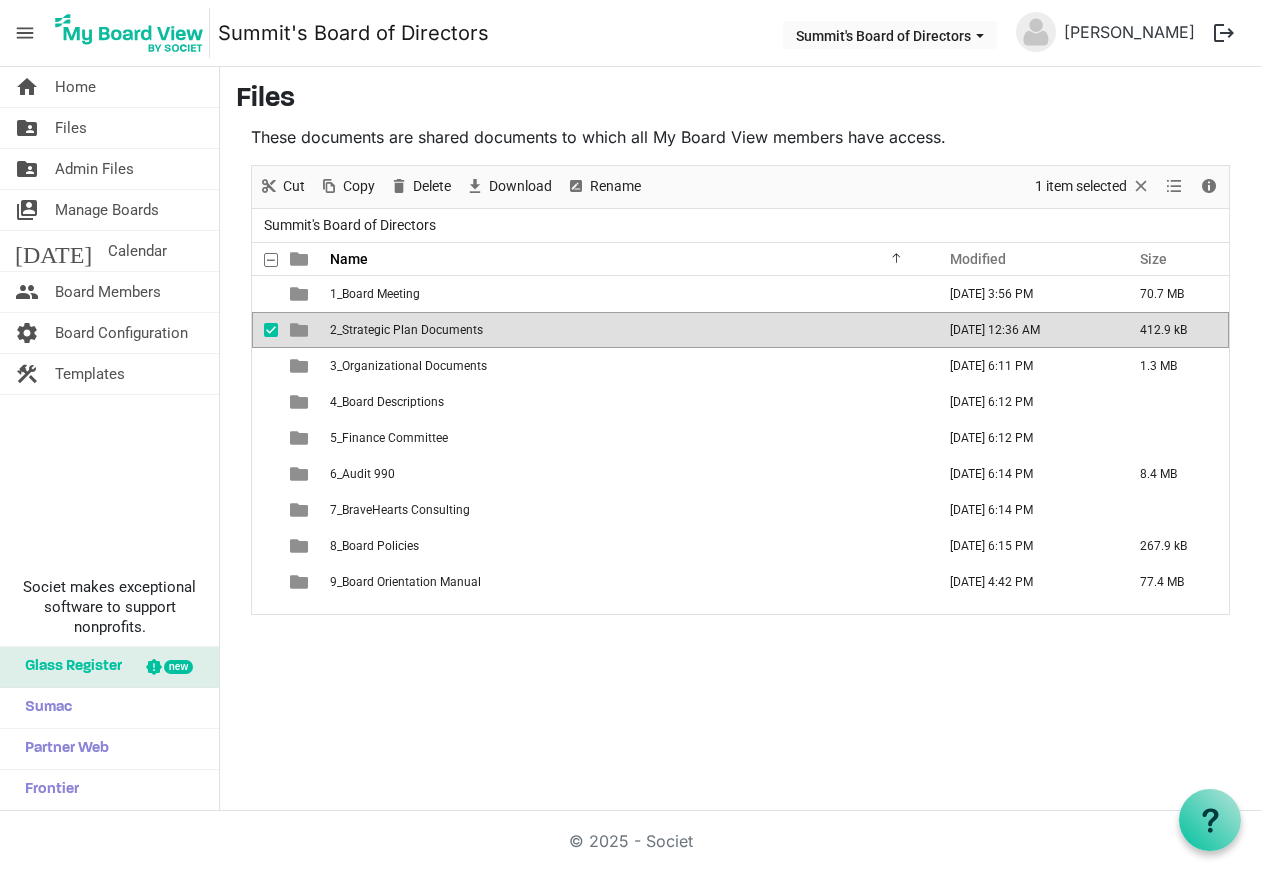 click on "2_Strategic Plan Documents" at bounding box center [626, 330] 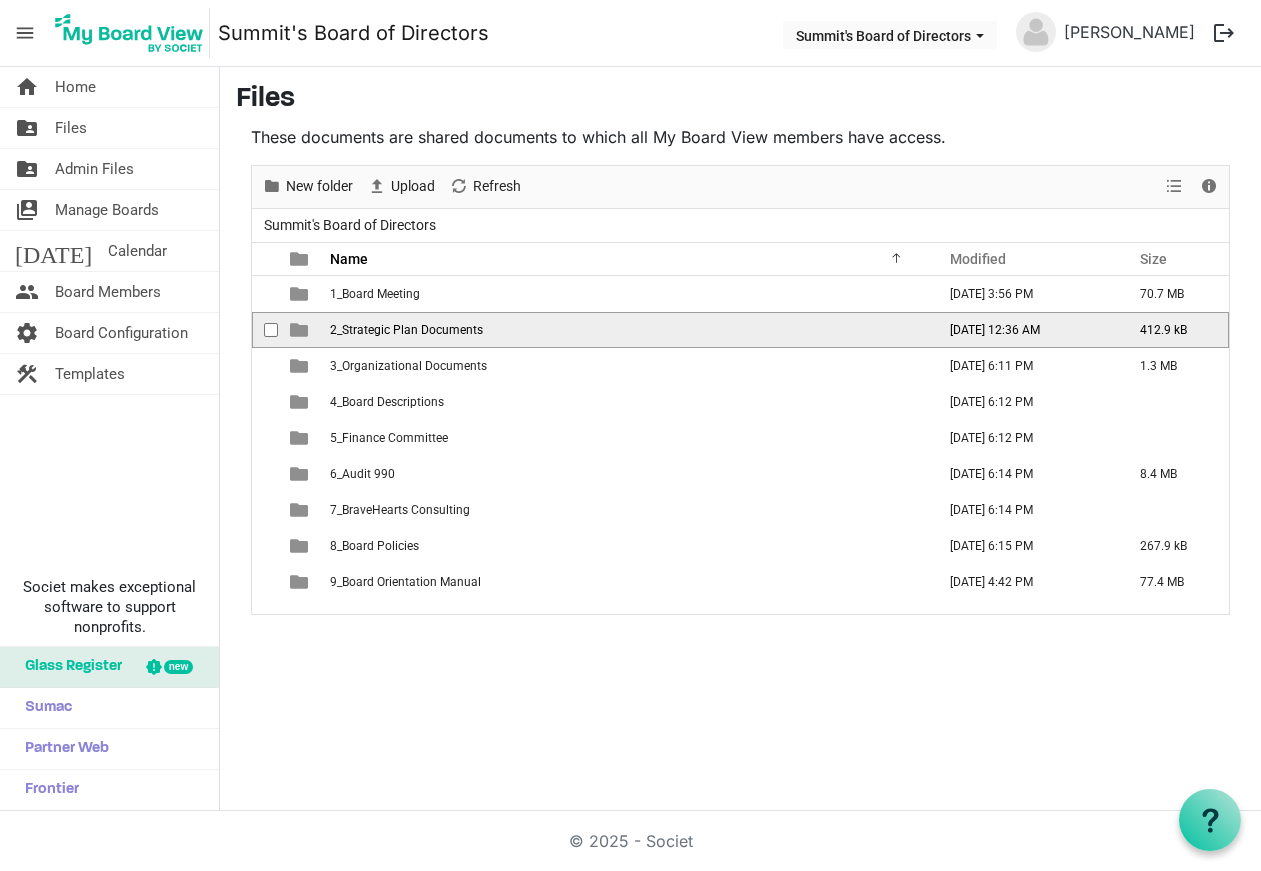 click on "2_Strategic Plan Documents" at bounding box center (626, 330) 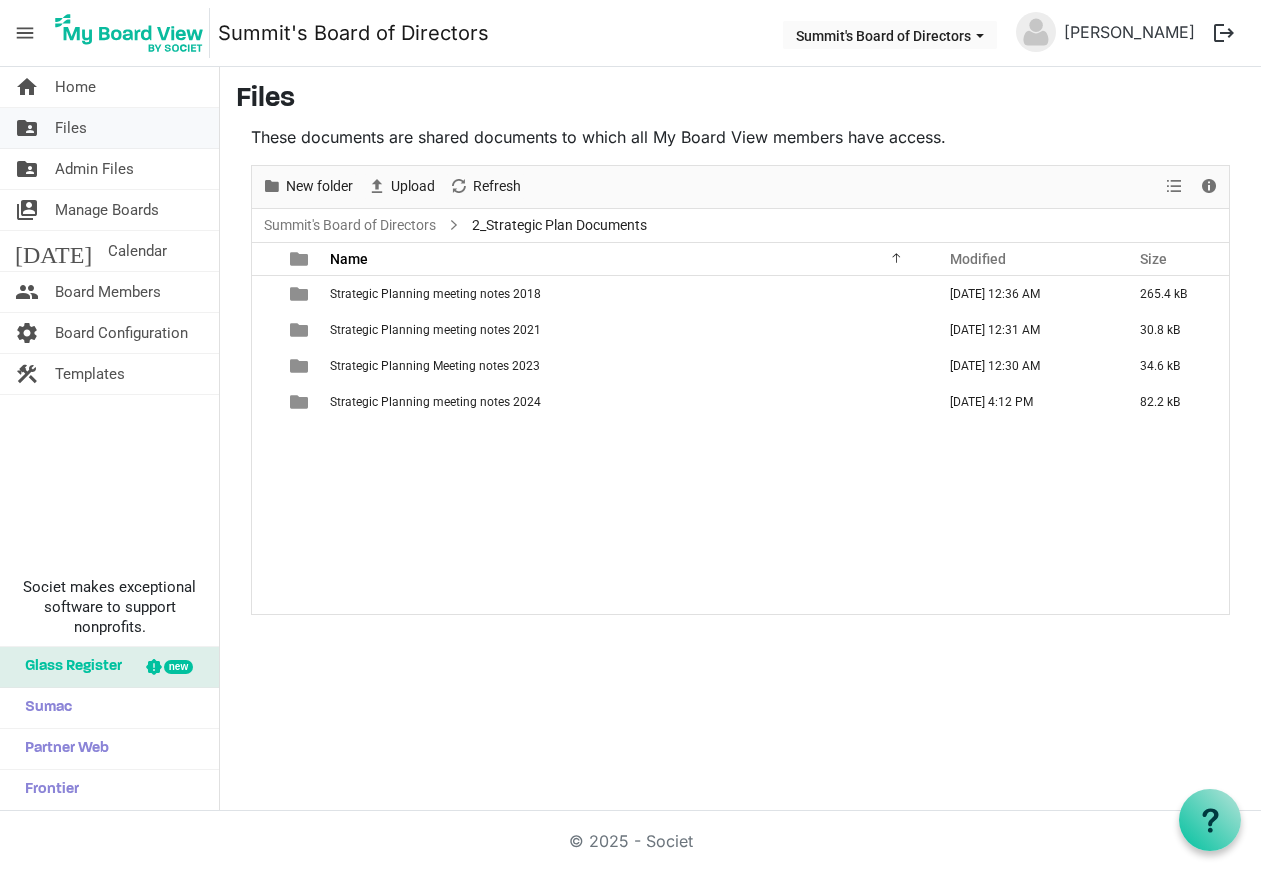 click on "Files" at bounding box center [71, 128] 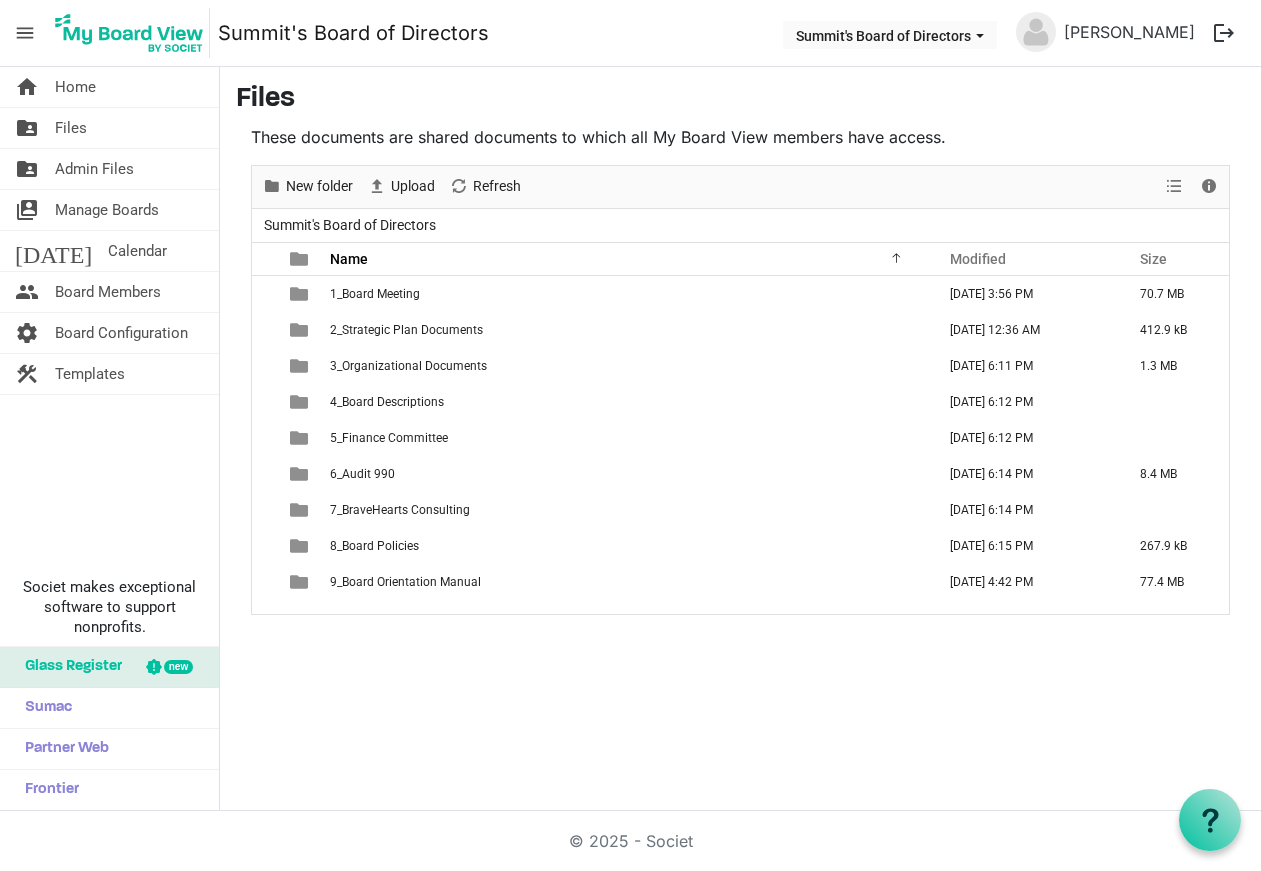 scroll, scrollTop: 0, scrollLeft: 0, axis: both 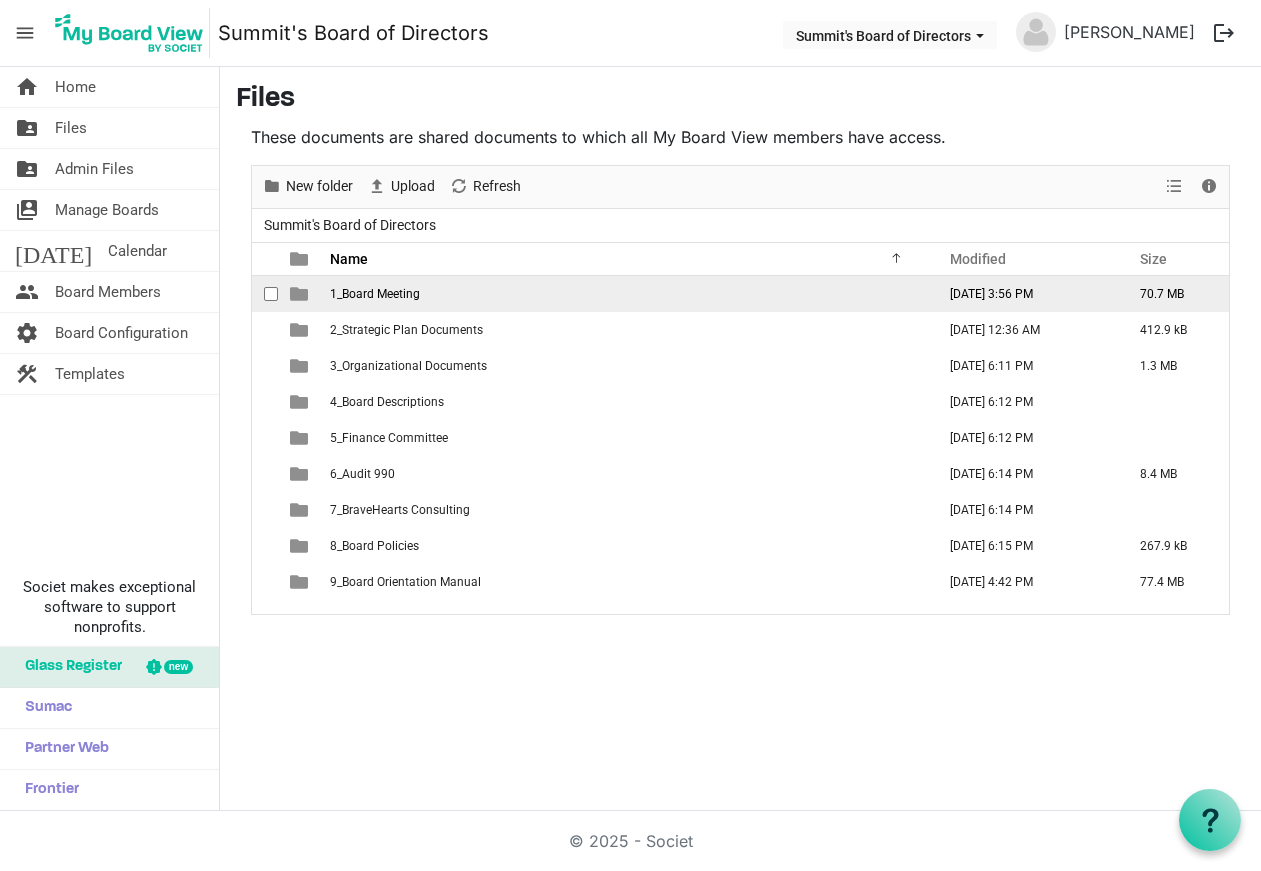 click on "1_Board Meeting" at bounding box center [375, 294] 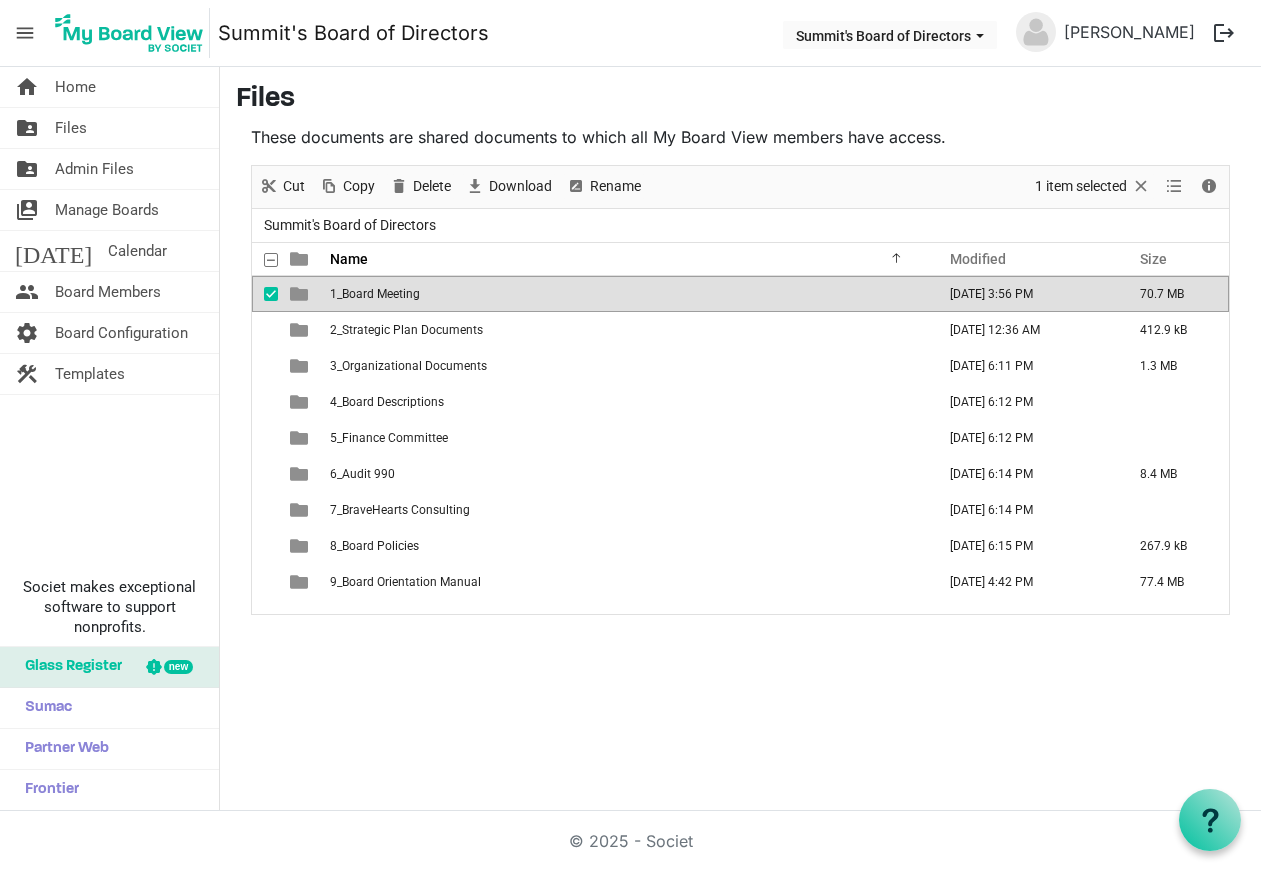 click on "1_Board Meeting" at bounding box center [375, 294] 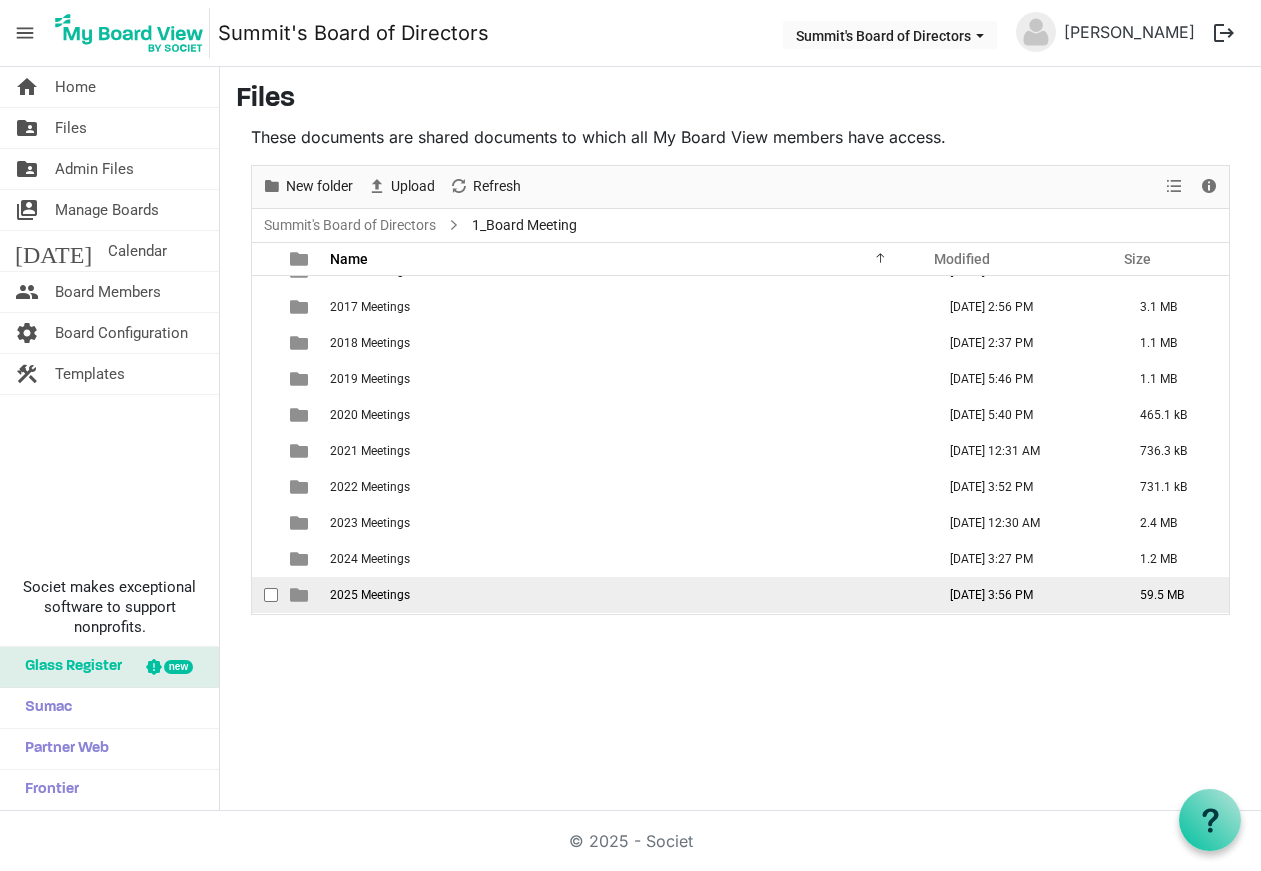 scroll, scrollTop: 23, scrollLeft: 0, axis: vertical 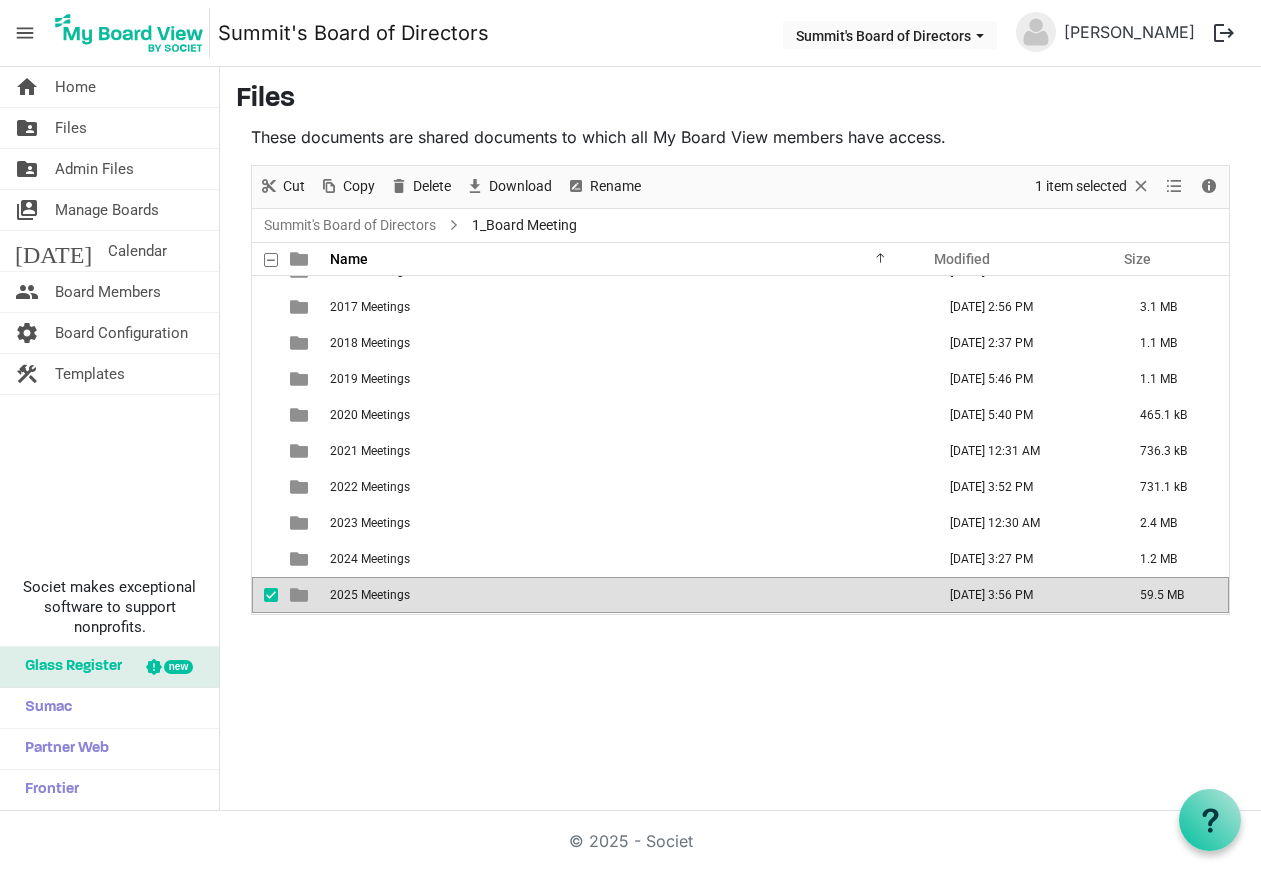 click on "2025 Meetings" at bounding box center (370, 595) 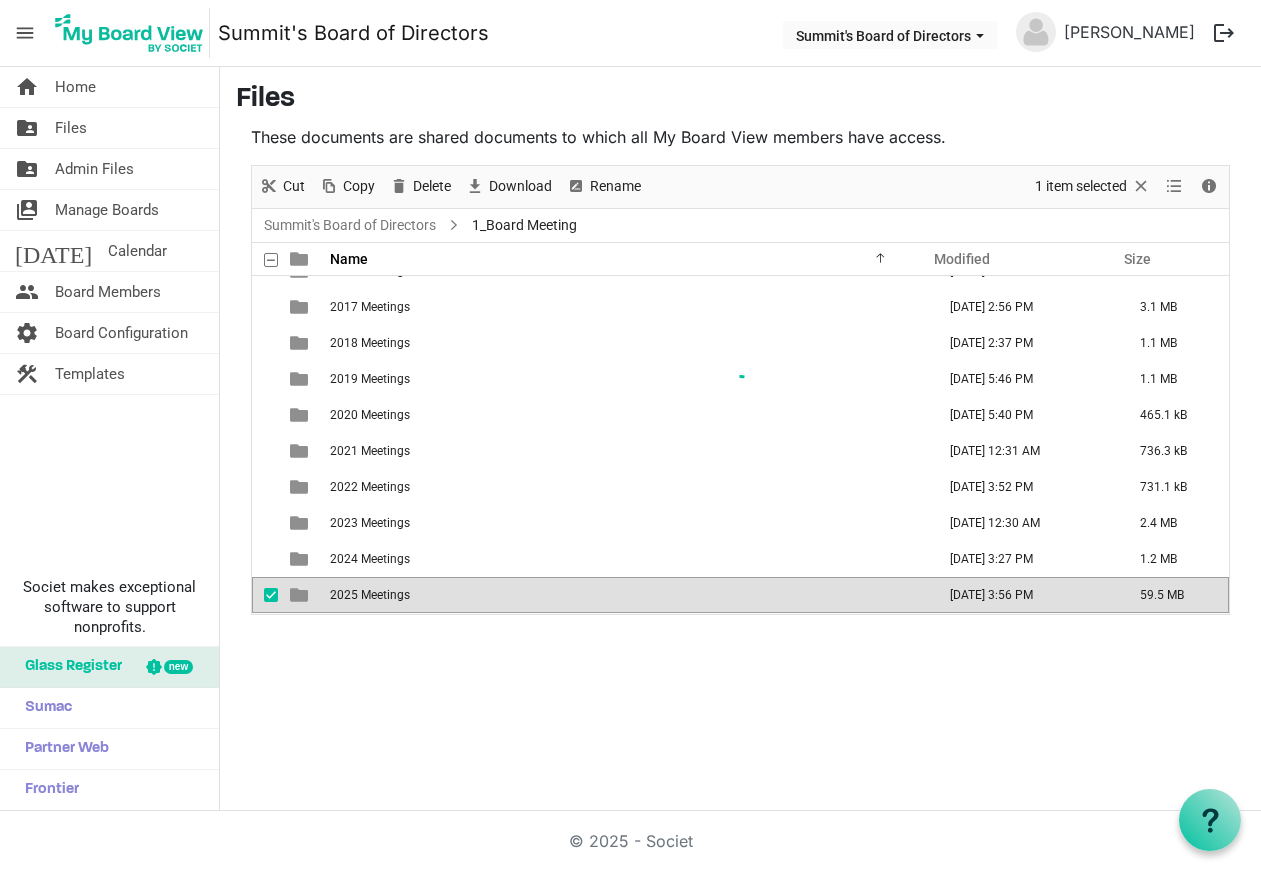 scroll, scrollTop: 0, scrollLeft: 0, axis: both 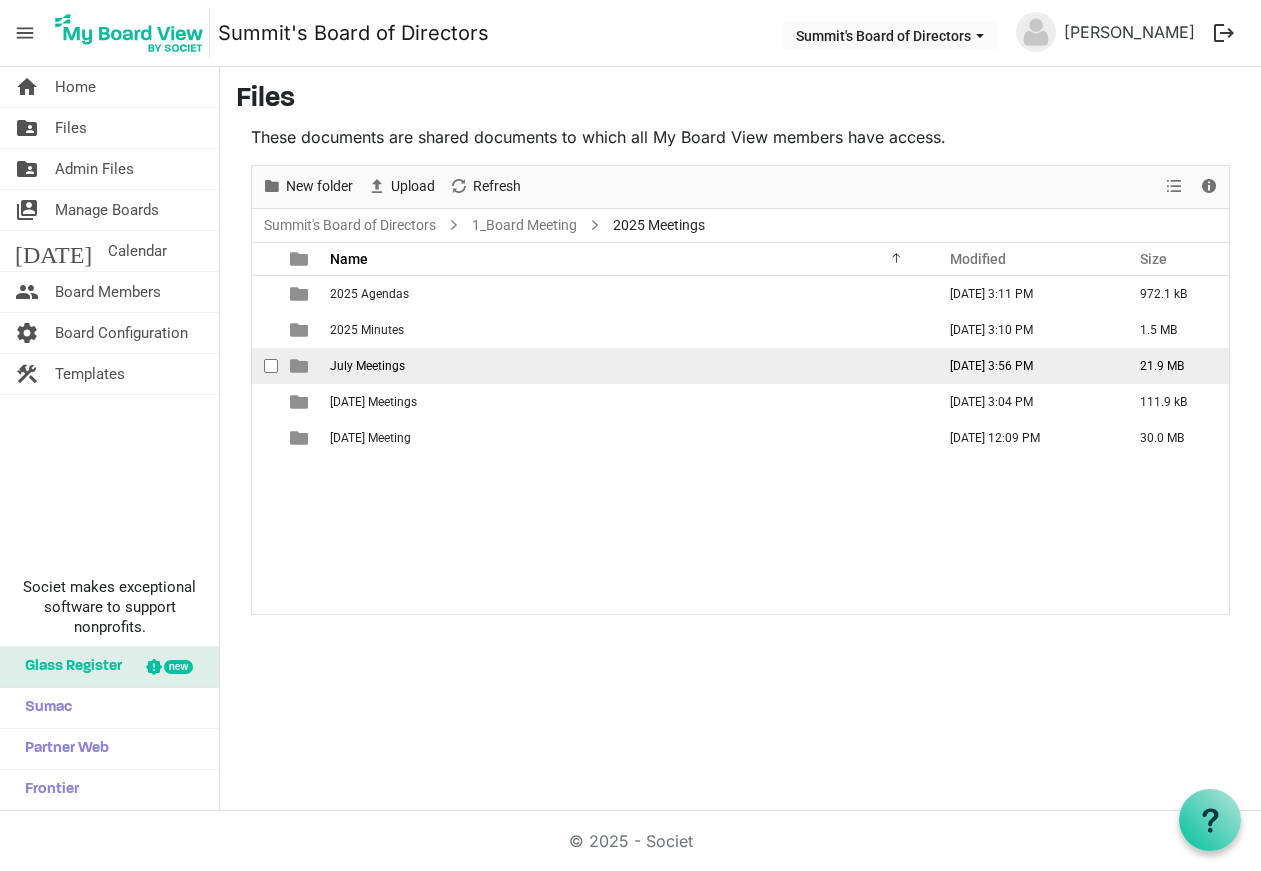 click on "July Meetings" at bounding box center (626, 366) 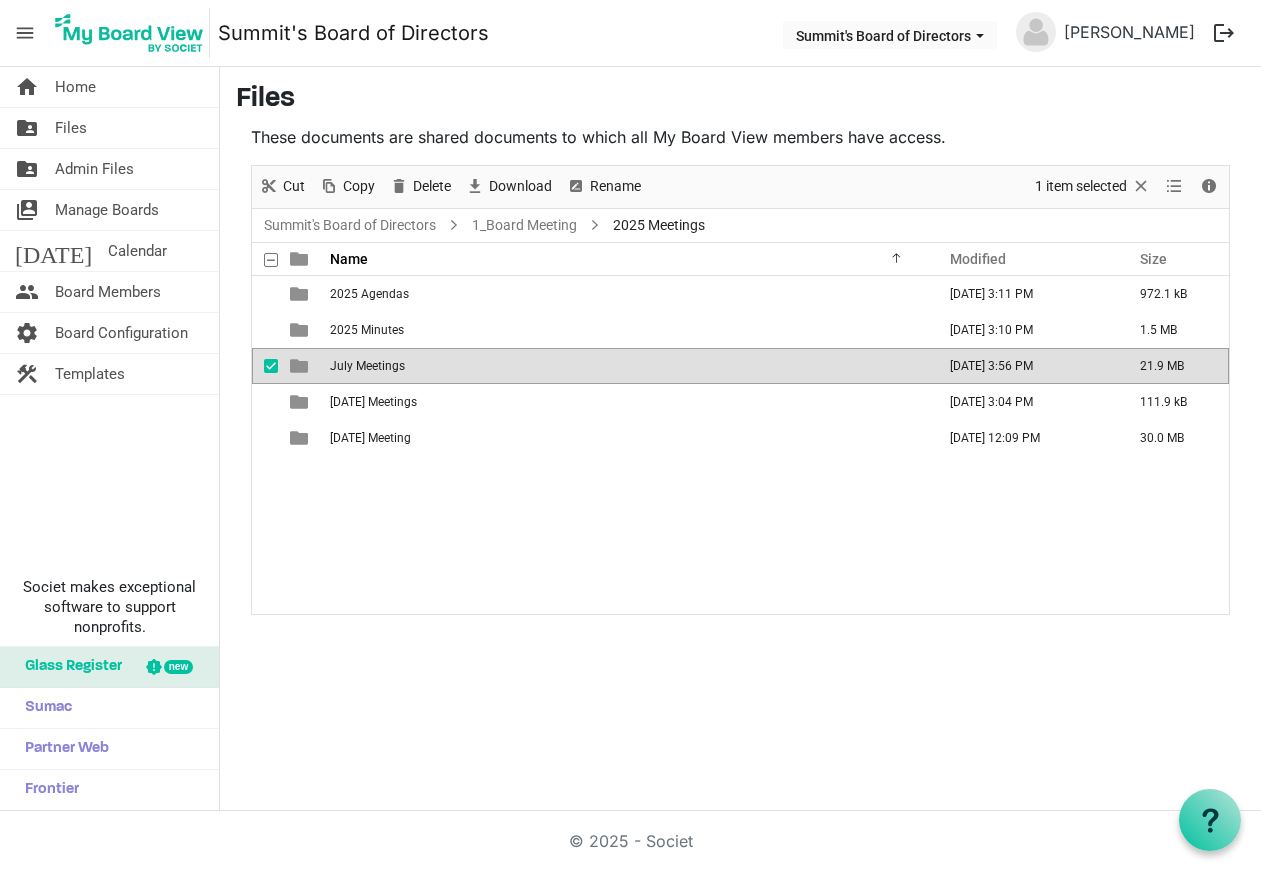 click on "July Meetings" at bounding box center (626, 366) 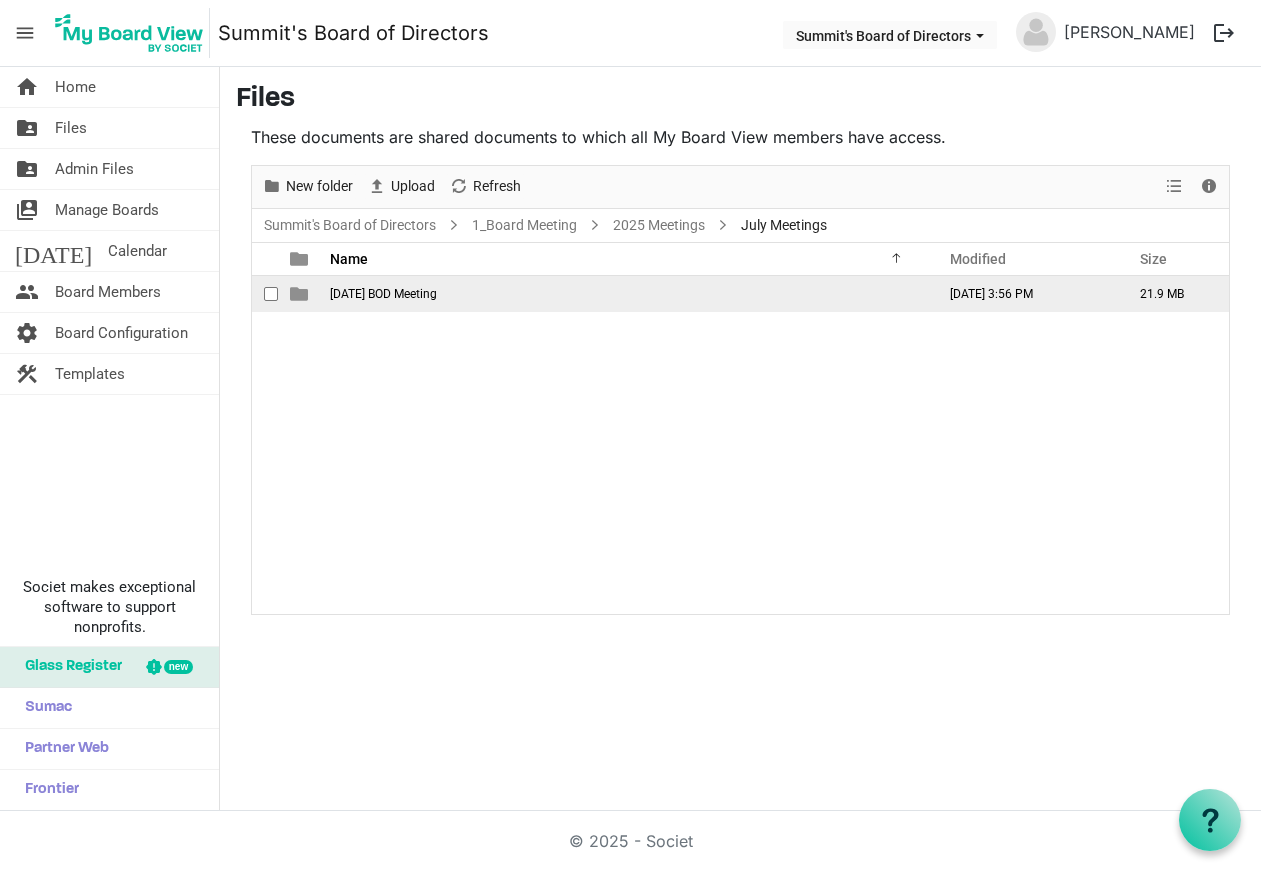 click on "July 14th BOD Meeting" at bounding box center [383, 294] 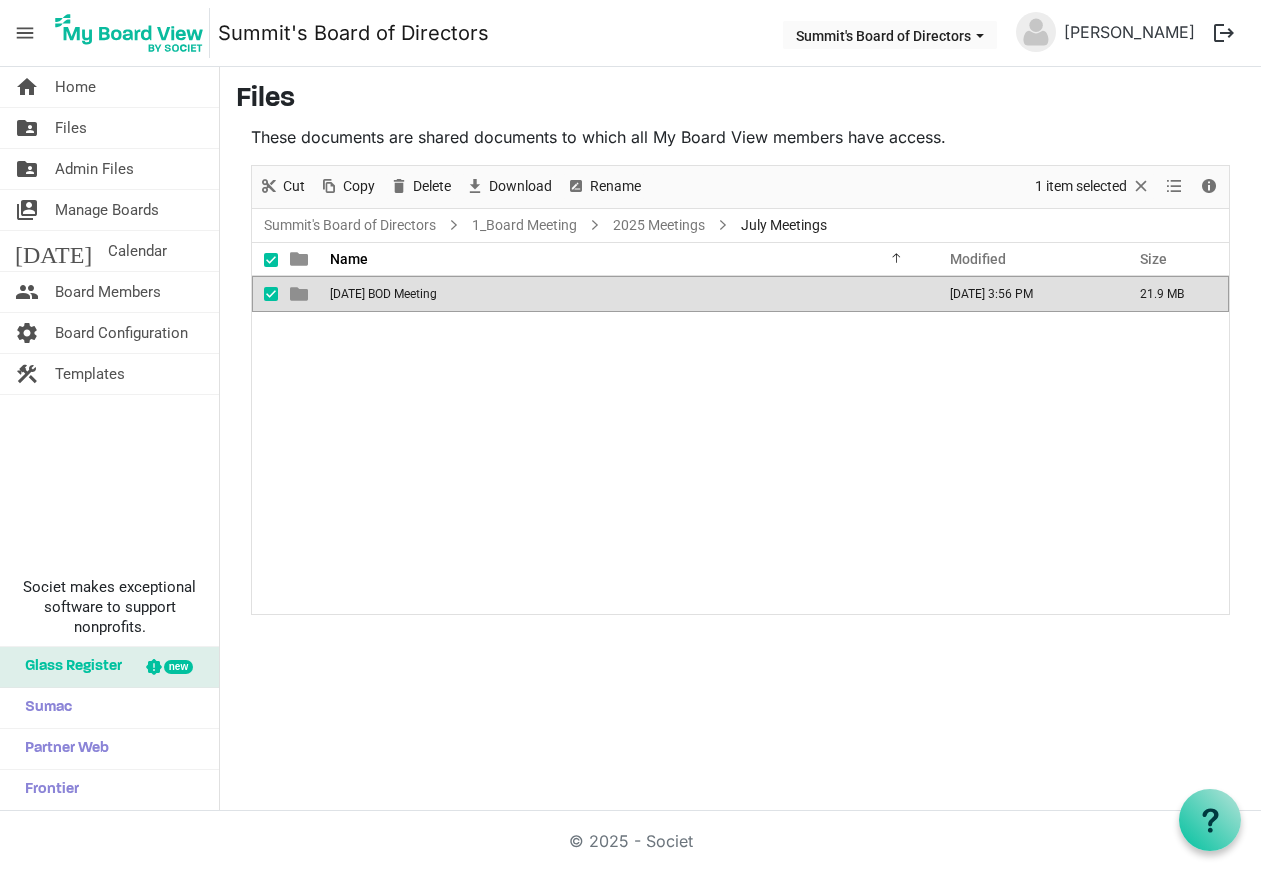 click on "July 14th BOD Meeting" at bounding box center (383, 294) 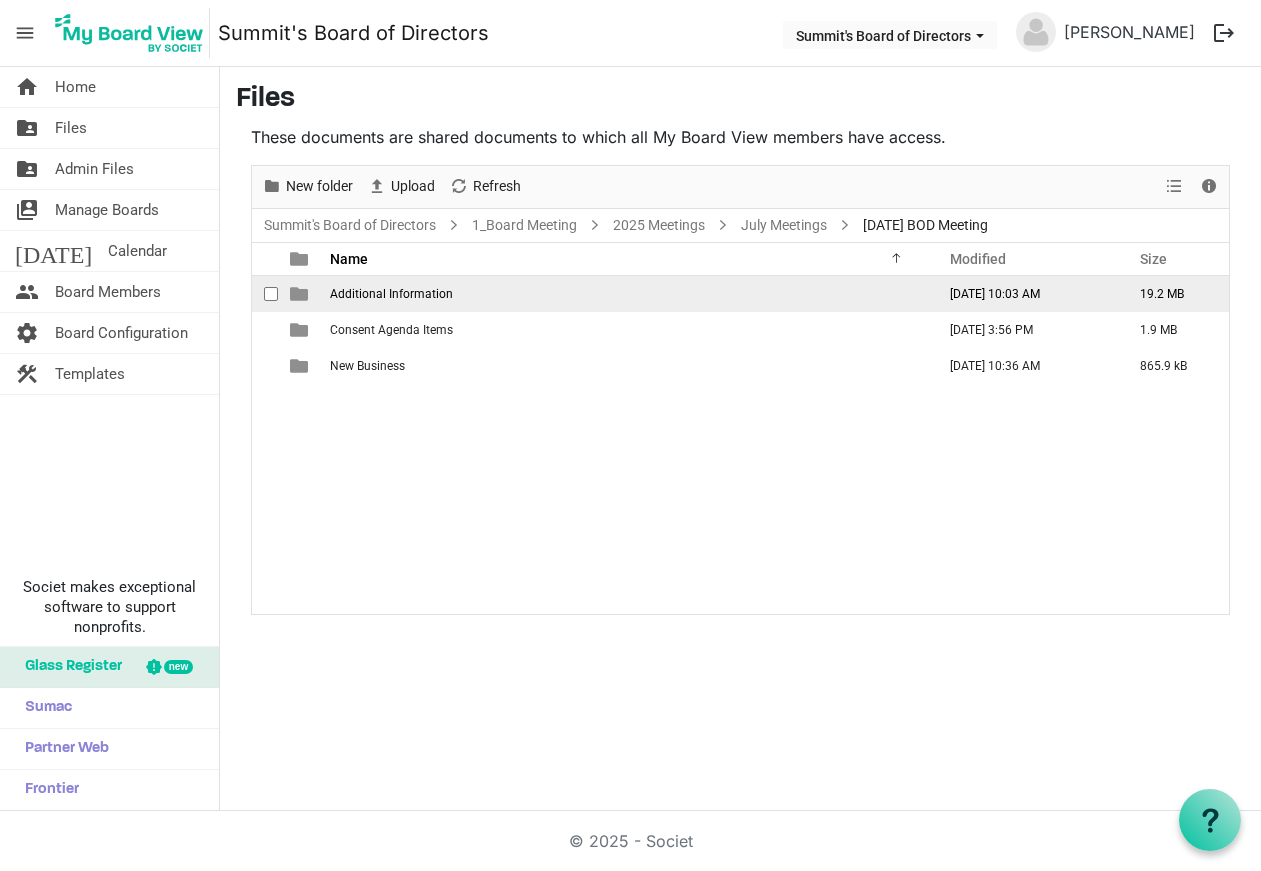 click on "Additional Information" at bounding box center [391, 294] 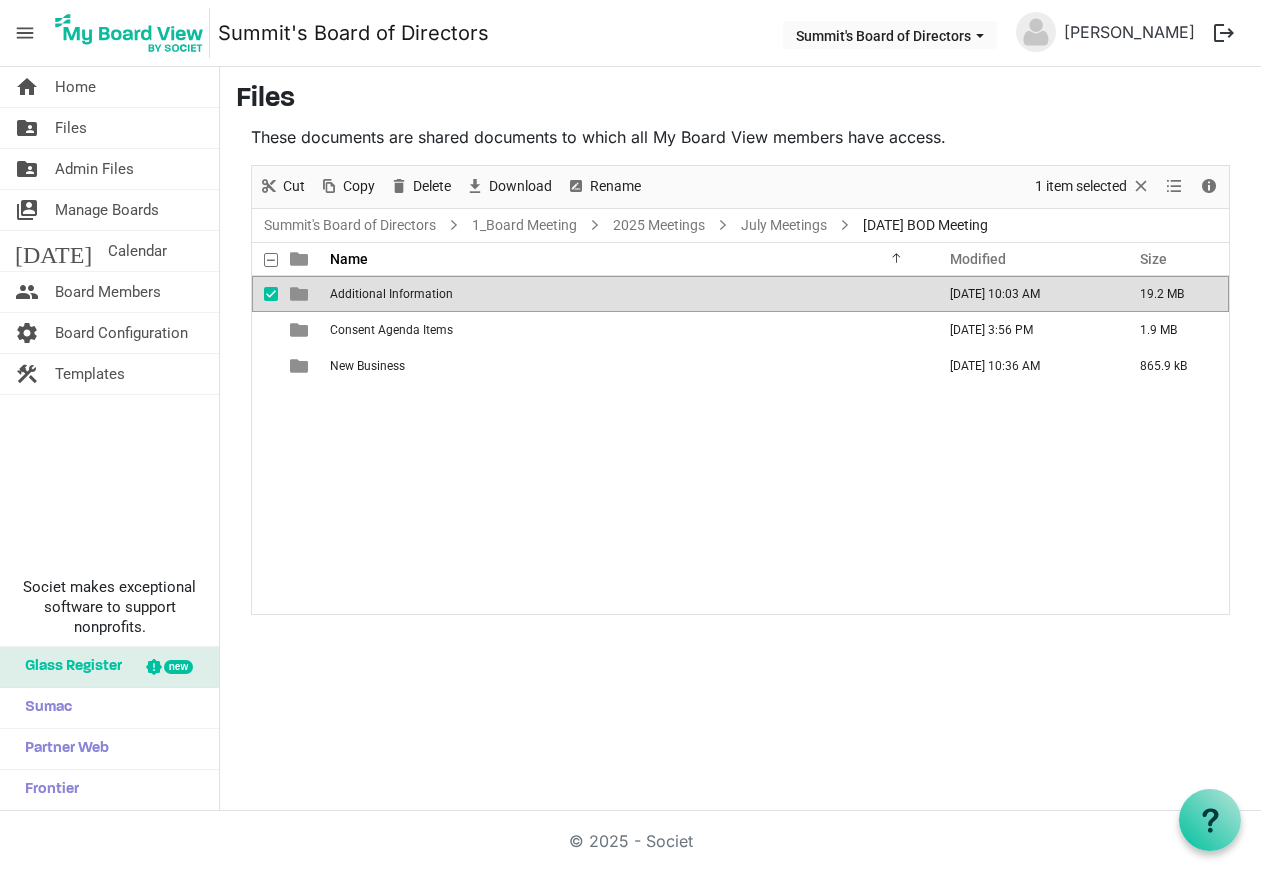 click on "Additional Information" at bounding box center [391, 294] 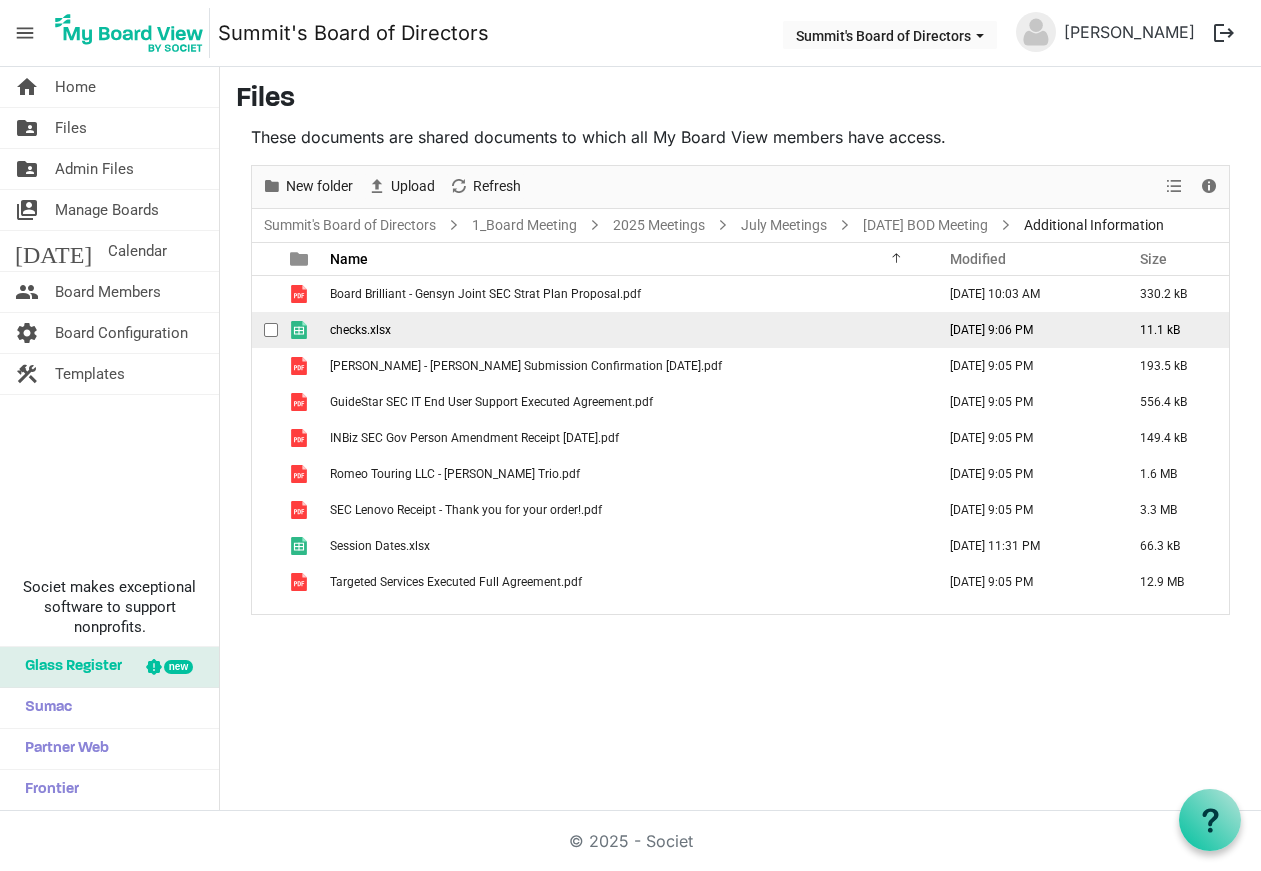 click on "checks.xlsx" at bounding box center (626, 330) 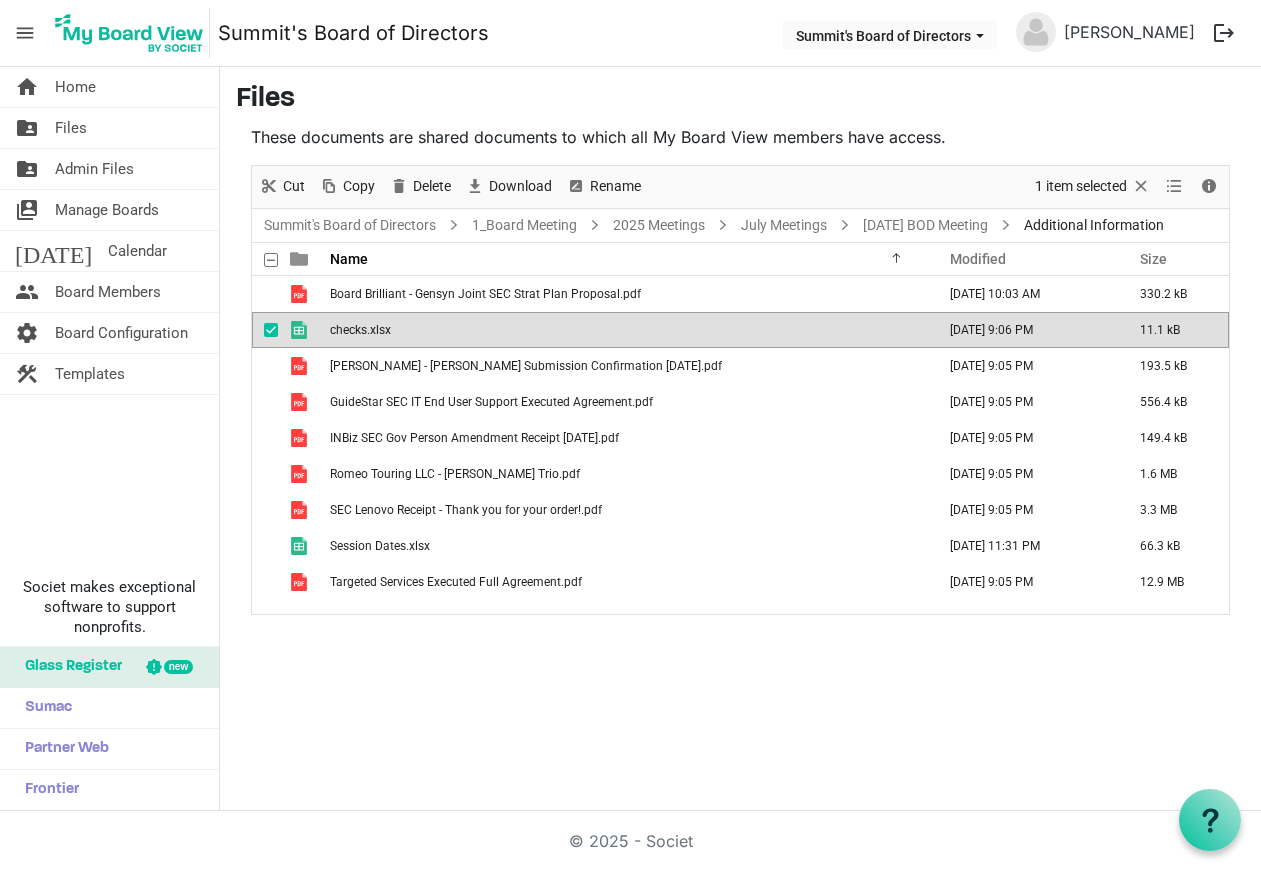 click on "checks.xlsx" at bounding box center [626, 330] 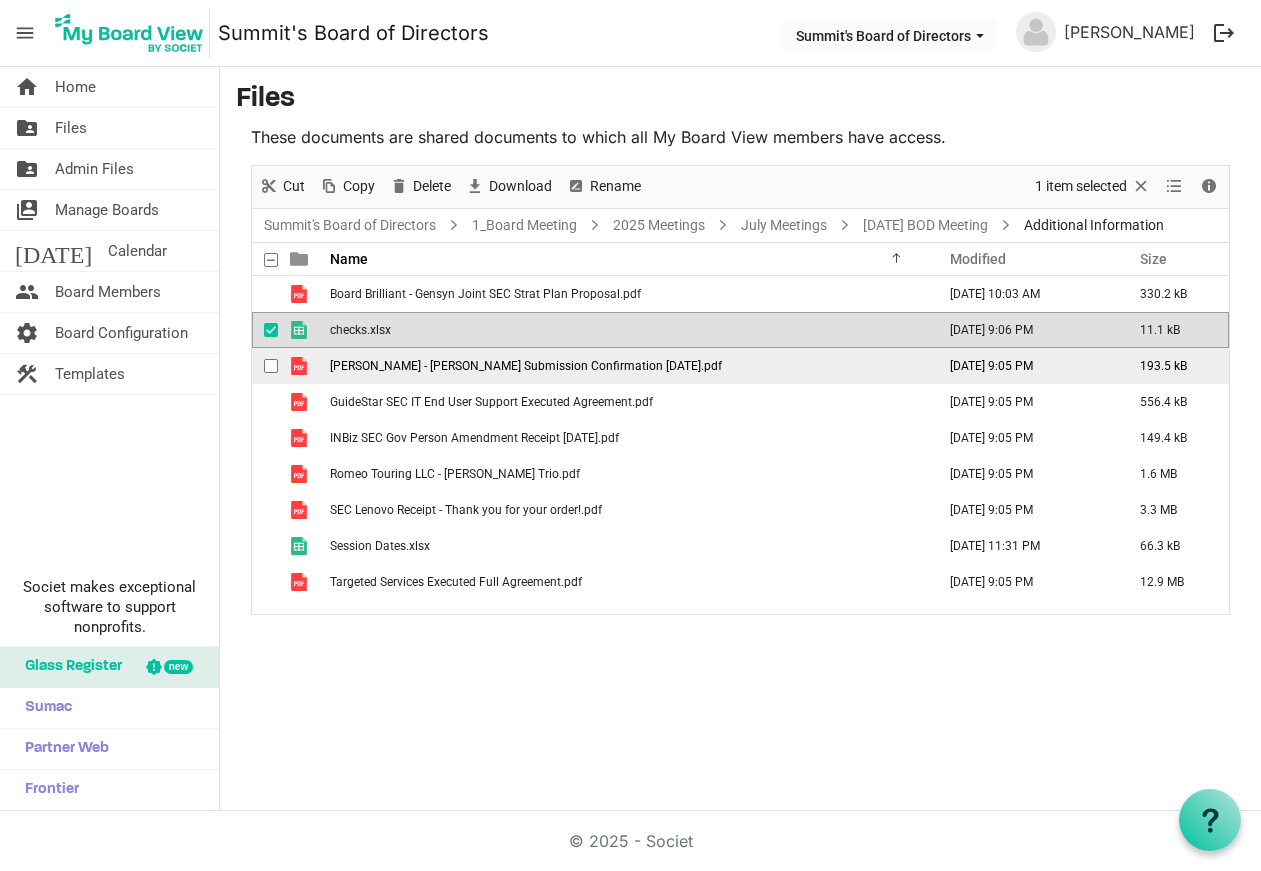 click on "Don Wood - Dar Richardson Submission Confirmation 06.23.25.pdf" at bounding box center [526, 366] 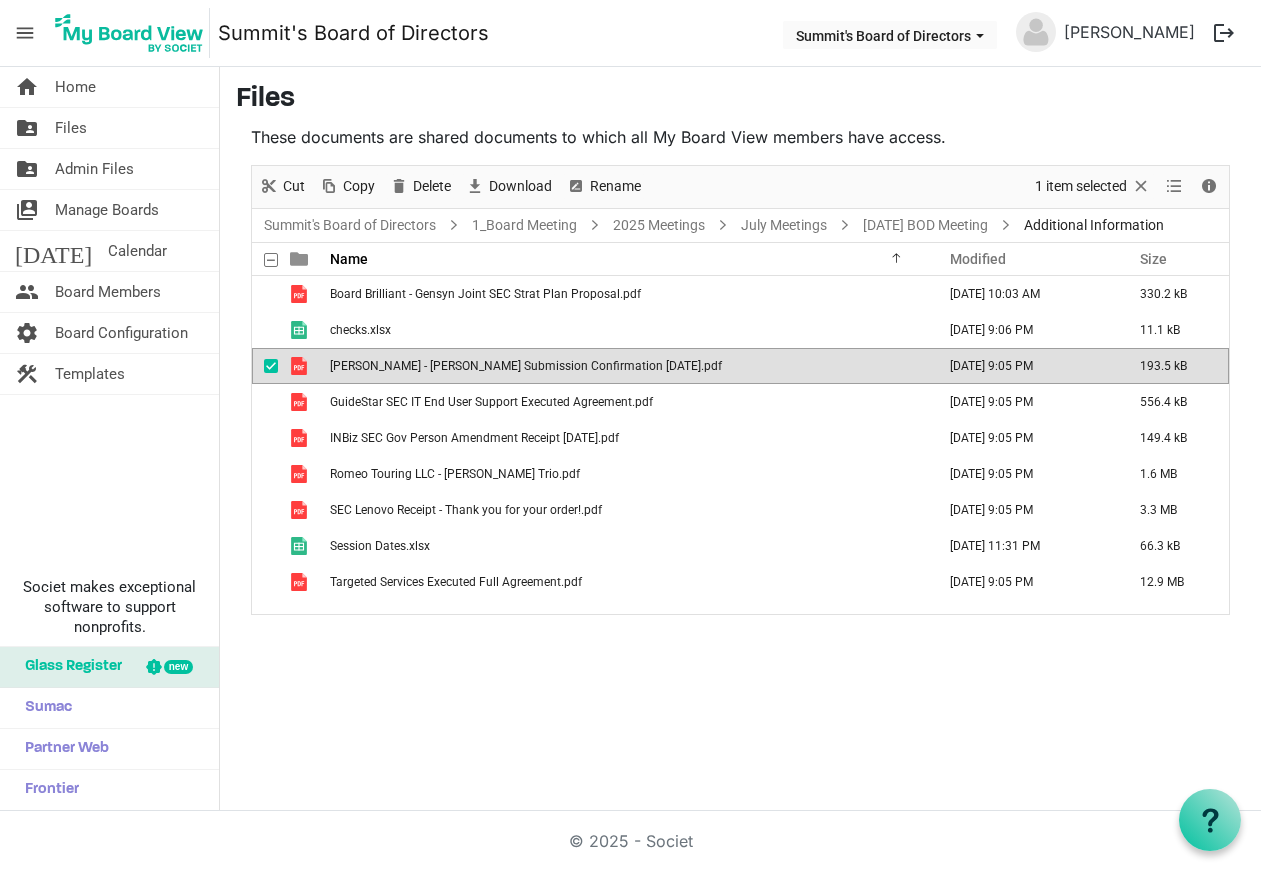 click on "Don Wood - Dar Richardson Submission Confirmation 06.23.25.pdf" at bounding box center (526, 366) 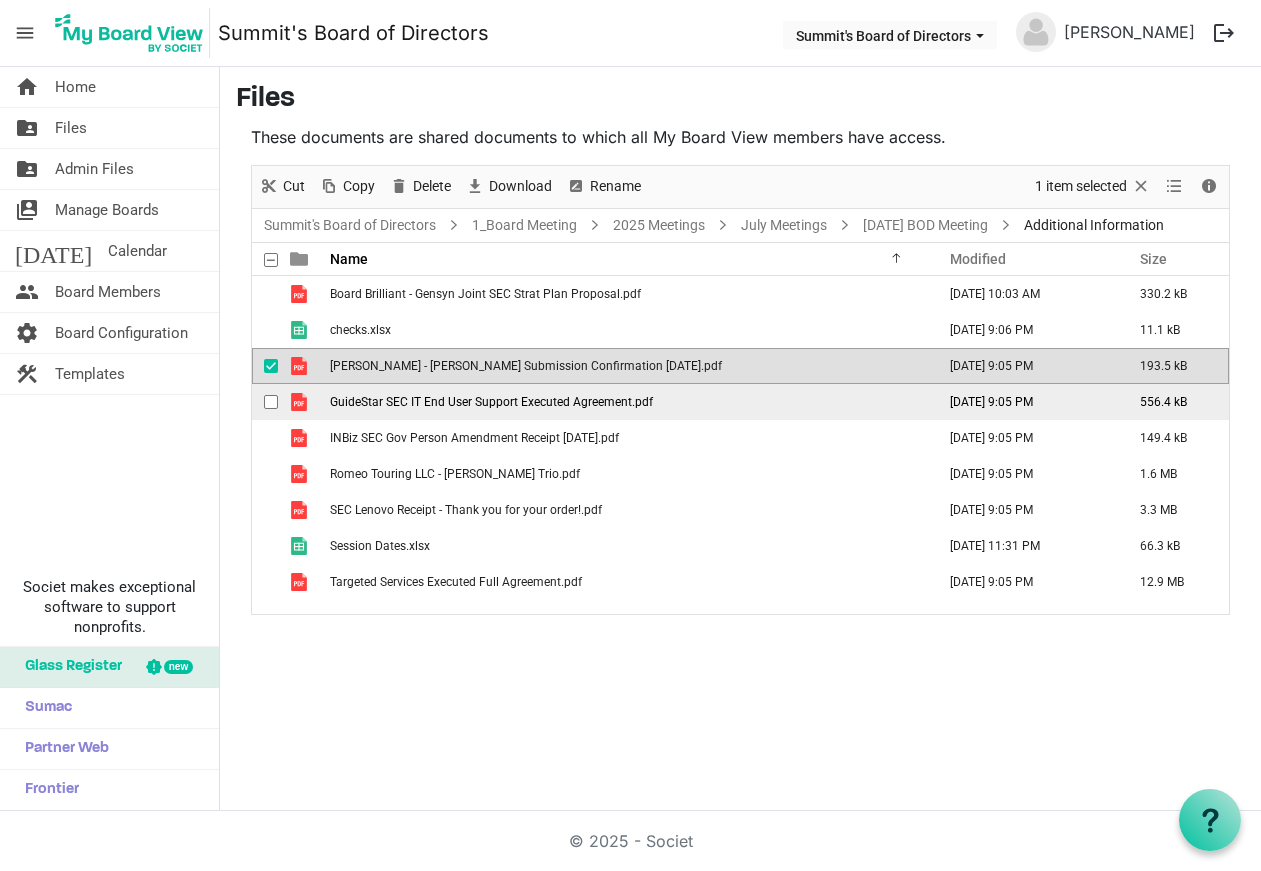 click on "GuideStar SEC IT End User Support Executed Agreement.pdf" at bounding box center (491, 402) 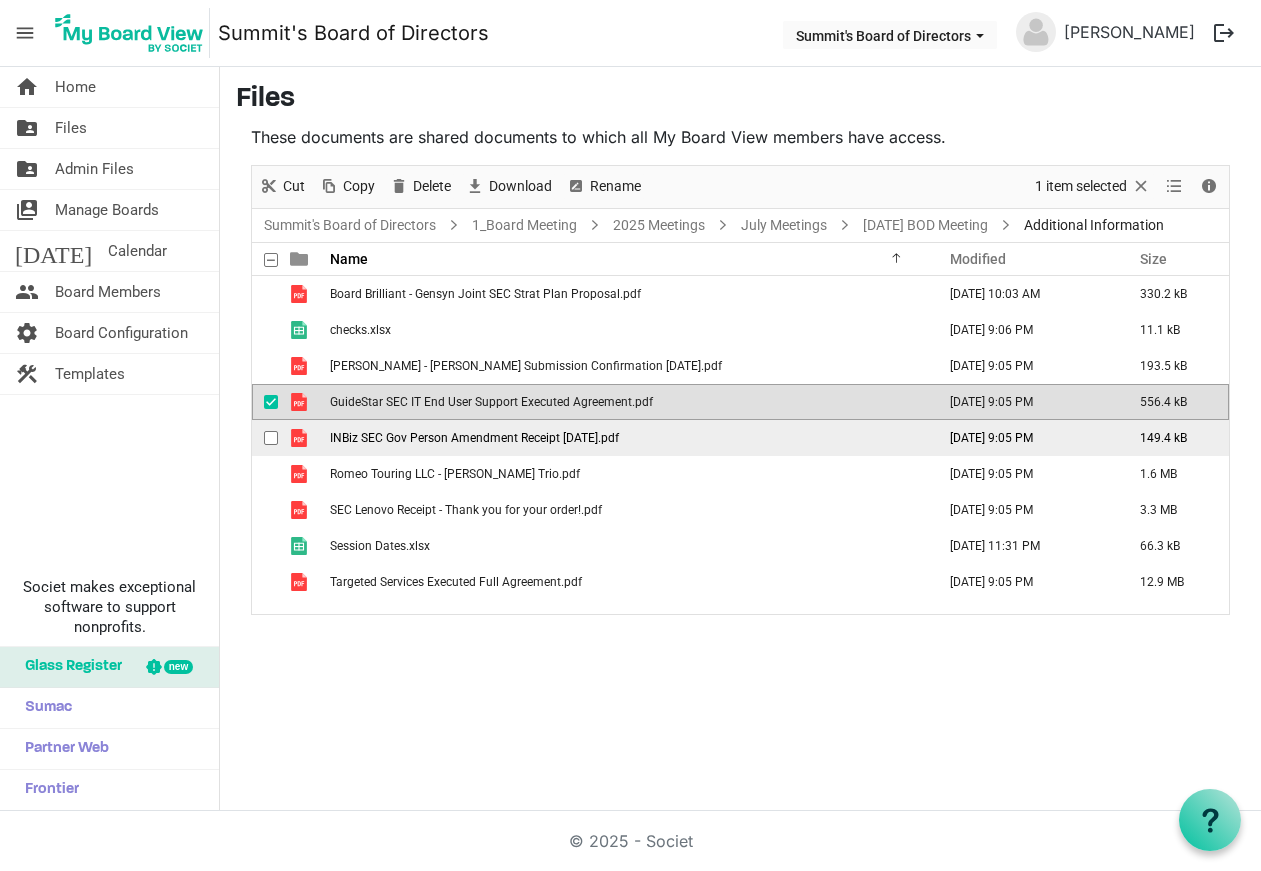click on "INBiz SEC Gov Person Amendment Receipt 06.16.25.pdf" at bounding box center [474, 438] 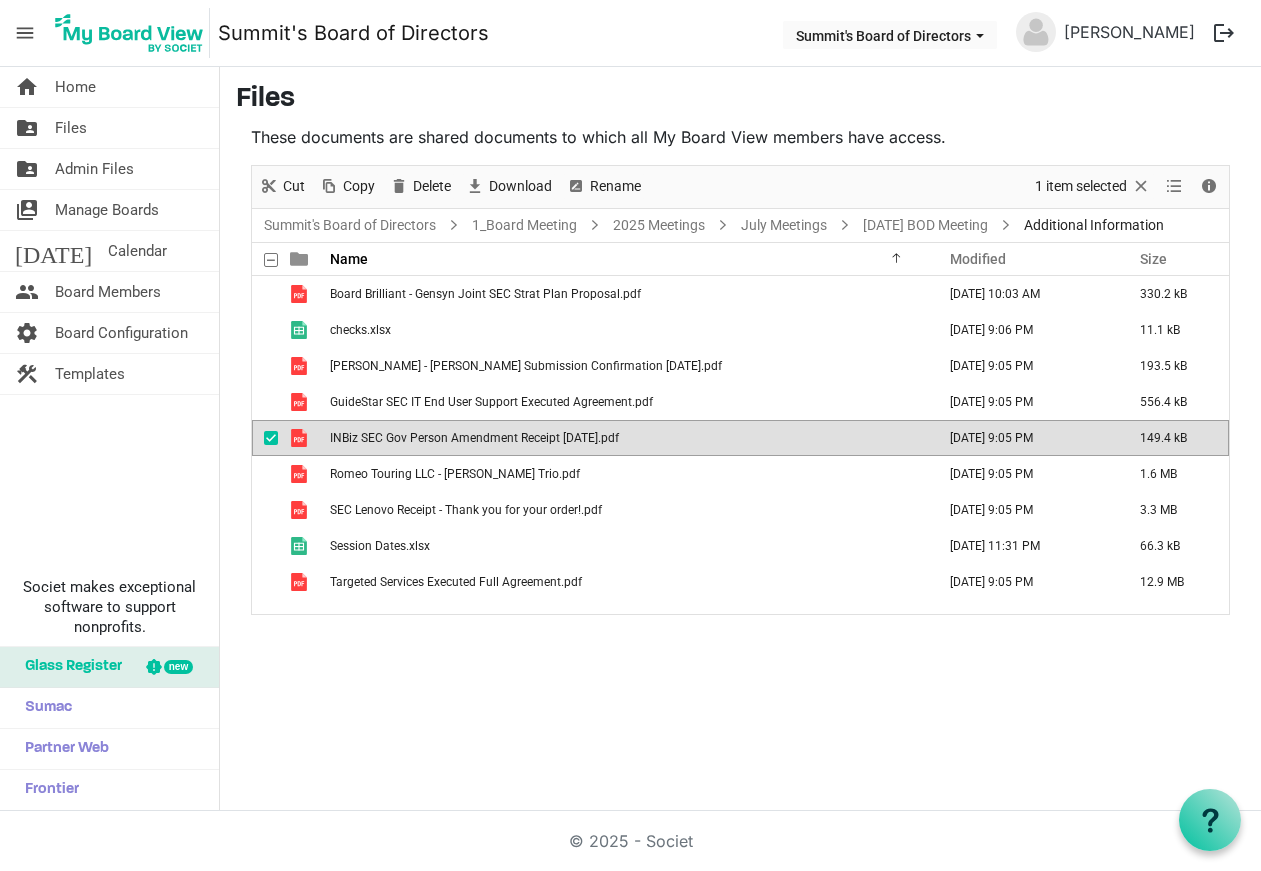 click on "INBiz SEC Gov Person Amendment Receipt 06.16.25.pdf" at bounding box center [474, 438] 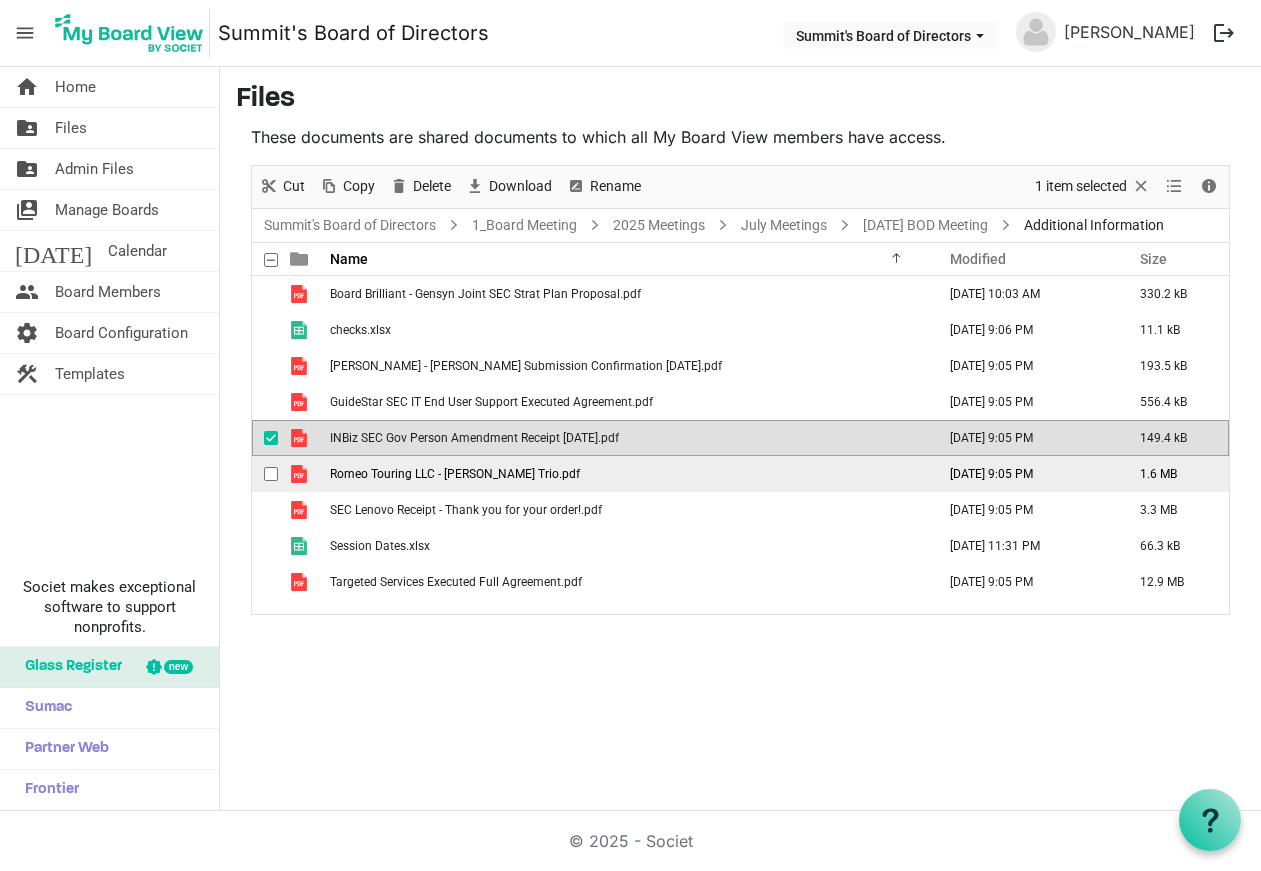 click on "Romeo Touring LLC - Hubie Ashcraft Trio.pdf" at bounding box center [626, 474] 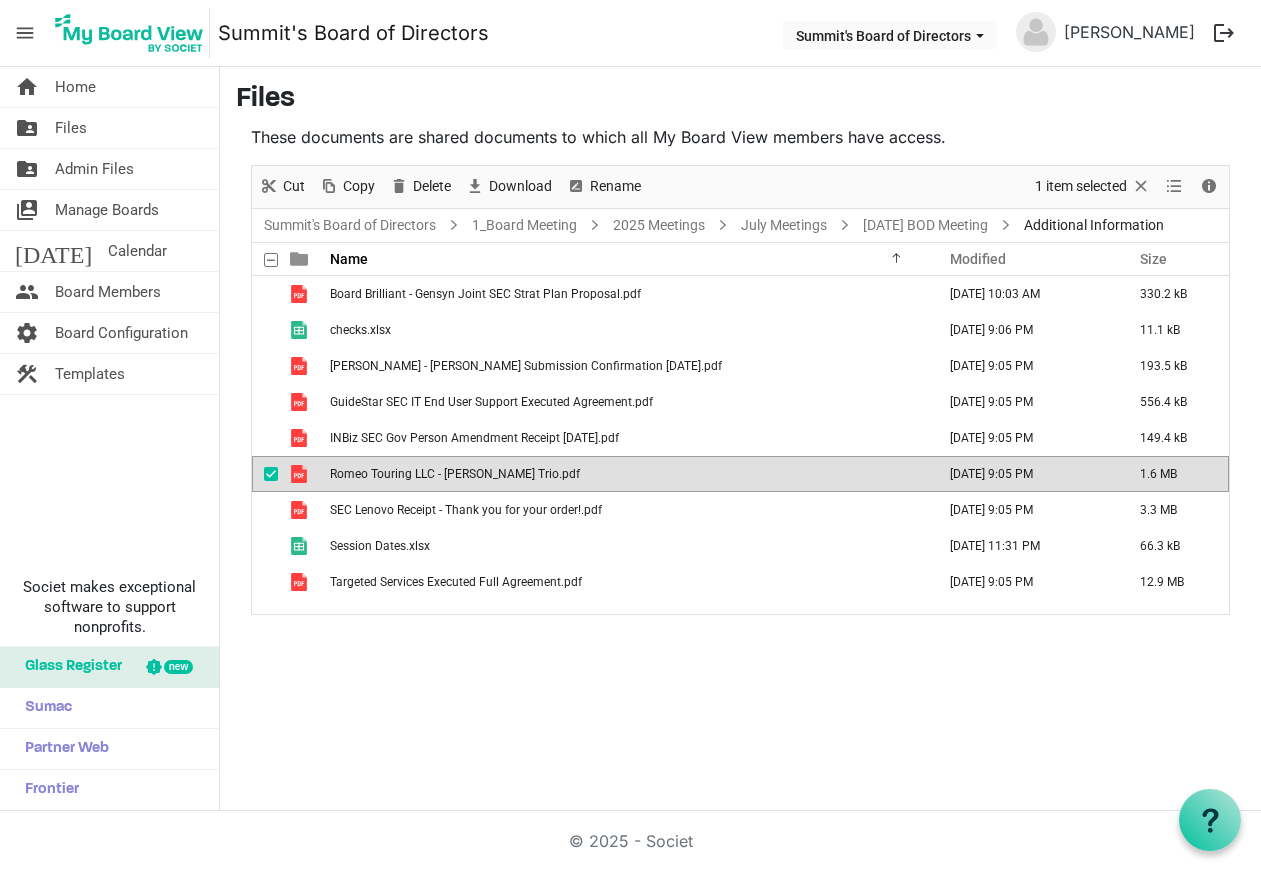 click on "Romeo Touring LLC - Hubie Ashcraft Trio.pdf" at bounding box center (626, 474) 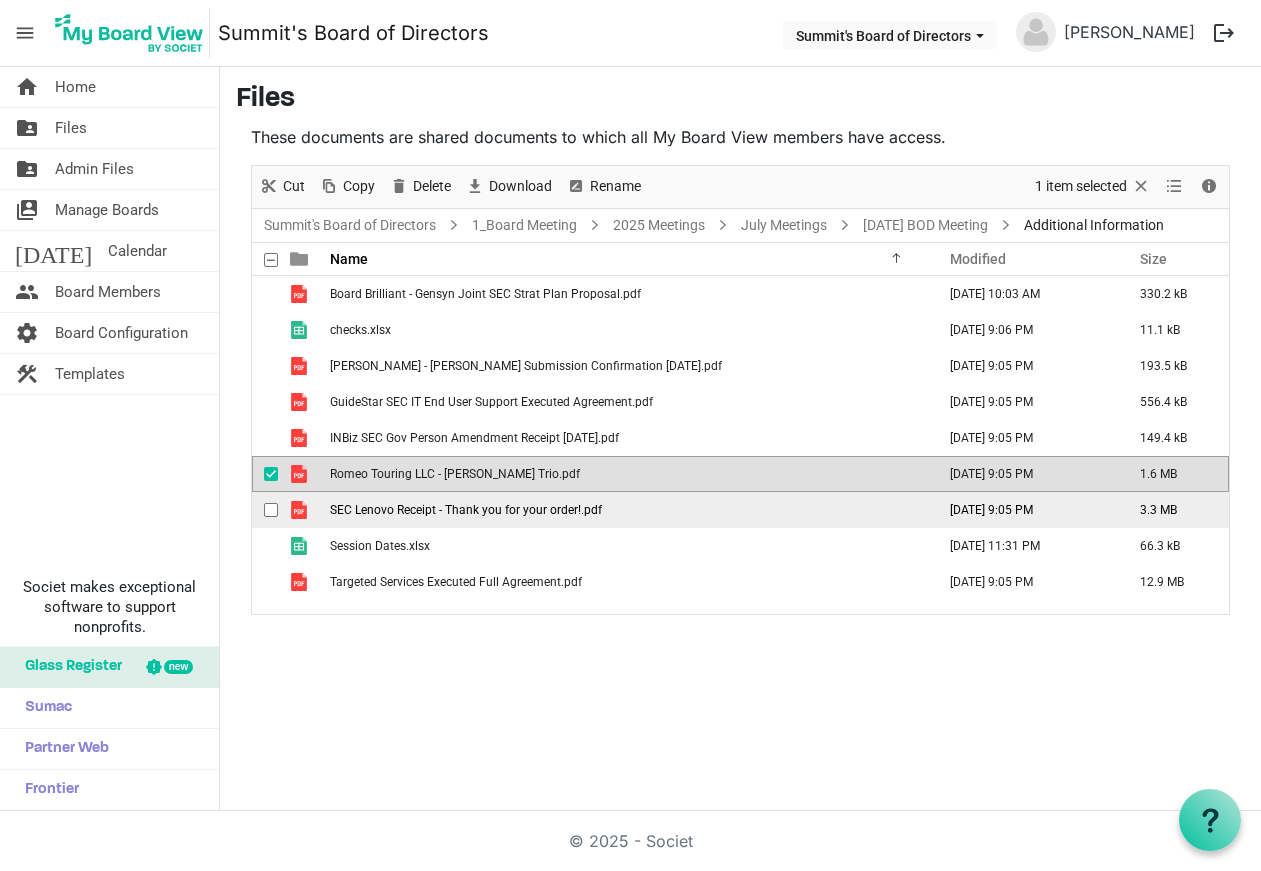 click on "SEC Lenovo Receipt - Thank you for your order!.pdf" at bounding box center (466, 510) 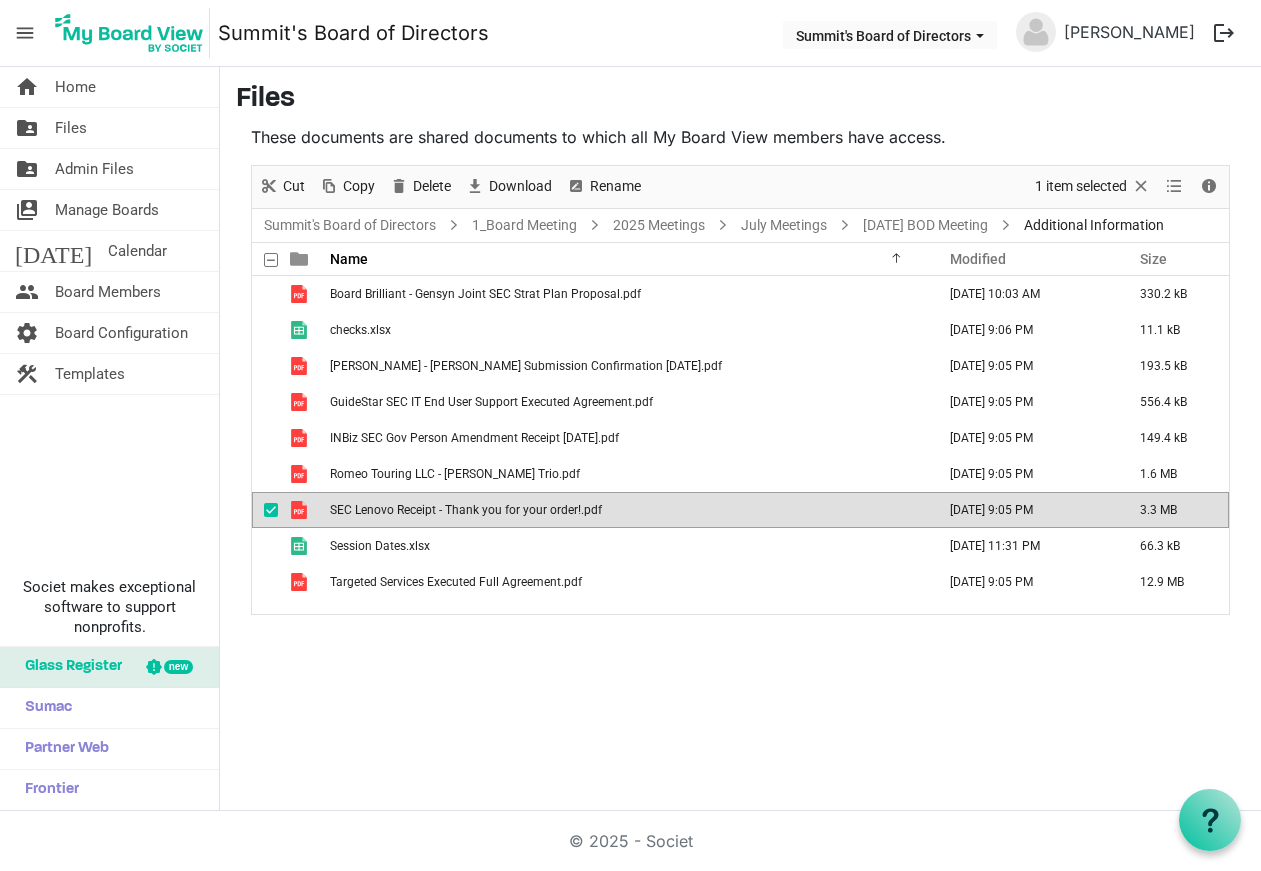 click on "SEC Lenovo Receipt - Thank you for your order!.pdf" at bounding box center [466, 510] 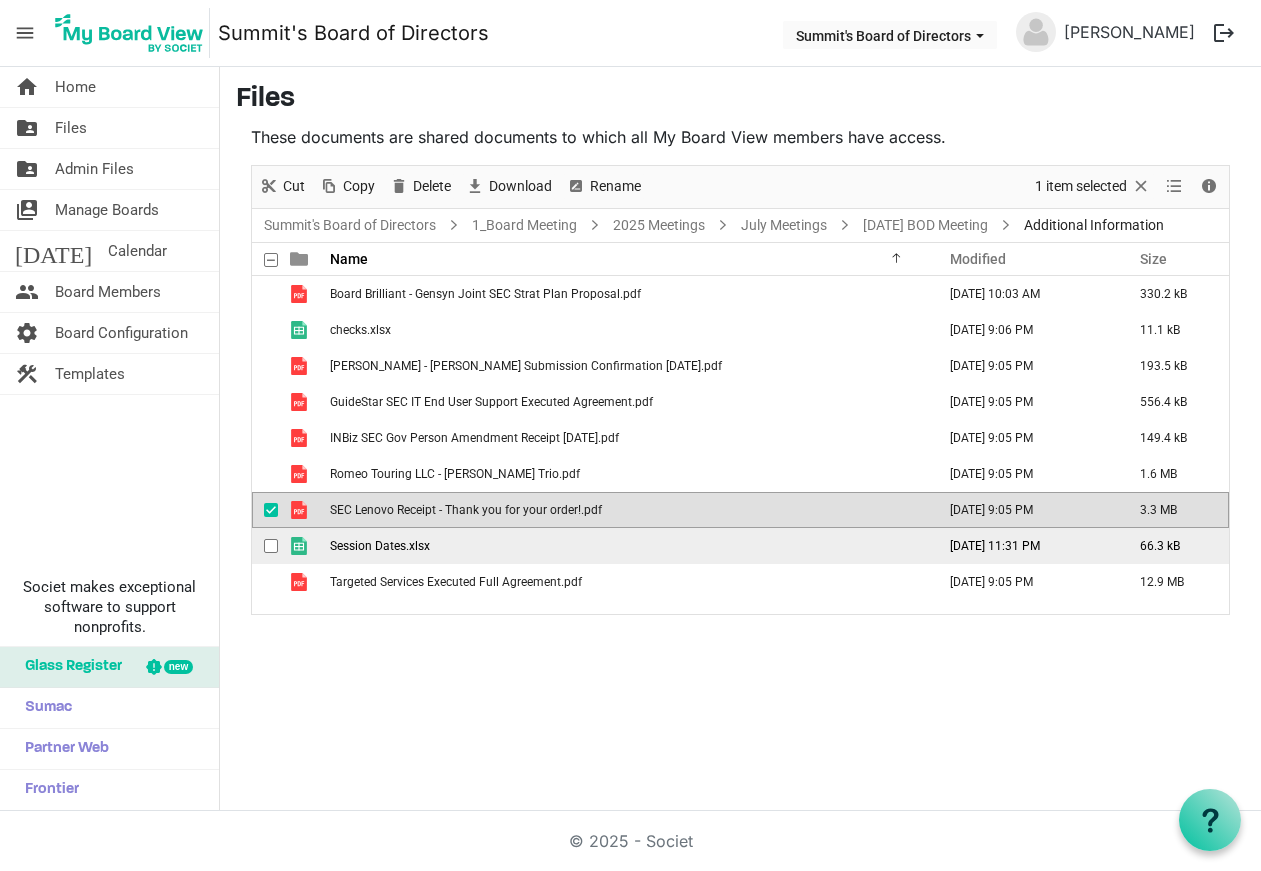 click on "Session Dates.xlsx" at bounding box center [380, 546] 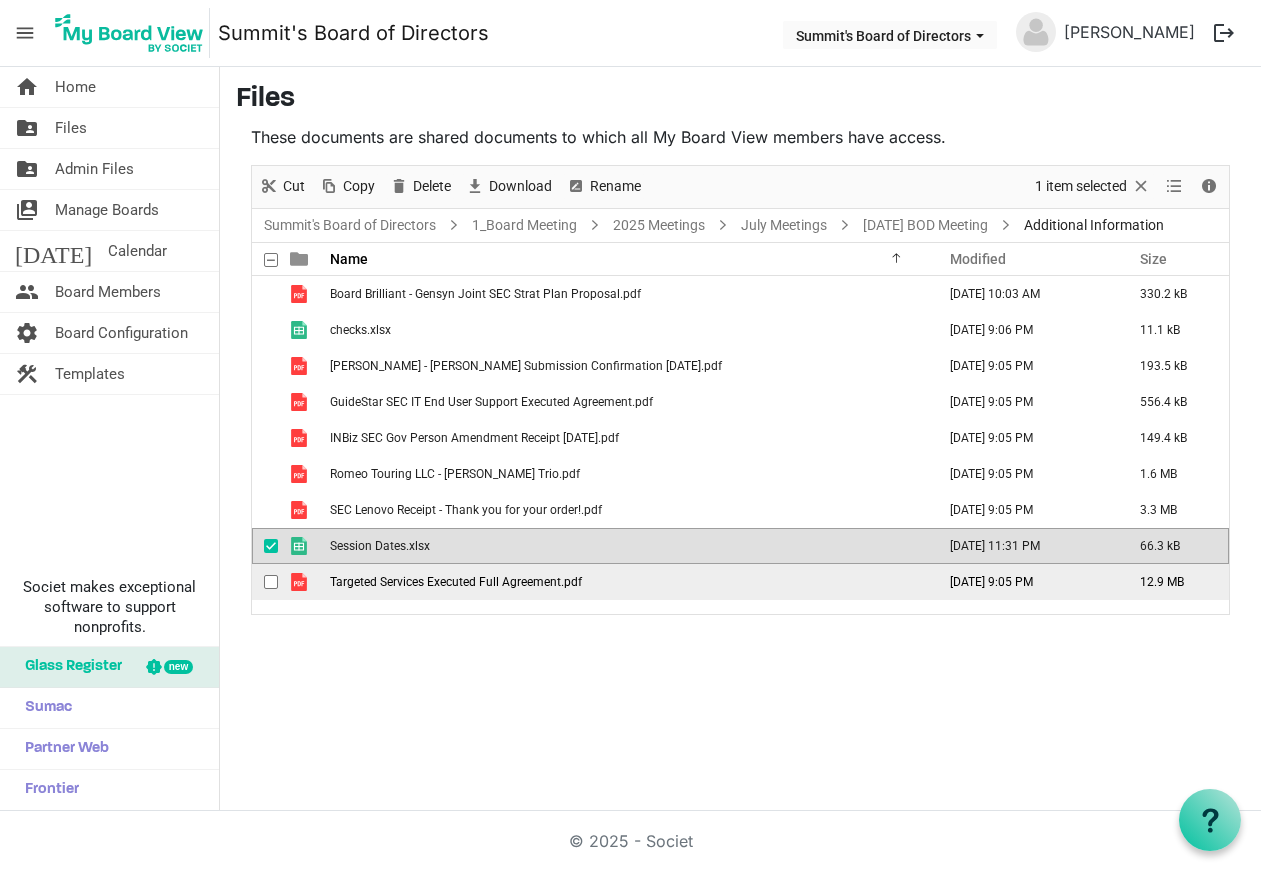 click on "Targeted Services Executed Full Agreement.pdf" at bounding box center (456, 582) 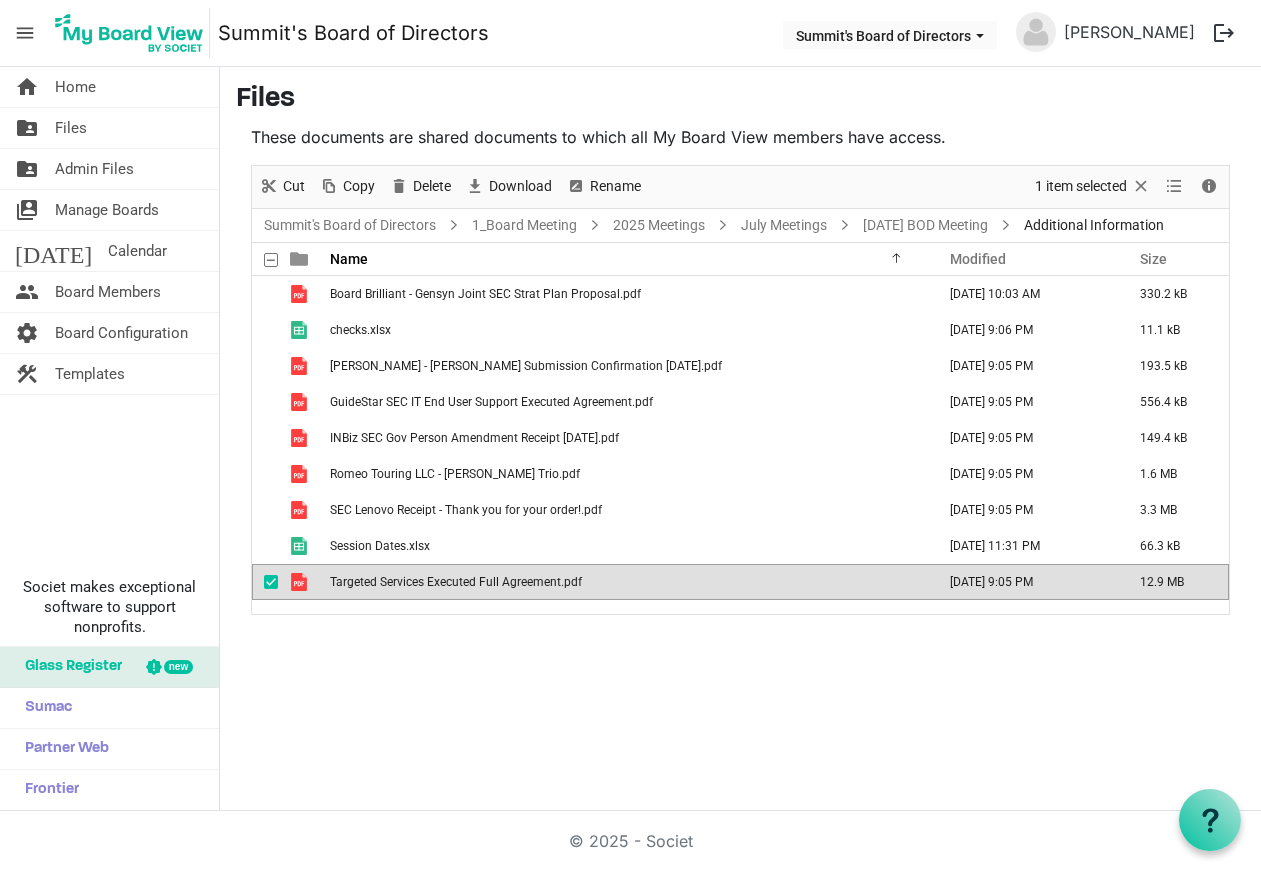 click on "Targeted Services Executed Full Agreement.pdf" at bounding box center (456, 582) 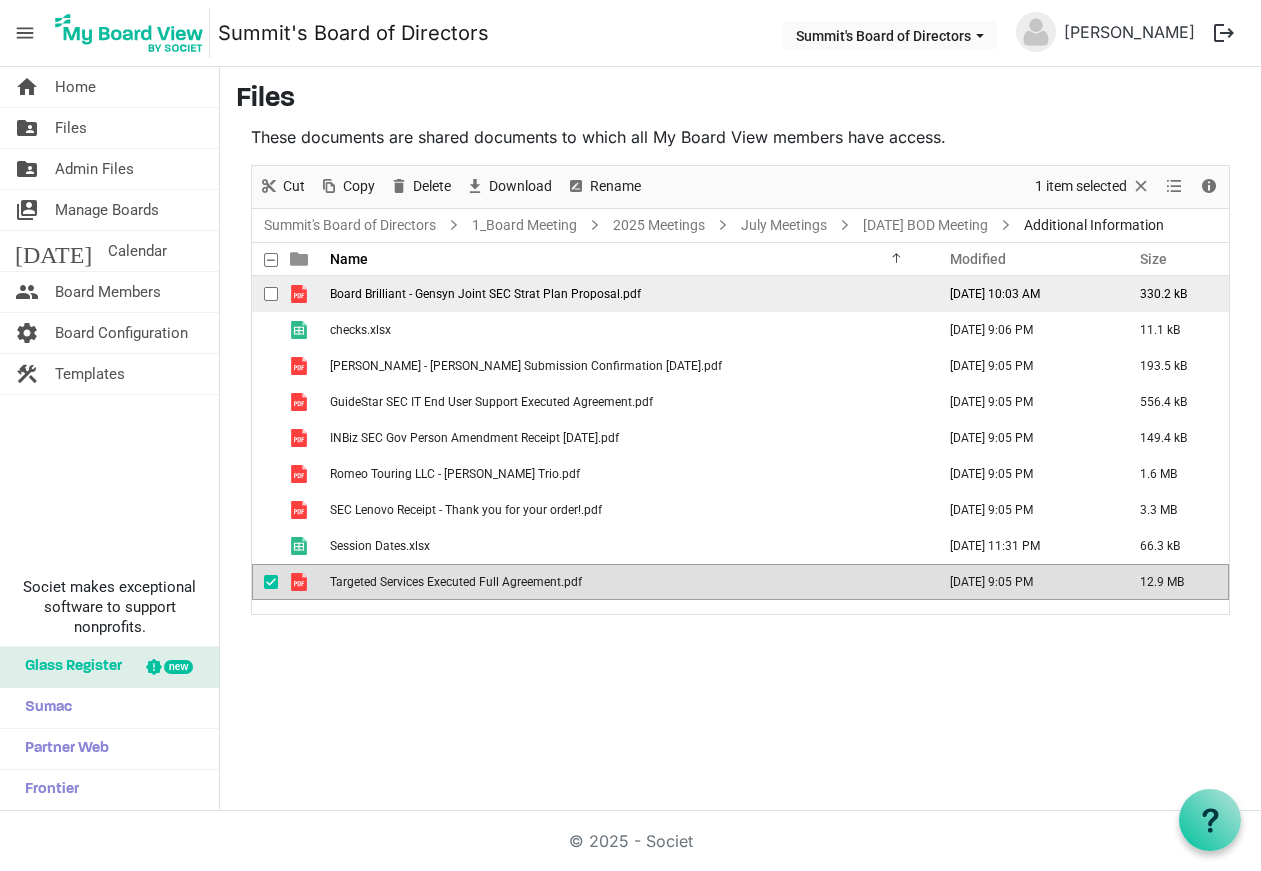 click on "Board Brilliant - Gensyn Joint SEC Strat Plan Proposal.pdf" at bounding box center [626, 294] 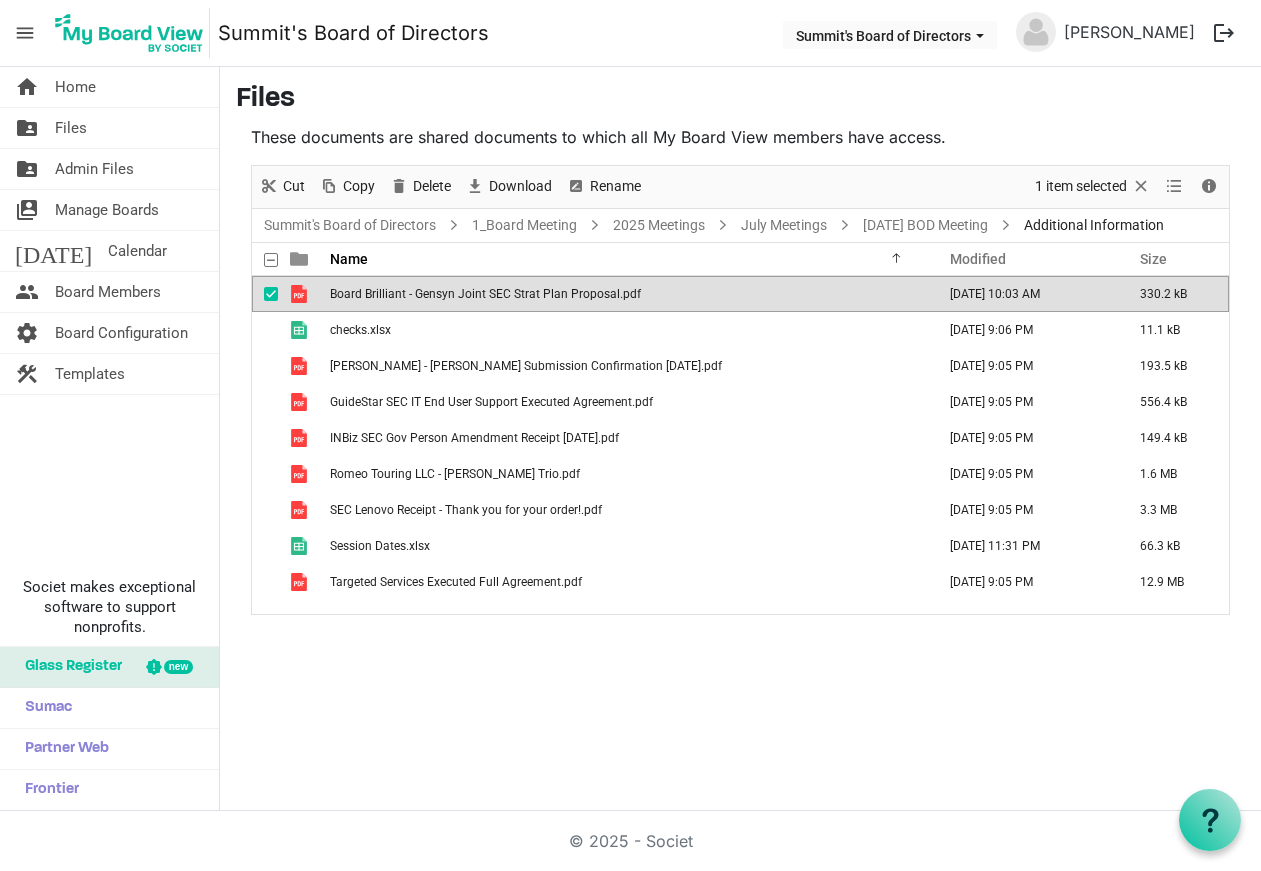 click on "Board Brilliant - Gensyn Joint SEC Strat Plan Proposal.pdf" at bounding box center (626, 294) 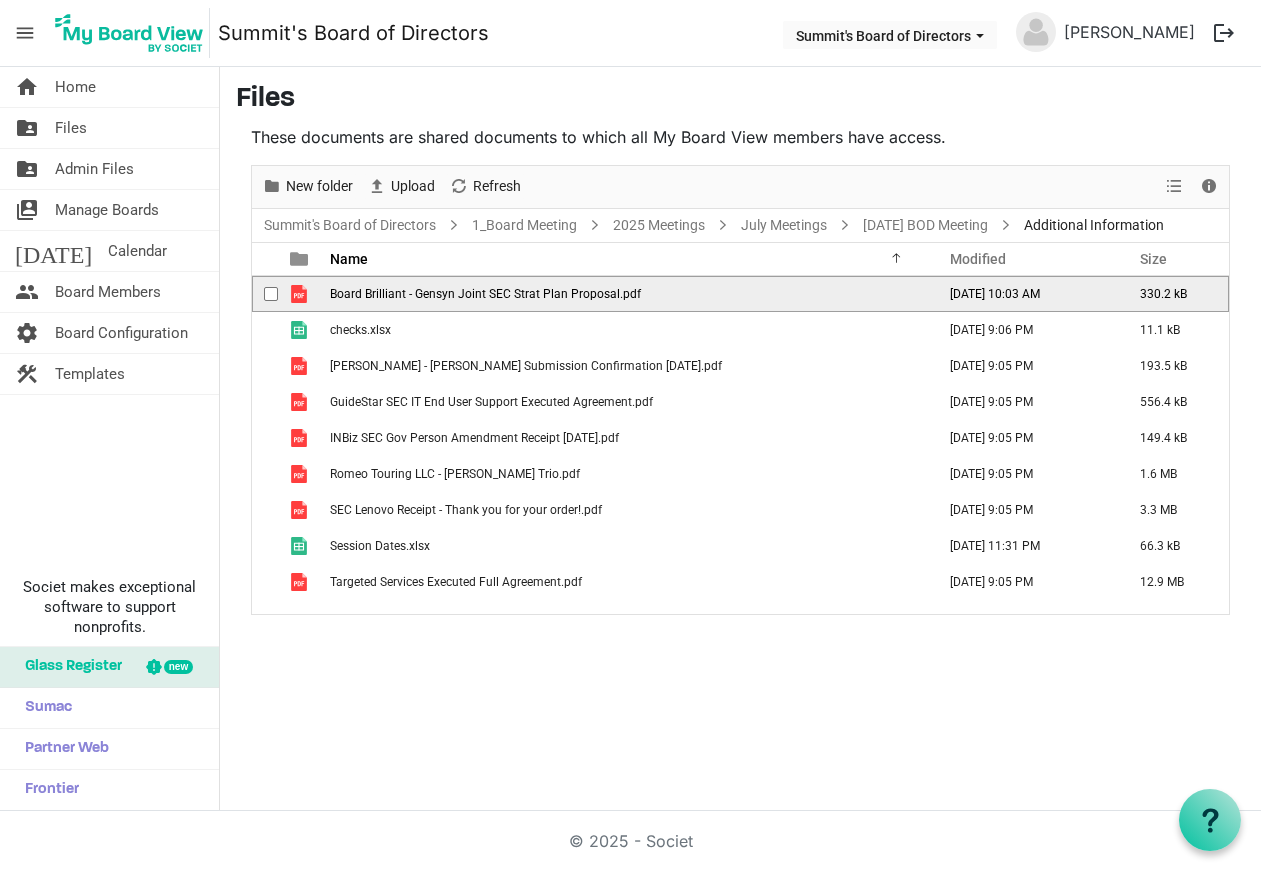 click on "Board Brilliant - Gensyn Joint SEC Strat Plan Proposal.pdf" at bounding box center [626, 294] 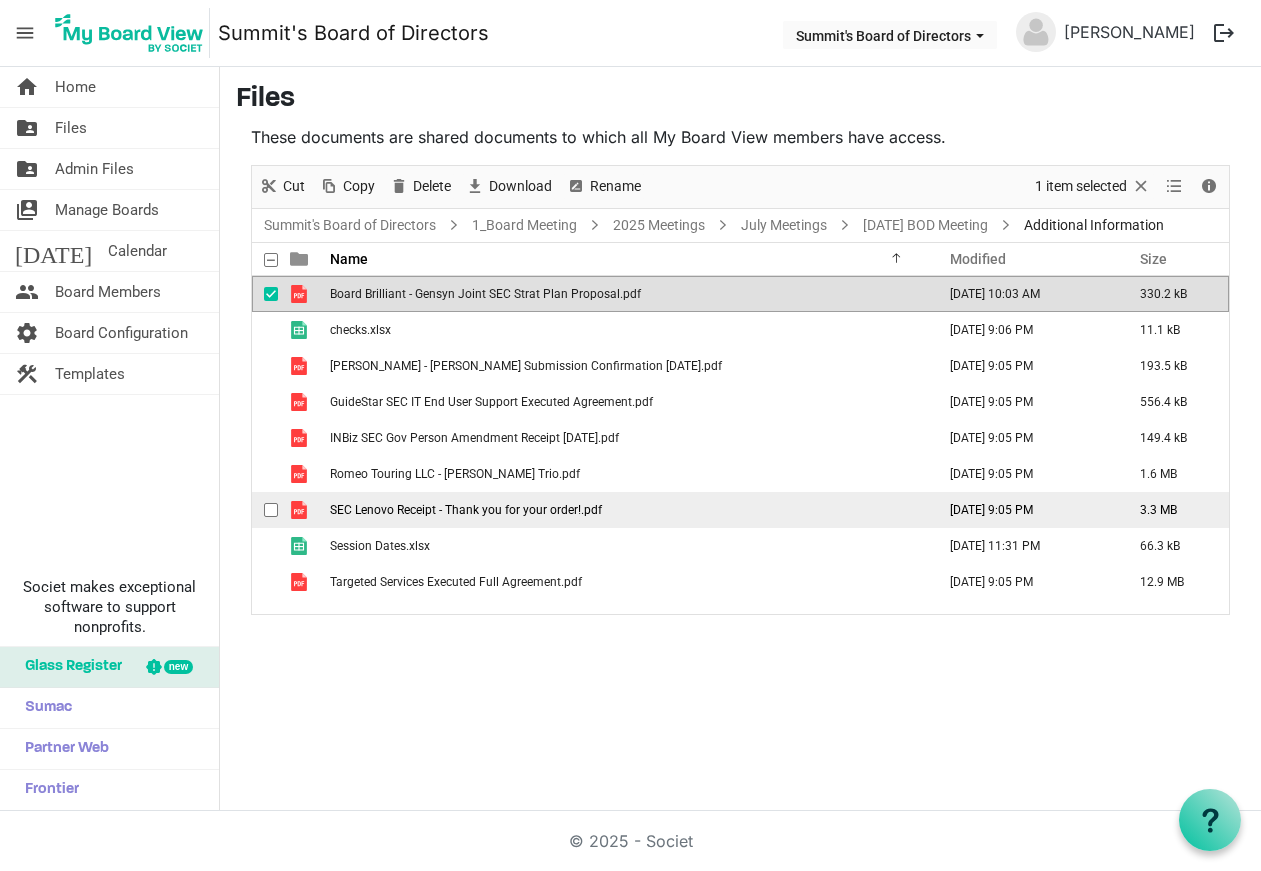 scroll, scrollTop: 0, scrollLeft: 0, axis: both 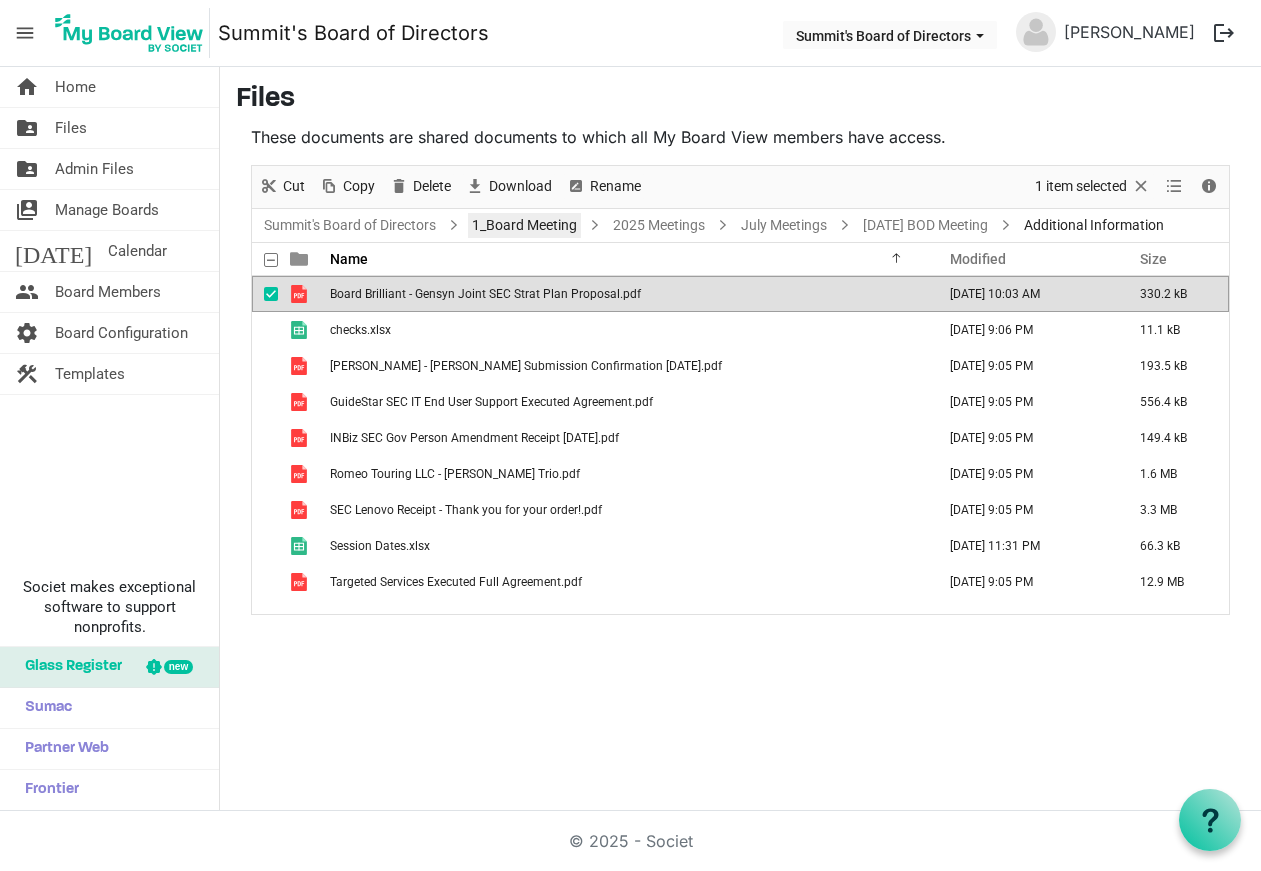 click on "1_Board Meeting" at bounding box center (524, 225) 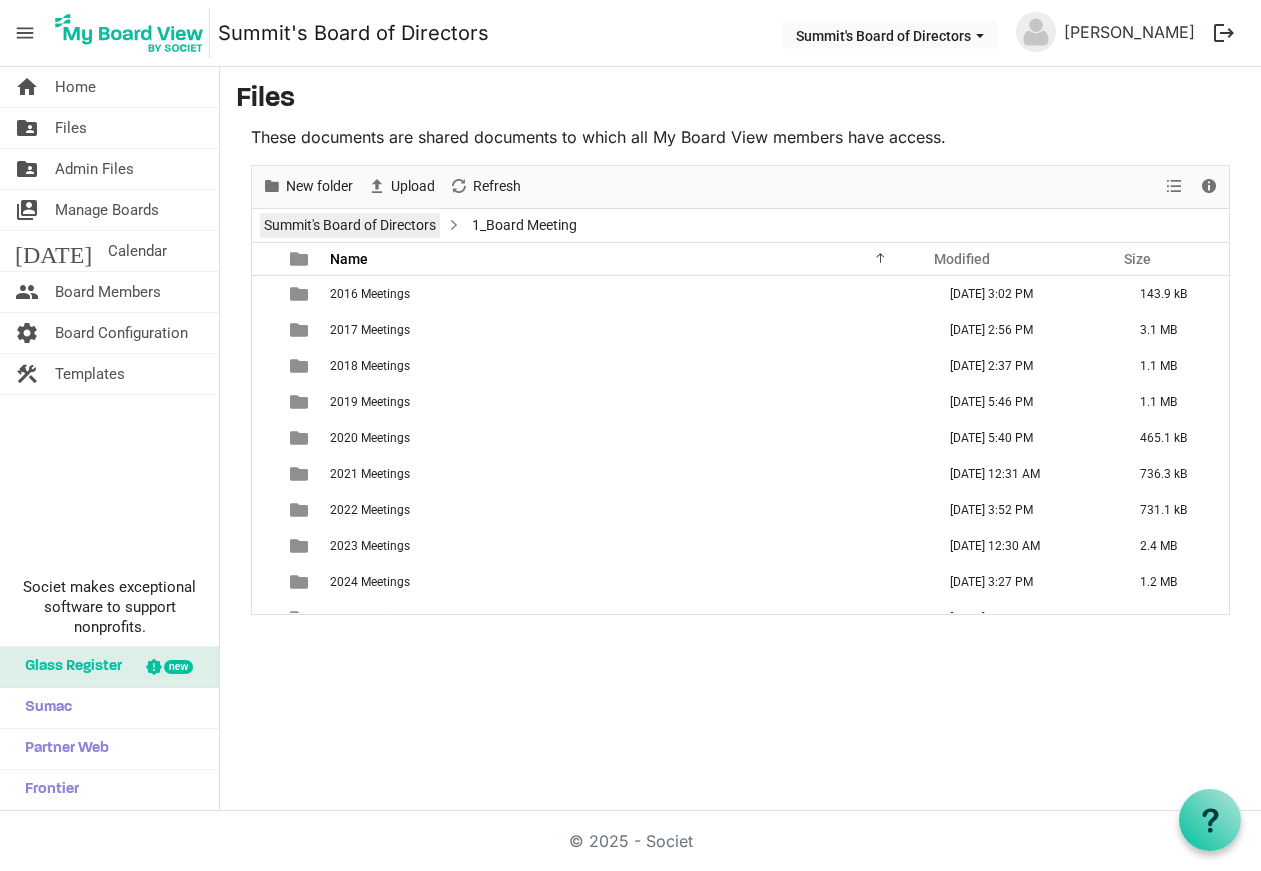 click on "Summit's Board of Directors" at bounding box center (350, 225) 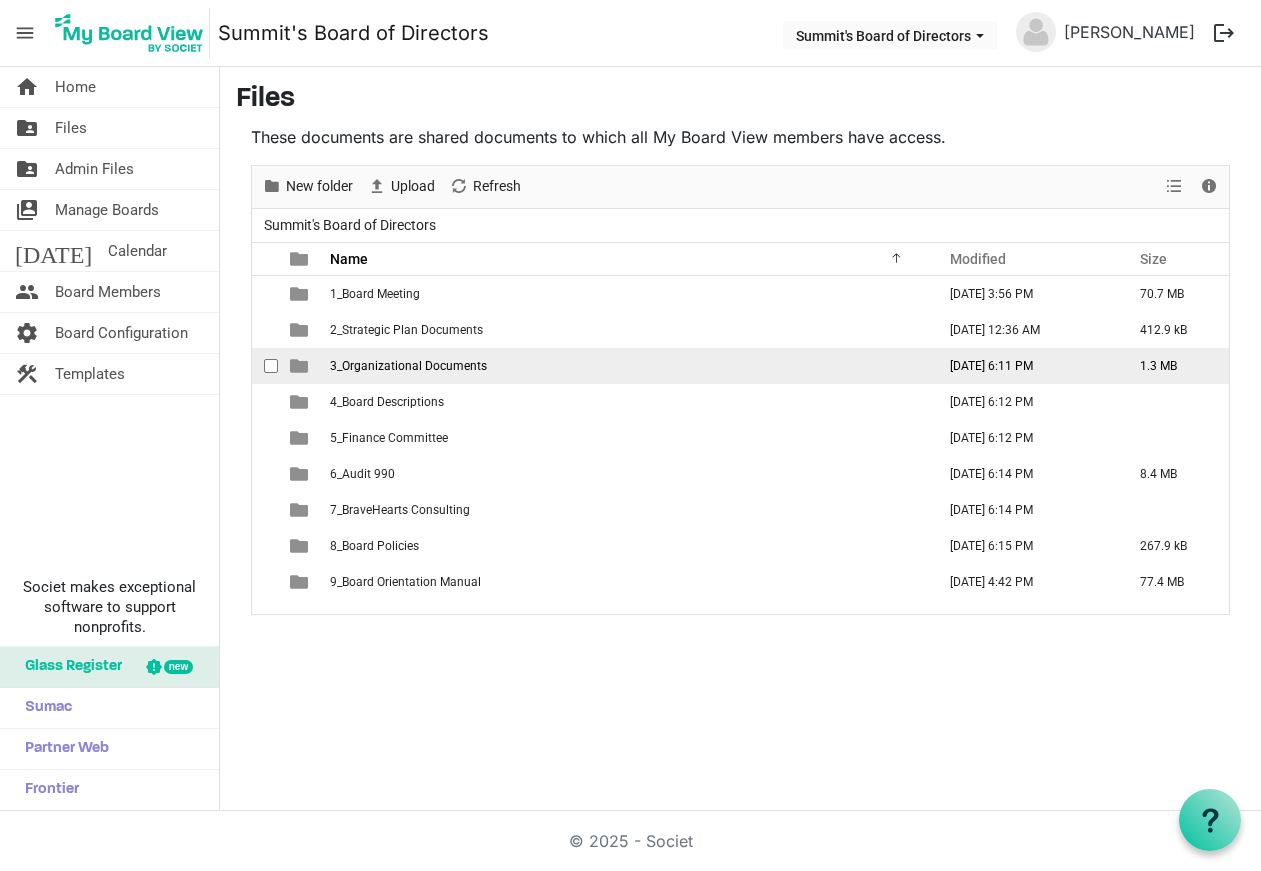 click on "3_Organizational Documents" at bounding box center [626, 366] 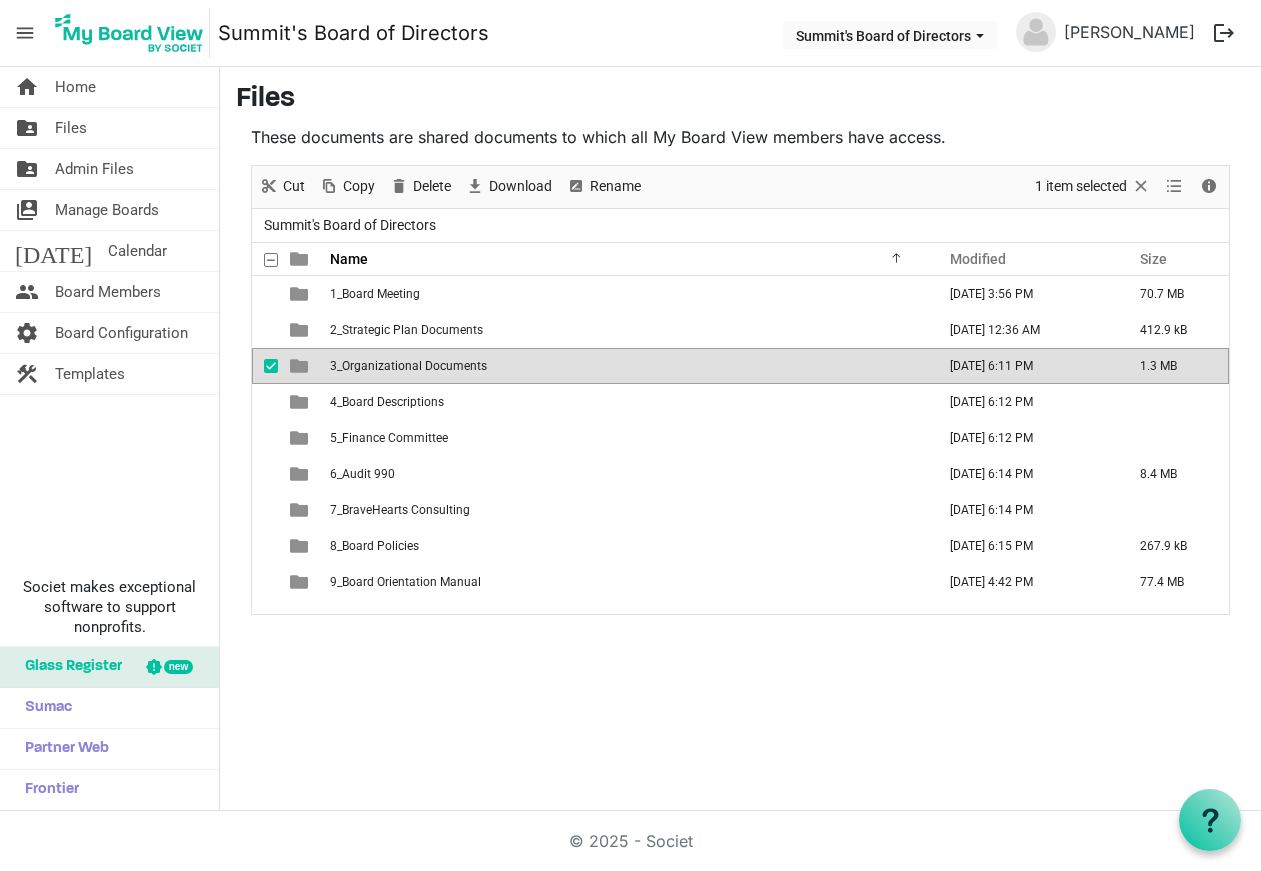 click on "3_Organizational Documents" at bounding box center (626, 366) 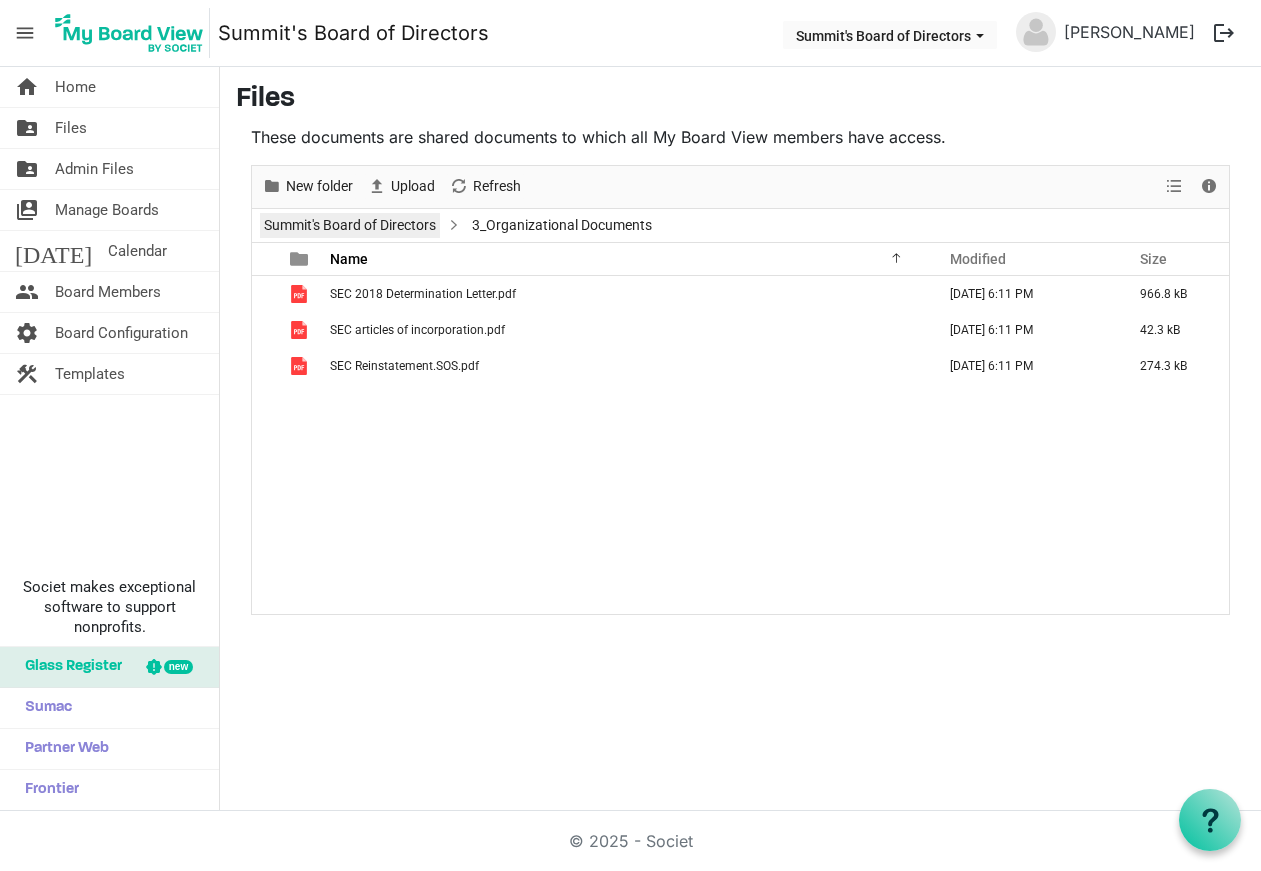 click on "Summit's Board of Directors" at bounding box center [350, 225] 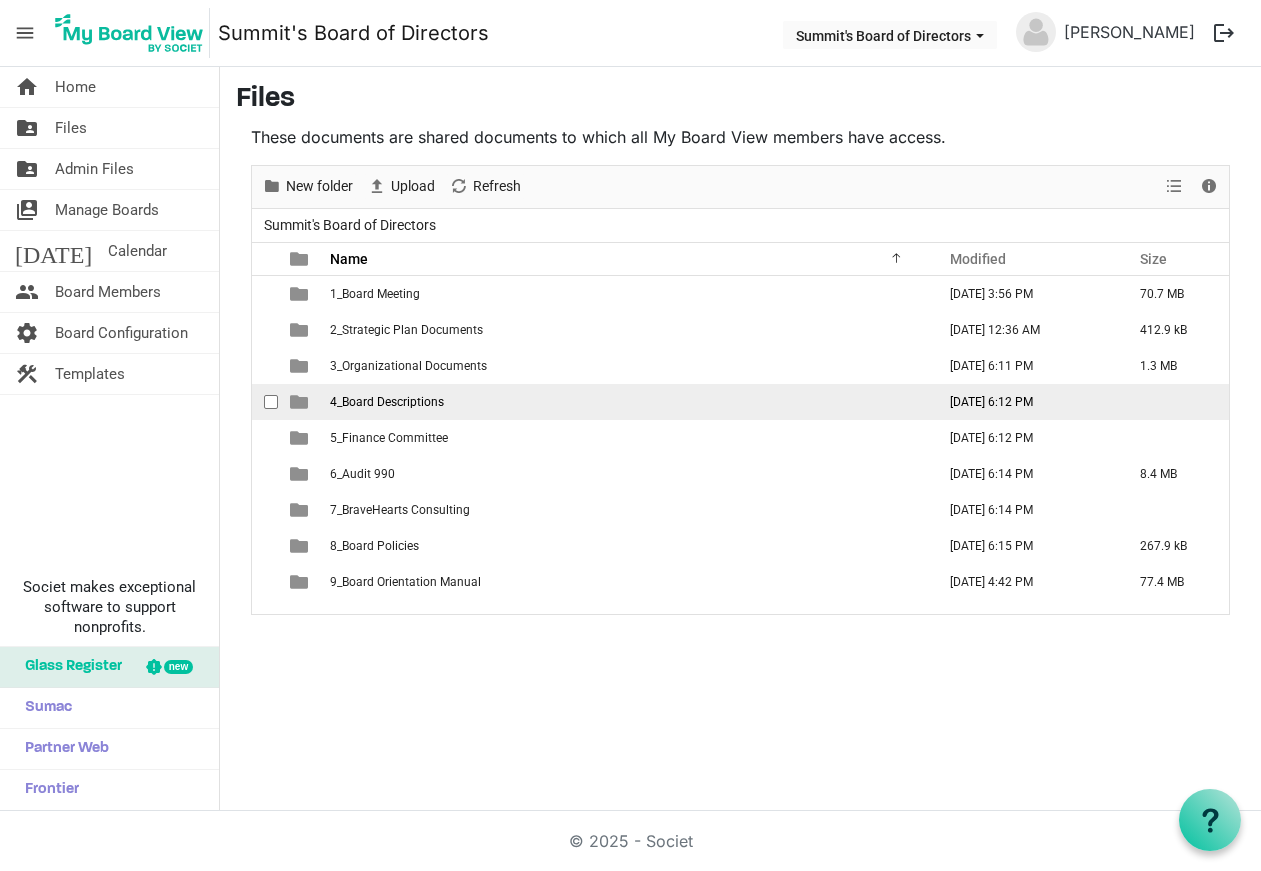 click on "4_Board Descriptions" at bounding box center [387, 402] 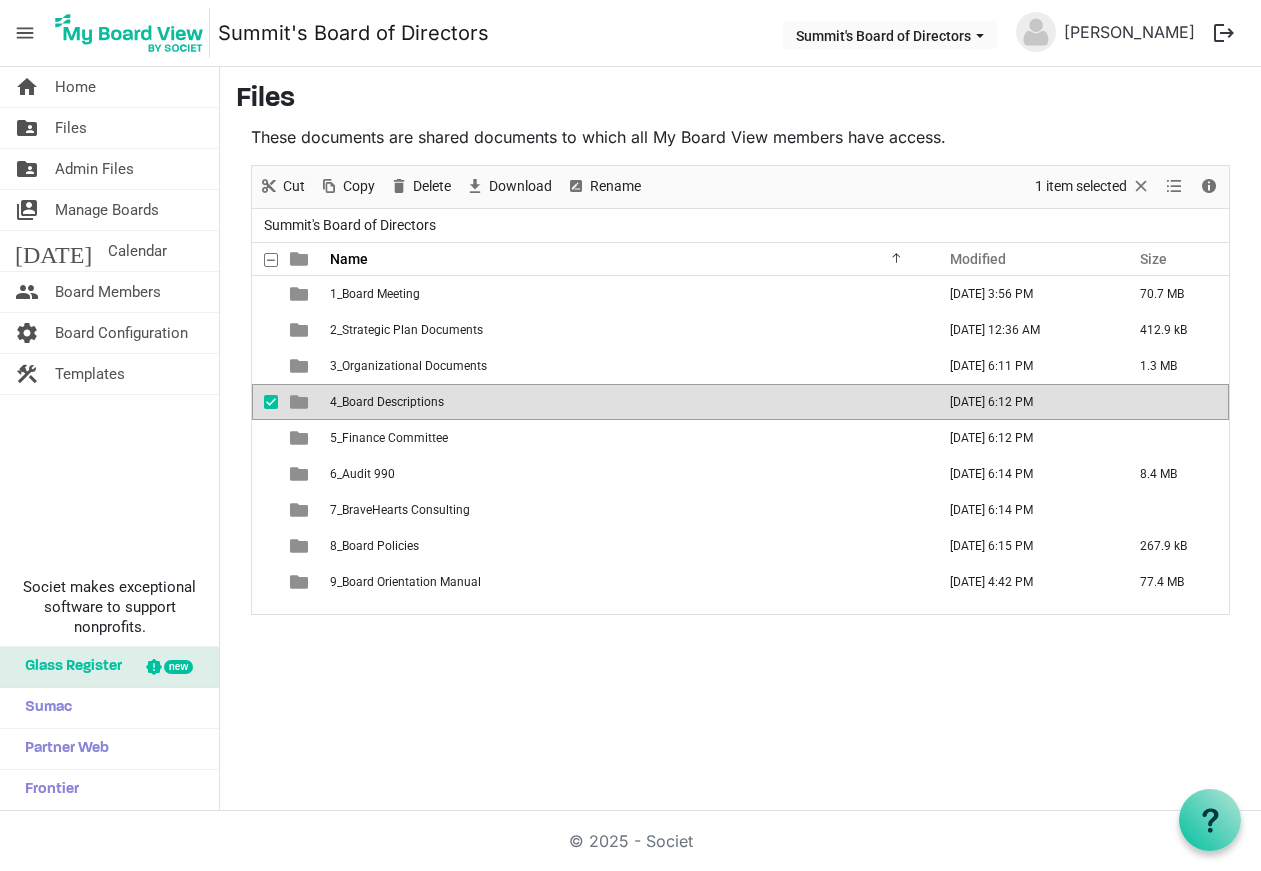 click on "4_Board Descriptions" at bounding box center (387, 402) 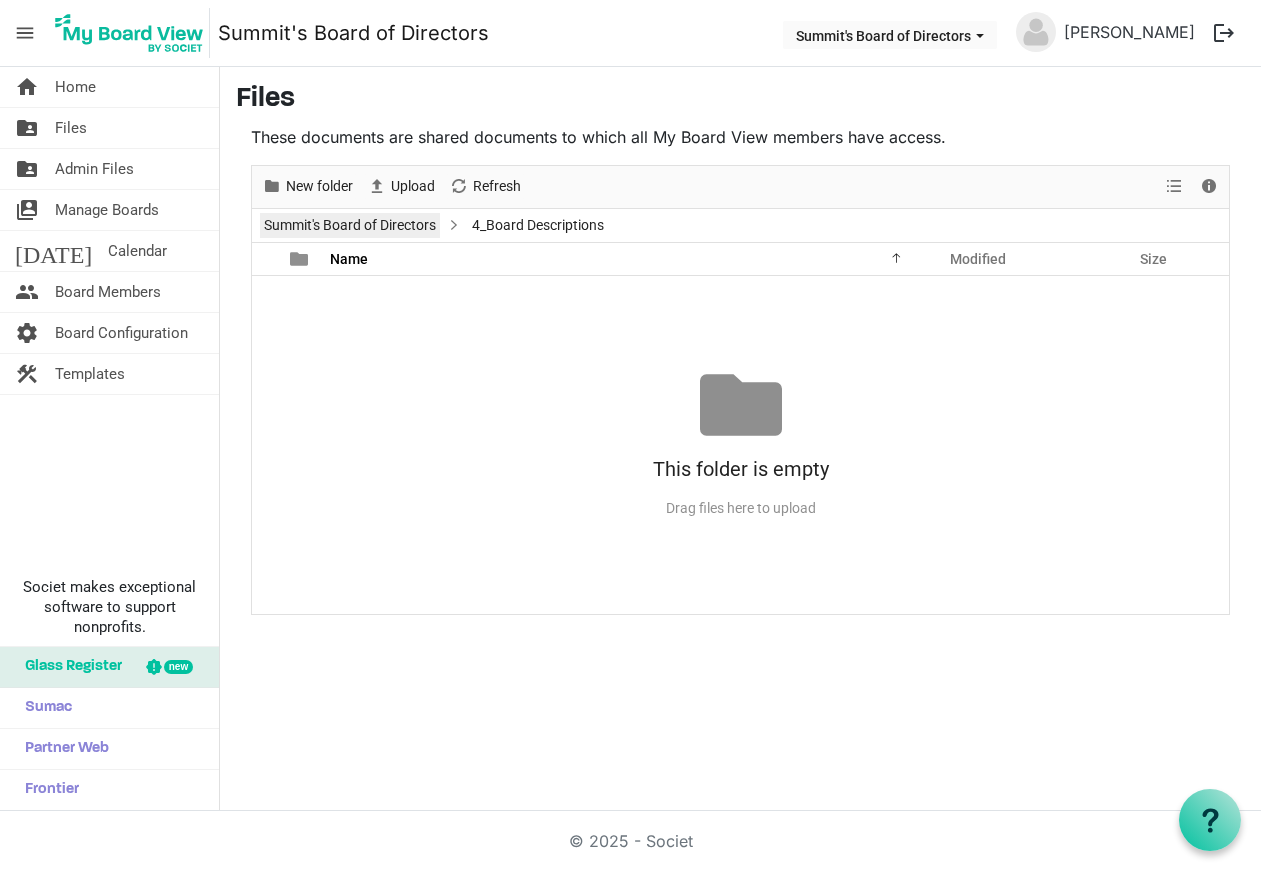 click on "Summit's Board of Directors" at bounding box center (350, 225) 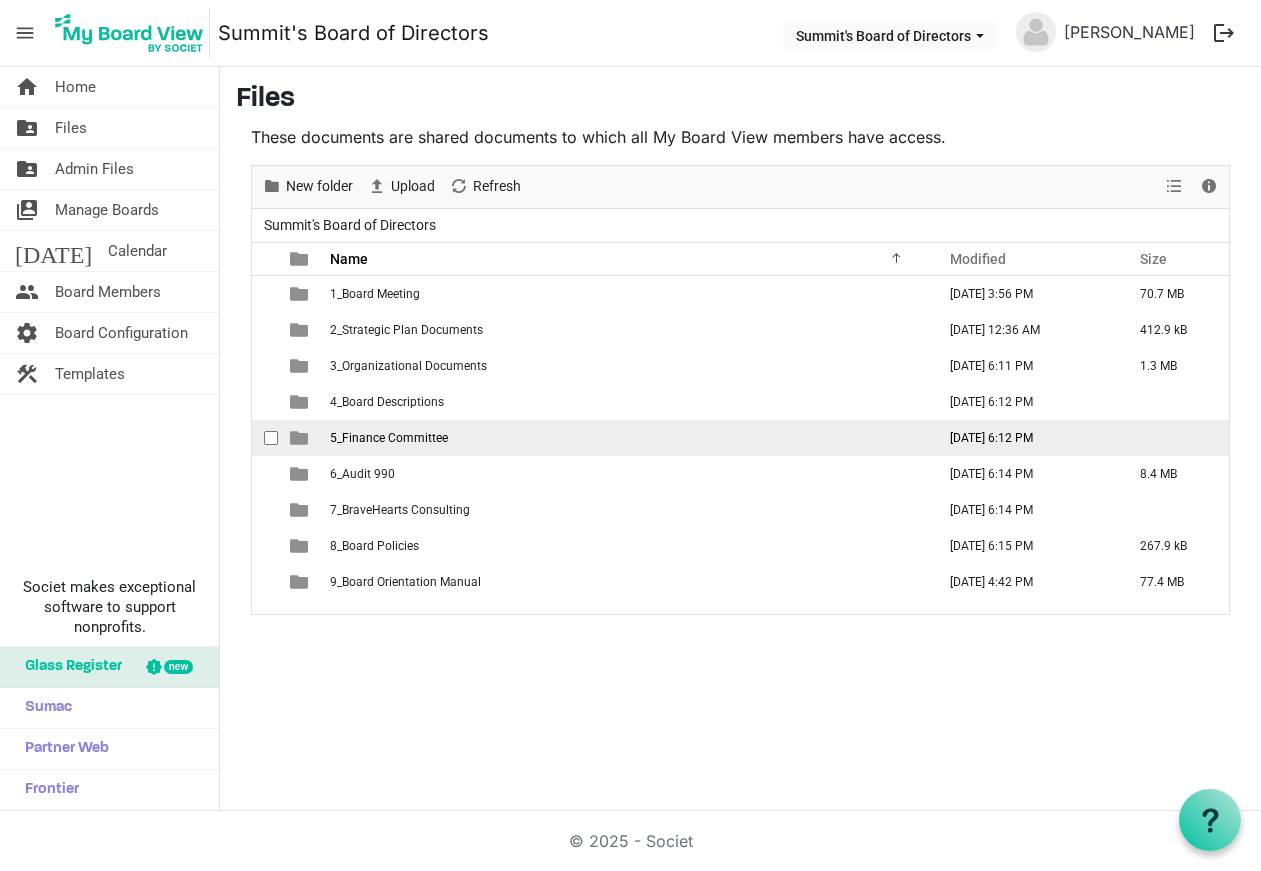 click on "5_Finance Committee" at bounding box center (389, 438) 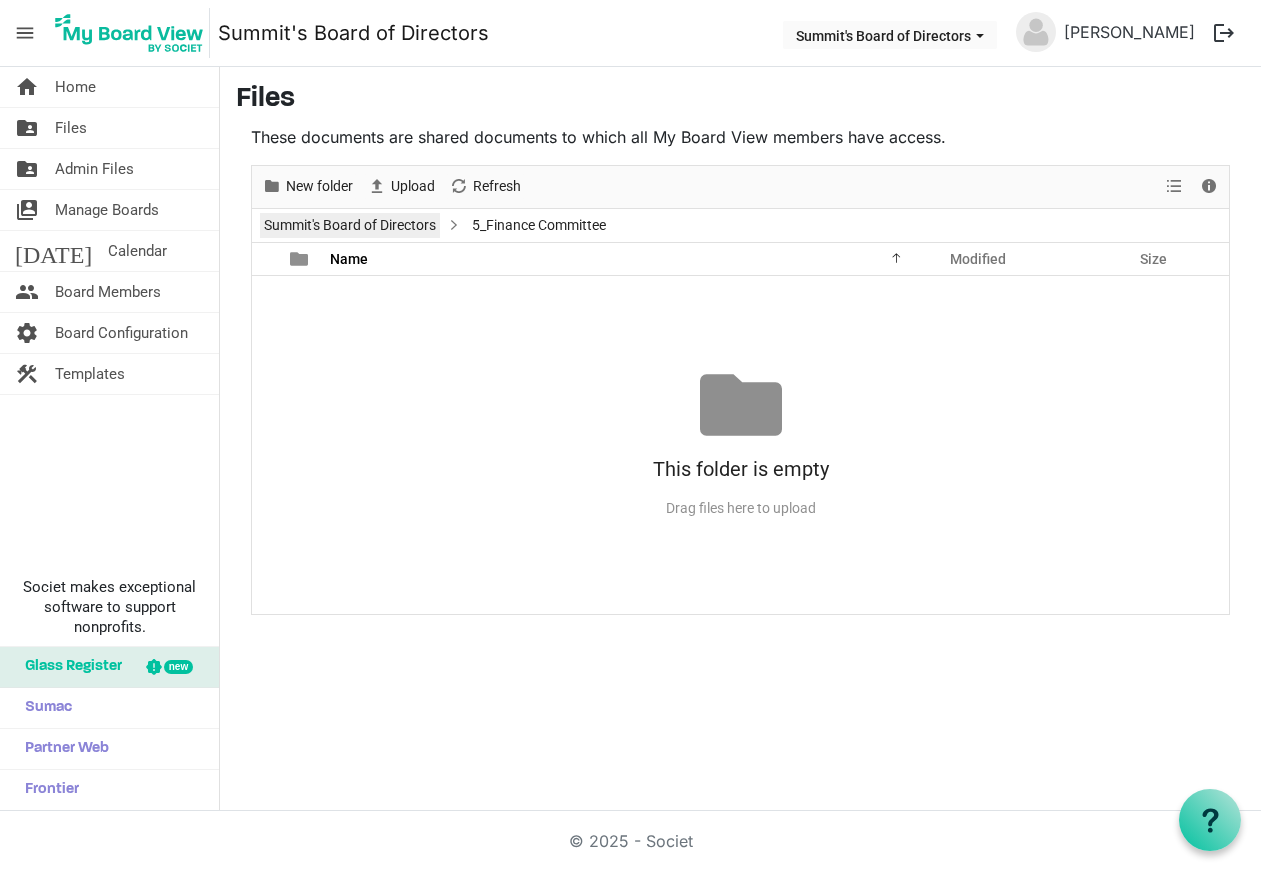 click on "Summit's Board of Directors" at bounding box center (350, 225) 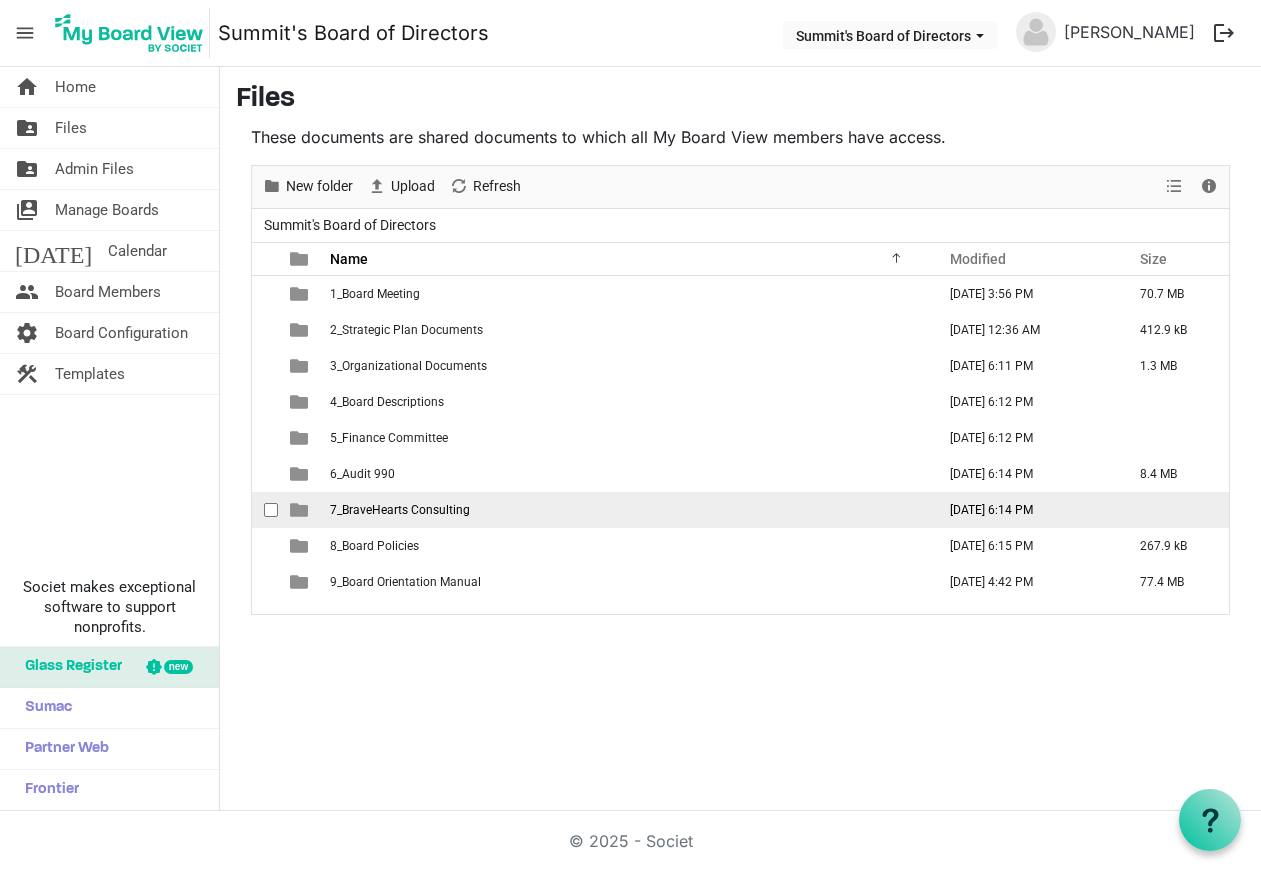 click on "7_BraveHearts Consulting" at bounding box center (400, 510) 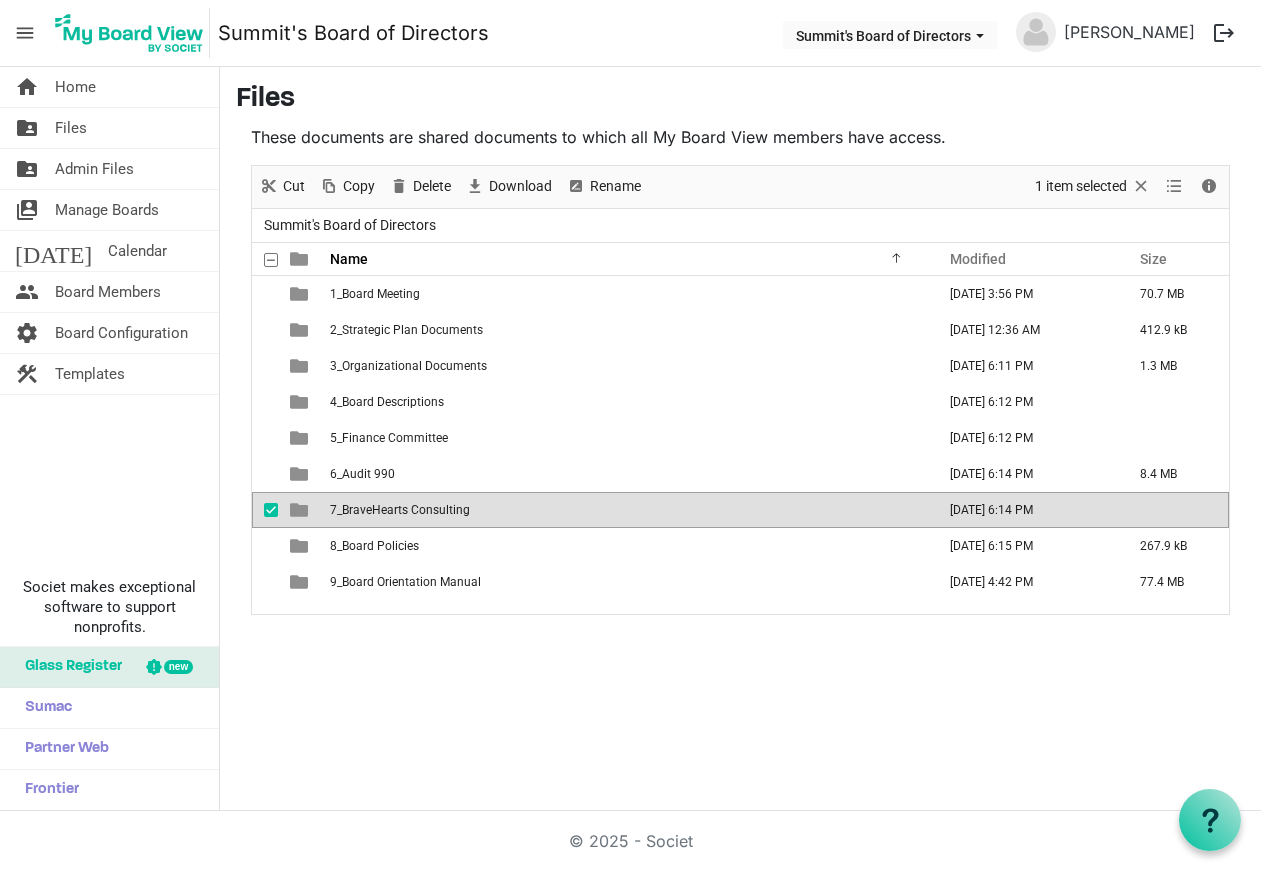 click on "7_BraveHearts Consulting" at bounding box center [400, 510] 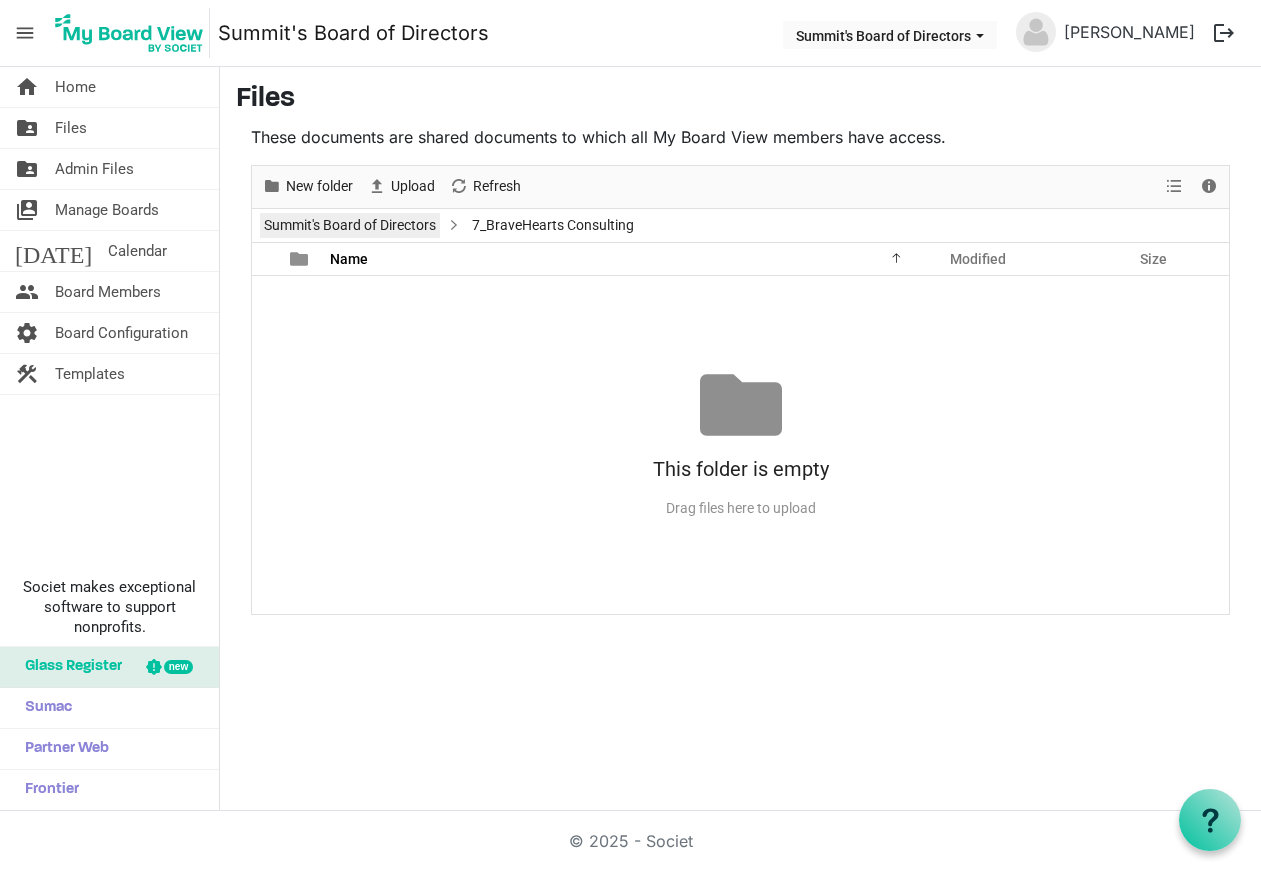 click on "Summit's Board of Directors" at bounding box center [350, 225] 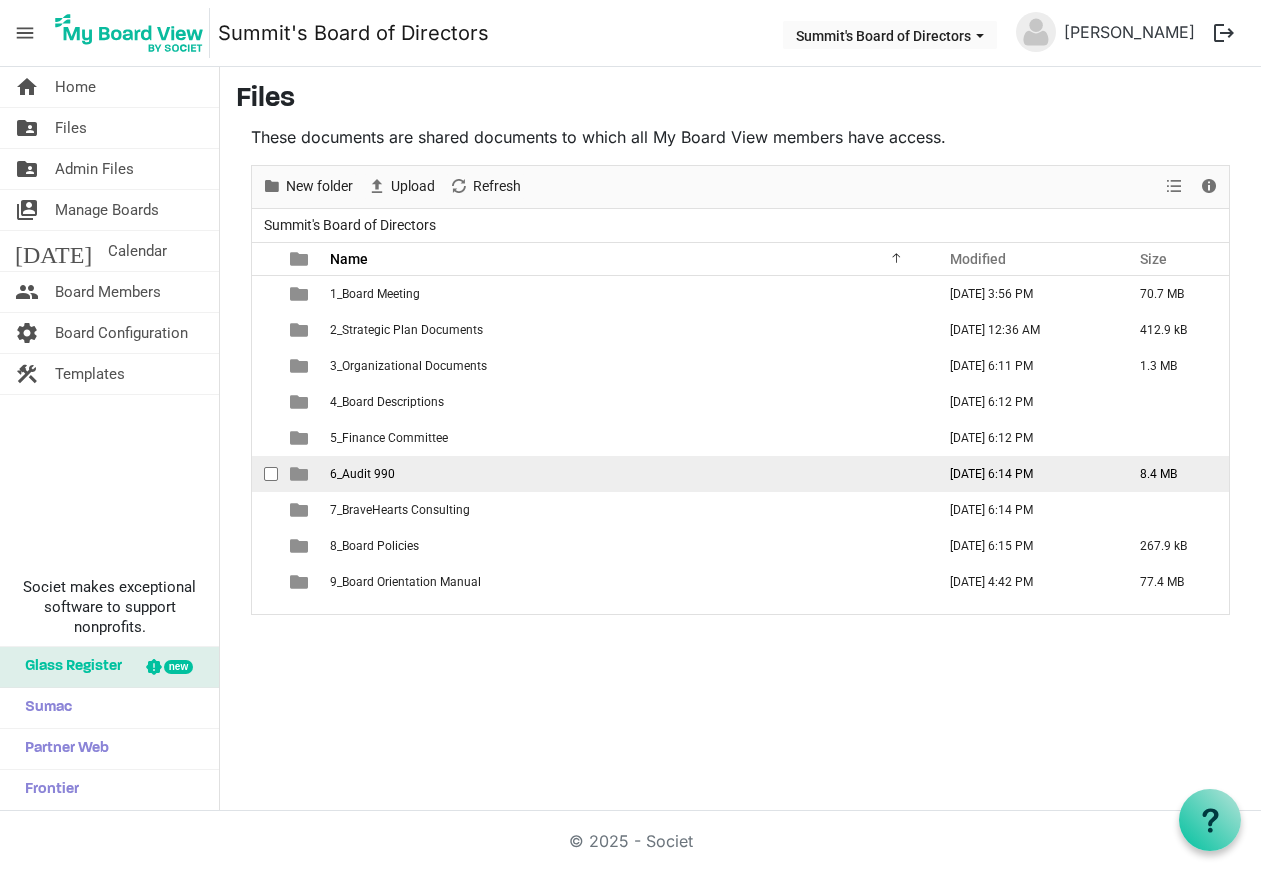 scroll, scrollTop: 0, scrollLeft: 0, axis: both 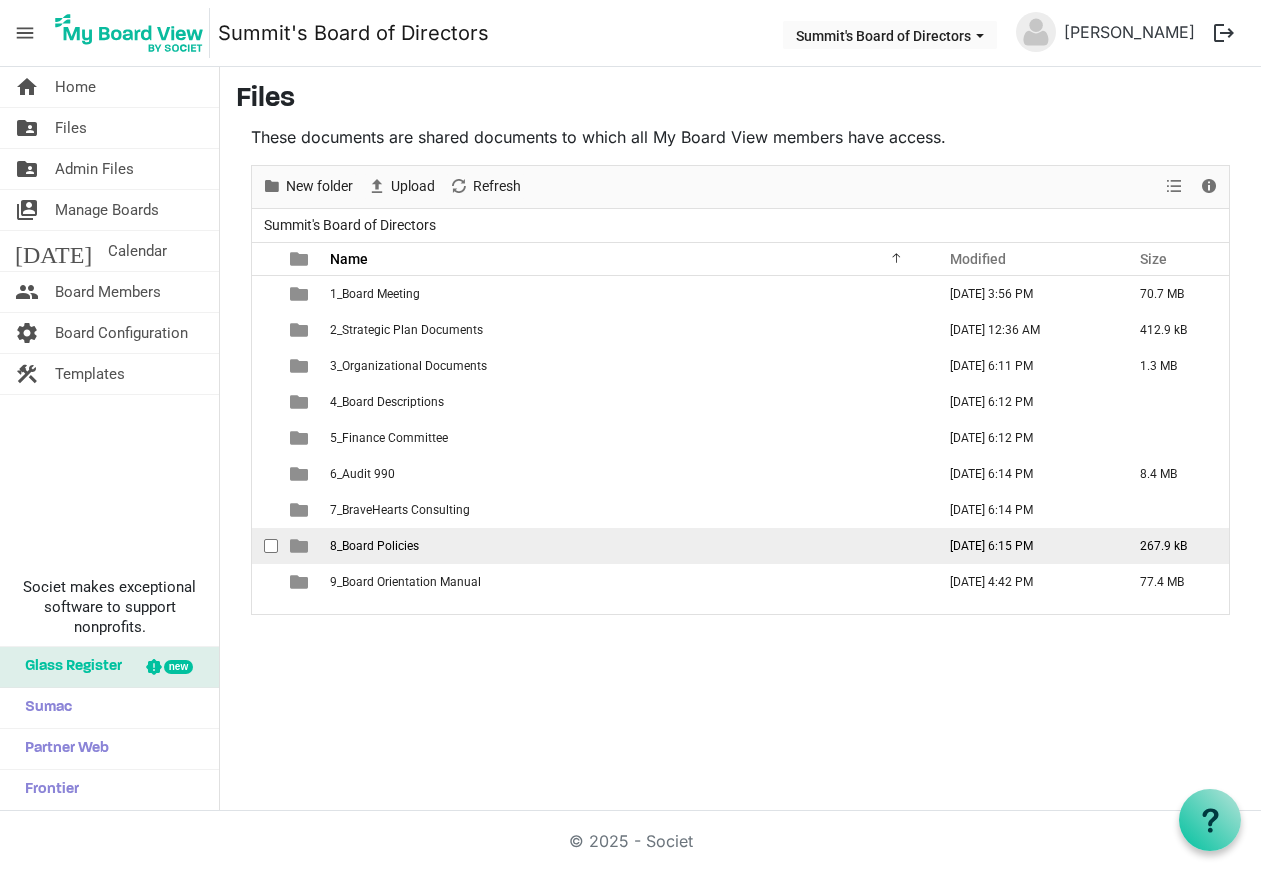 click on "8_Board Policies" at bounding box center (374, 546) 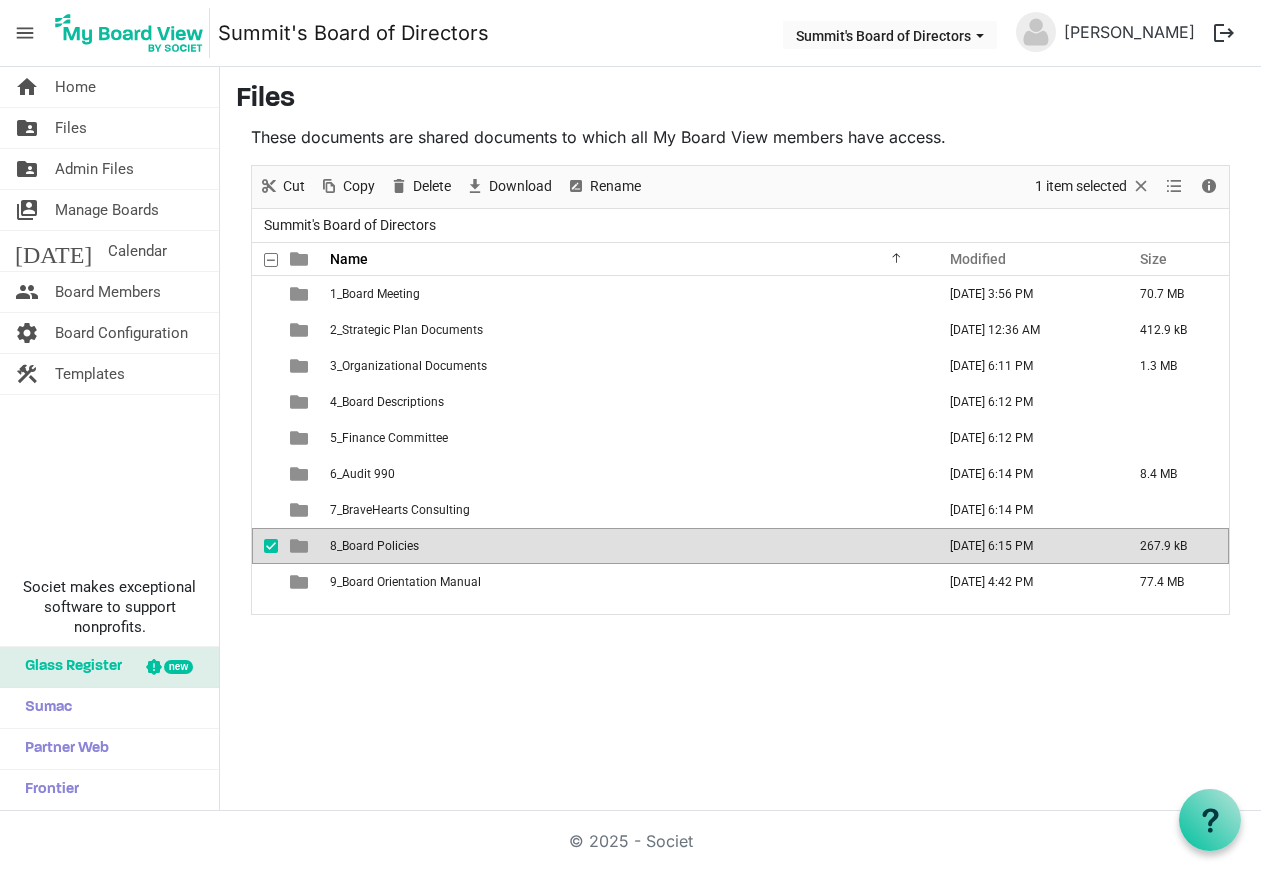click on "8_Board Policies" at bounding box center [374, 546] 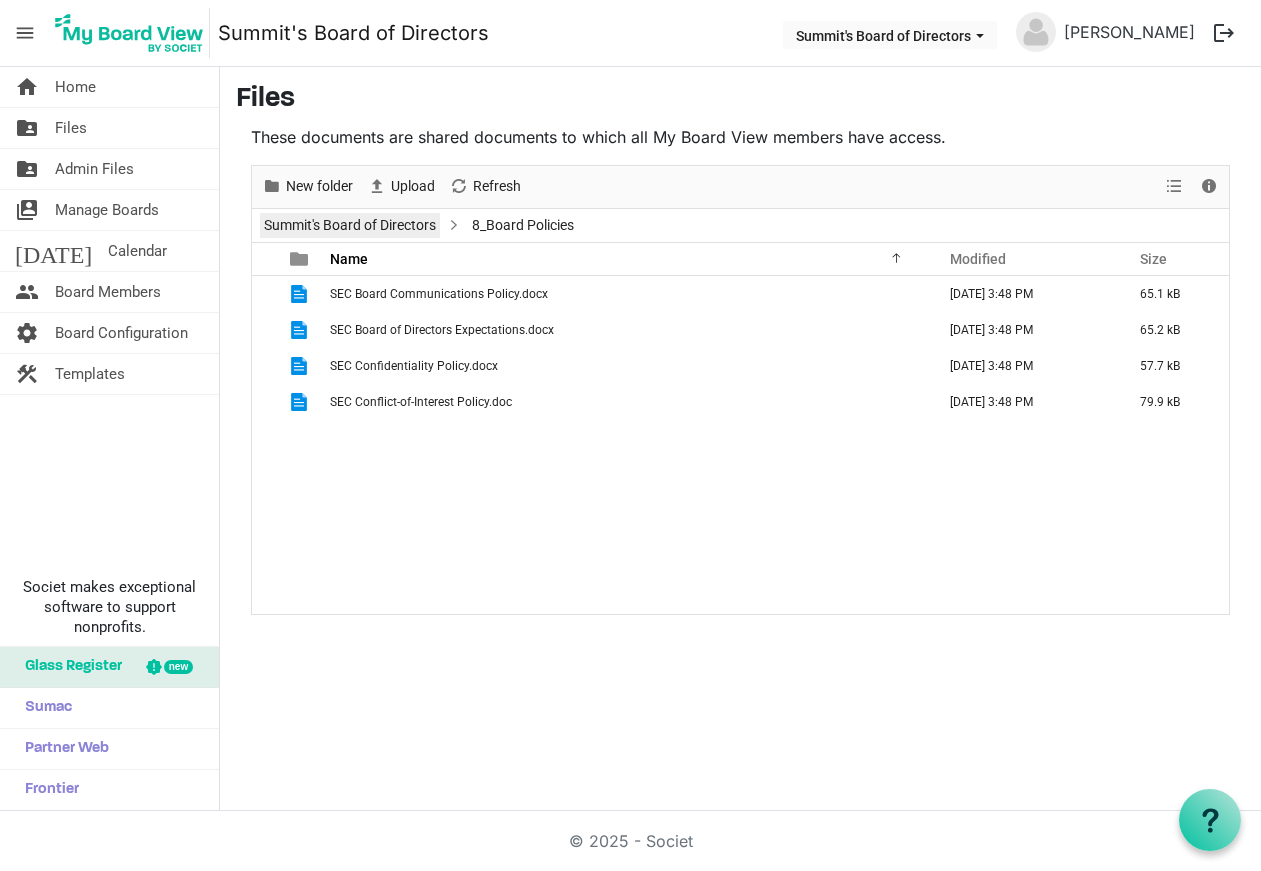 click on "Summit's Board of Directors" at bounding box center [350, 225] 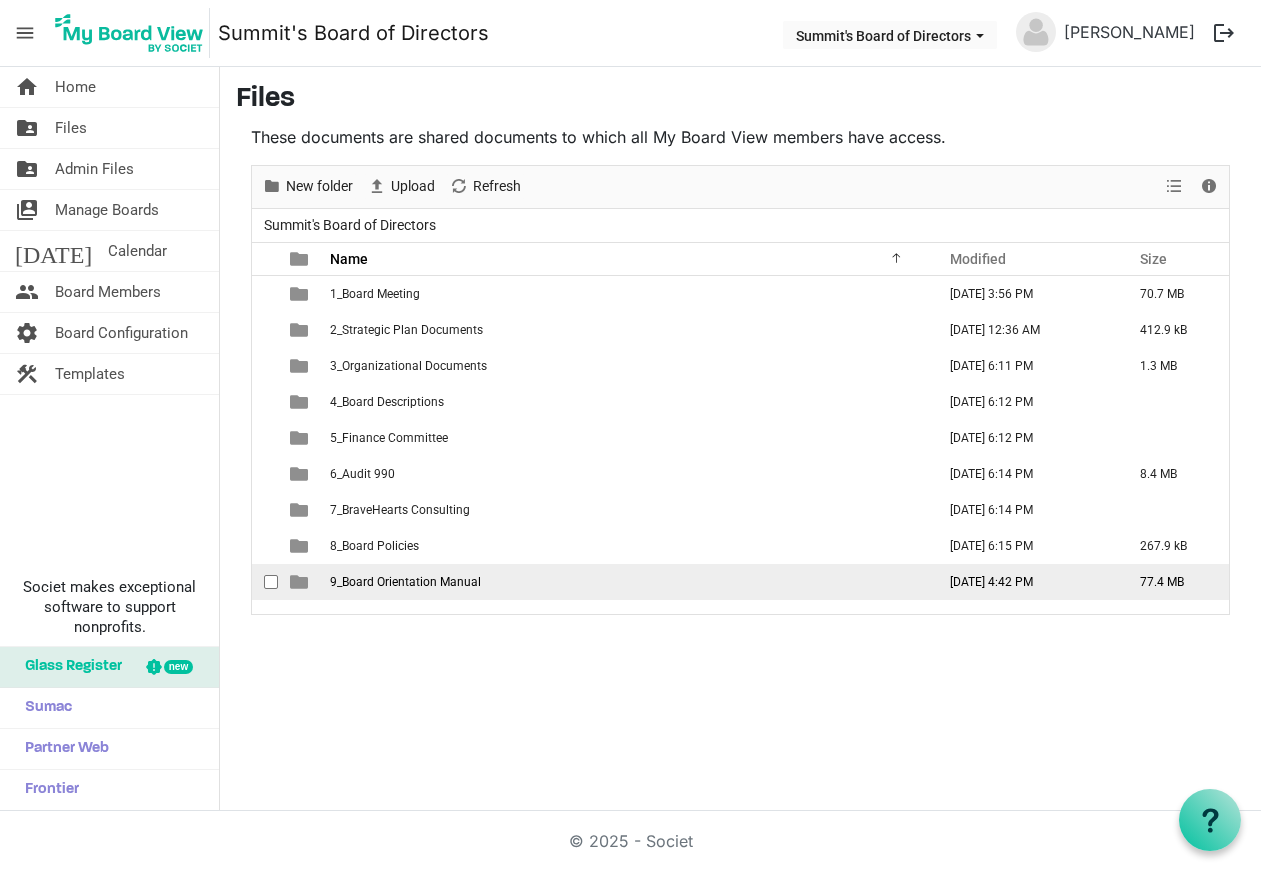 click on "9_Board Orientation Manual" at bounding box center [405, 582] 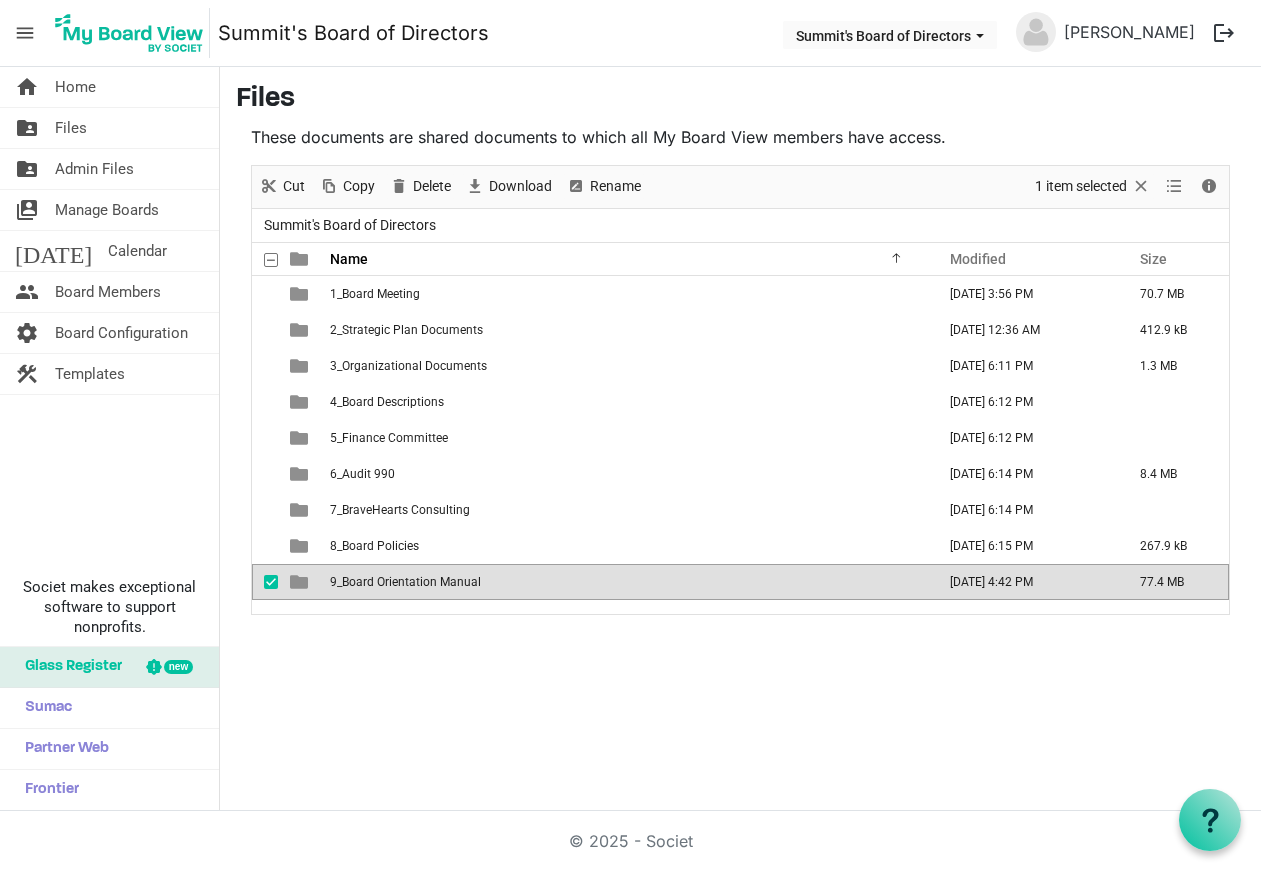 click on "9_Board Orientation Manual" at bounding box center (405, 582) 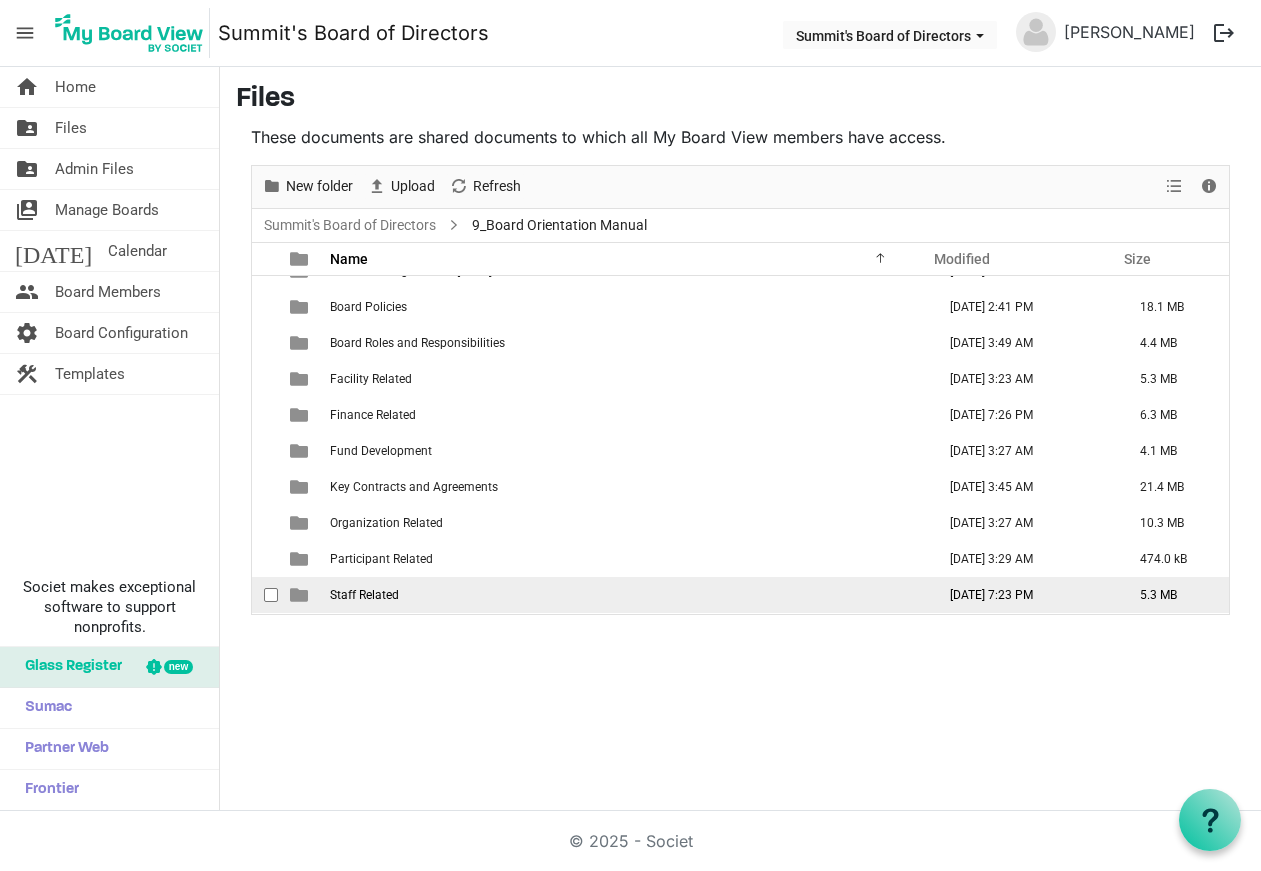 scroll, scrollTop: 59, scrollLeft: 0, axis: vertical 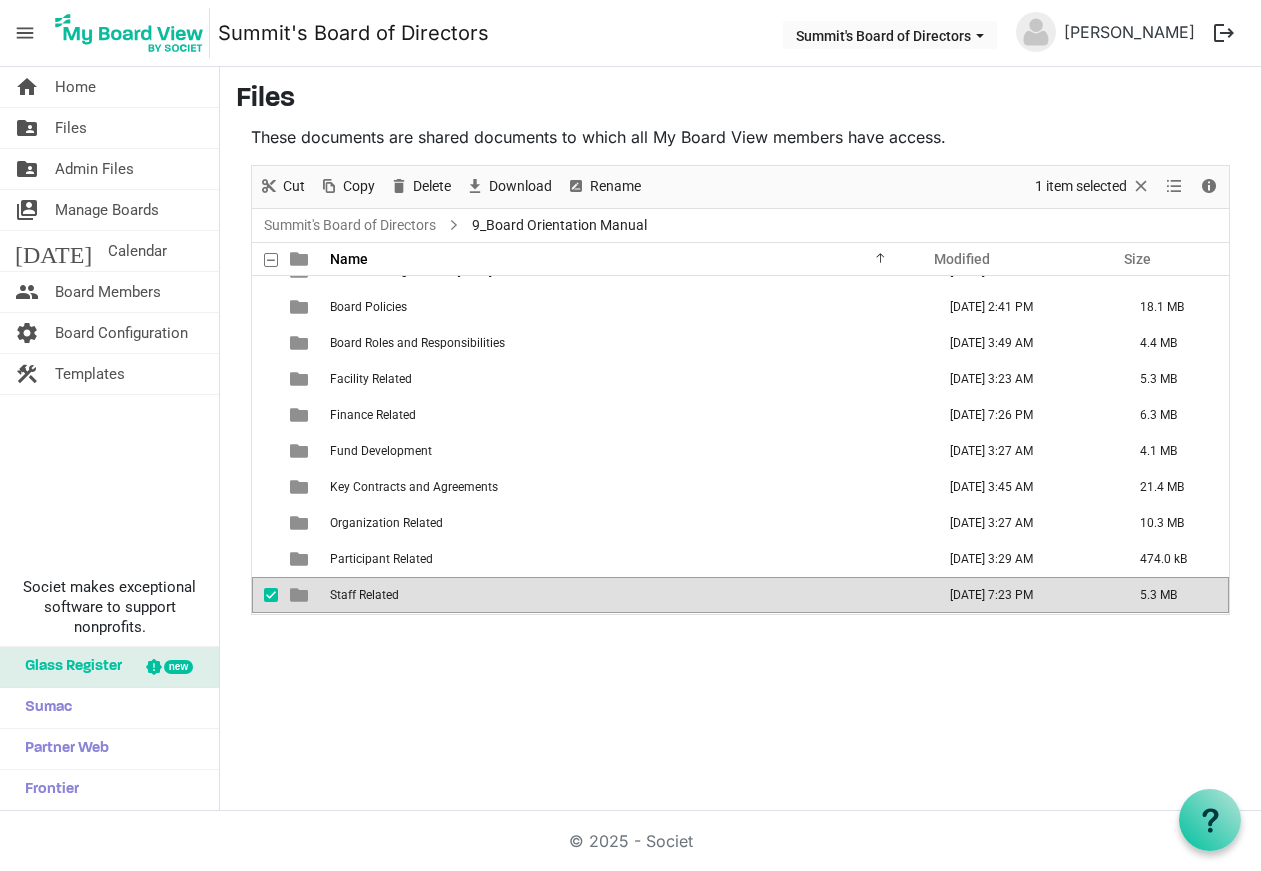 click on "Staff Related" at bounding box center (364, 595) 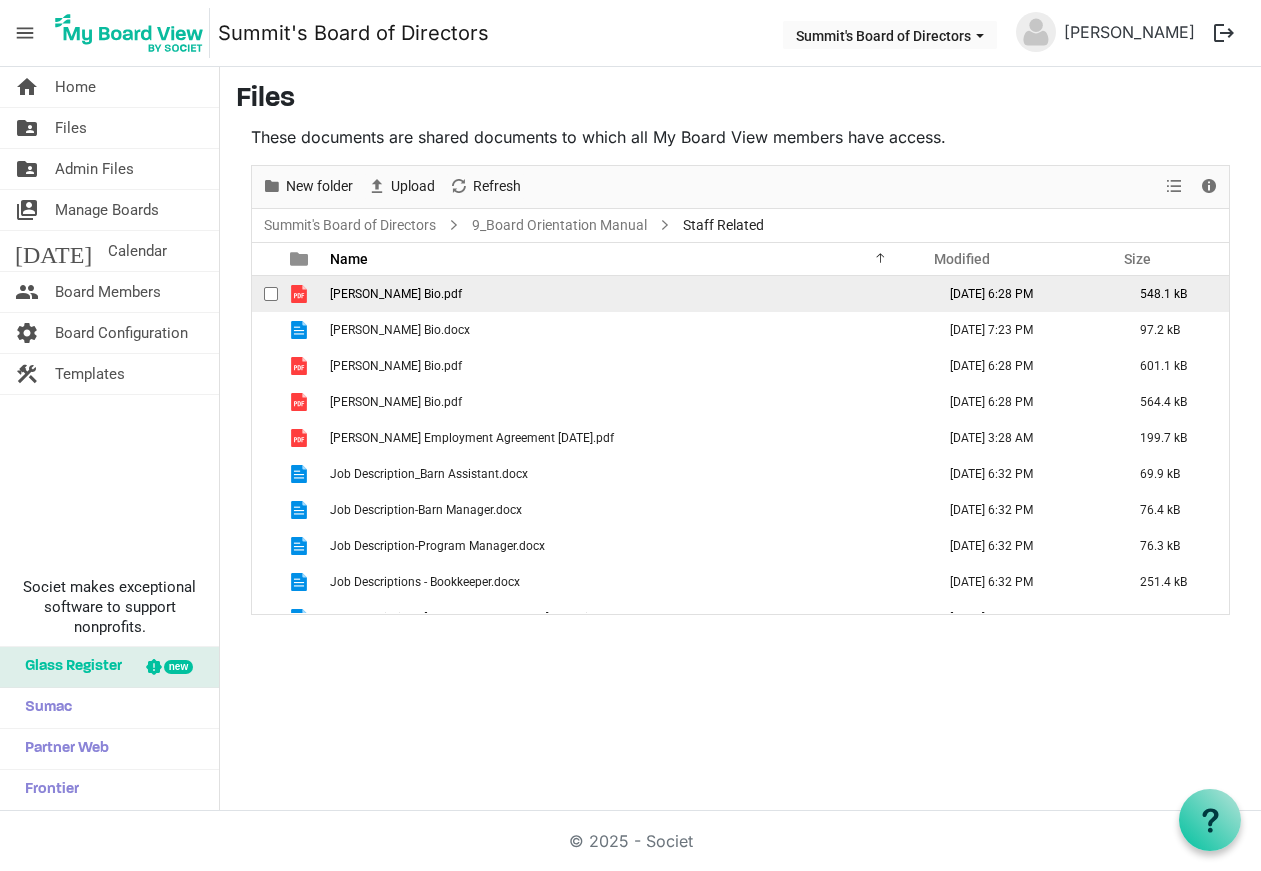 scroll, scrollTop: 0, scrollLeft: 0, axis: both 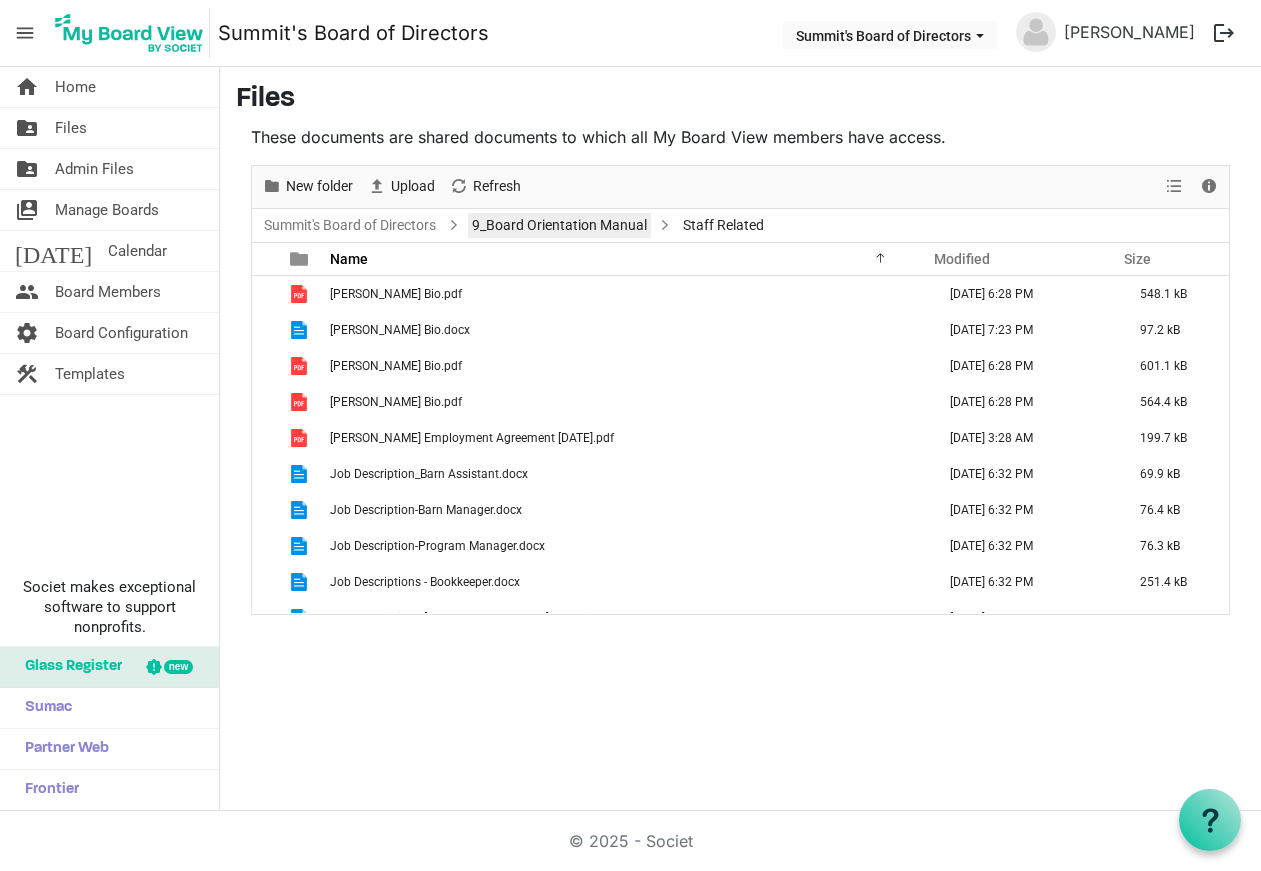 click on "9_Board Orientation Manual" at bounding box center (559, 225) 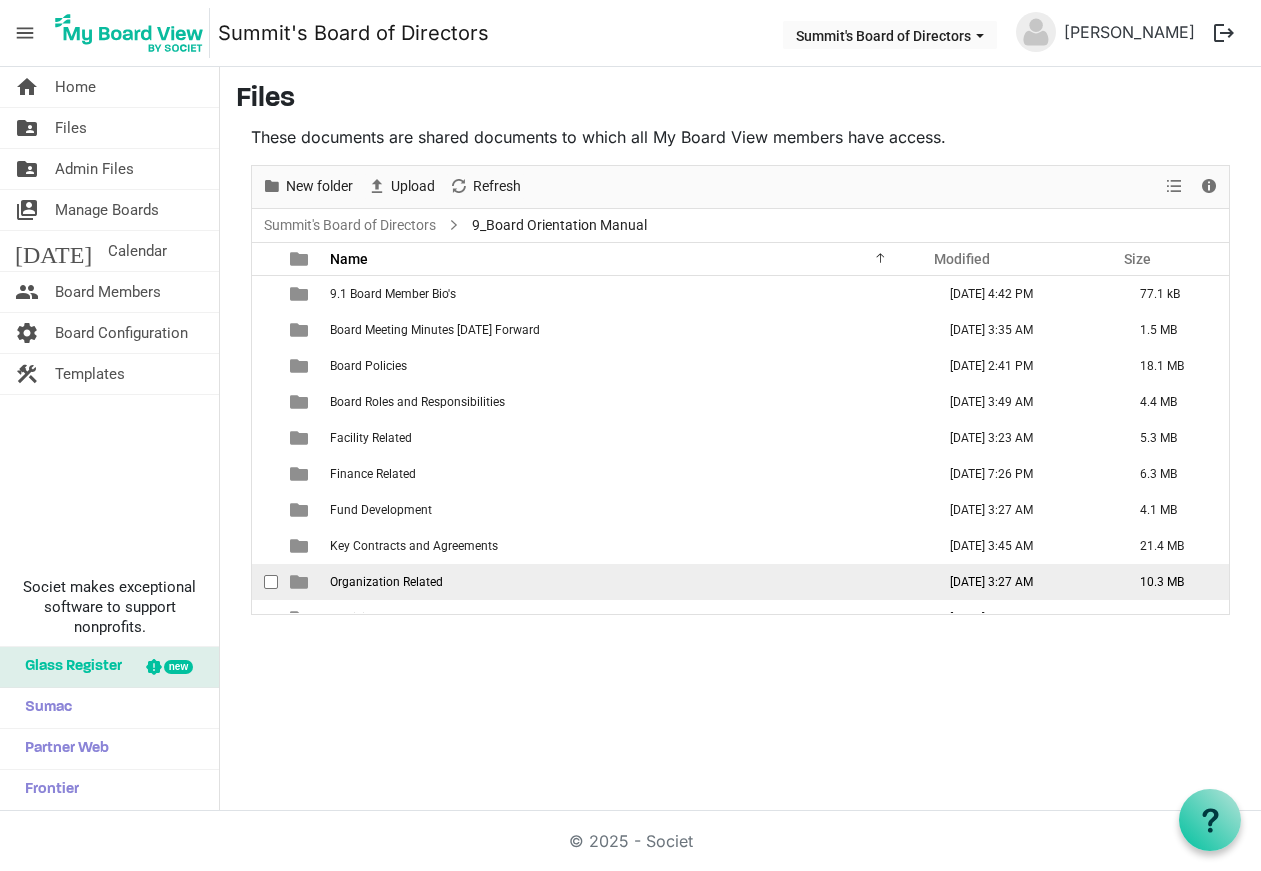 scroll, scrollTop: 59, scrollLeft: 0, axis: vertical 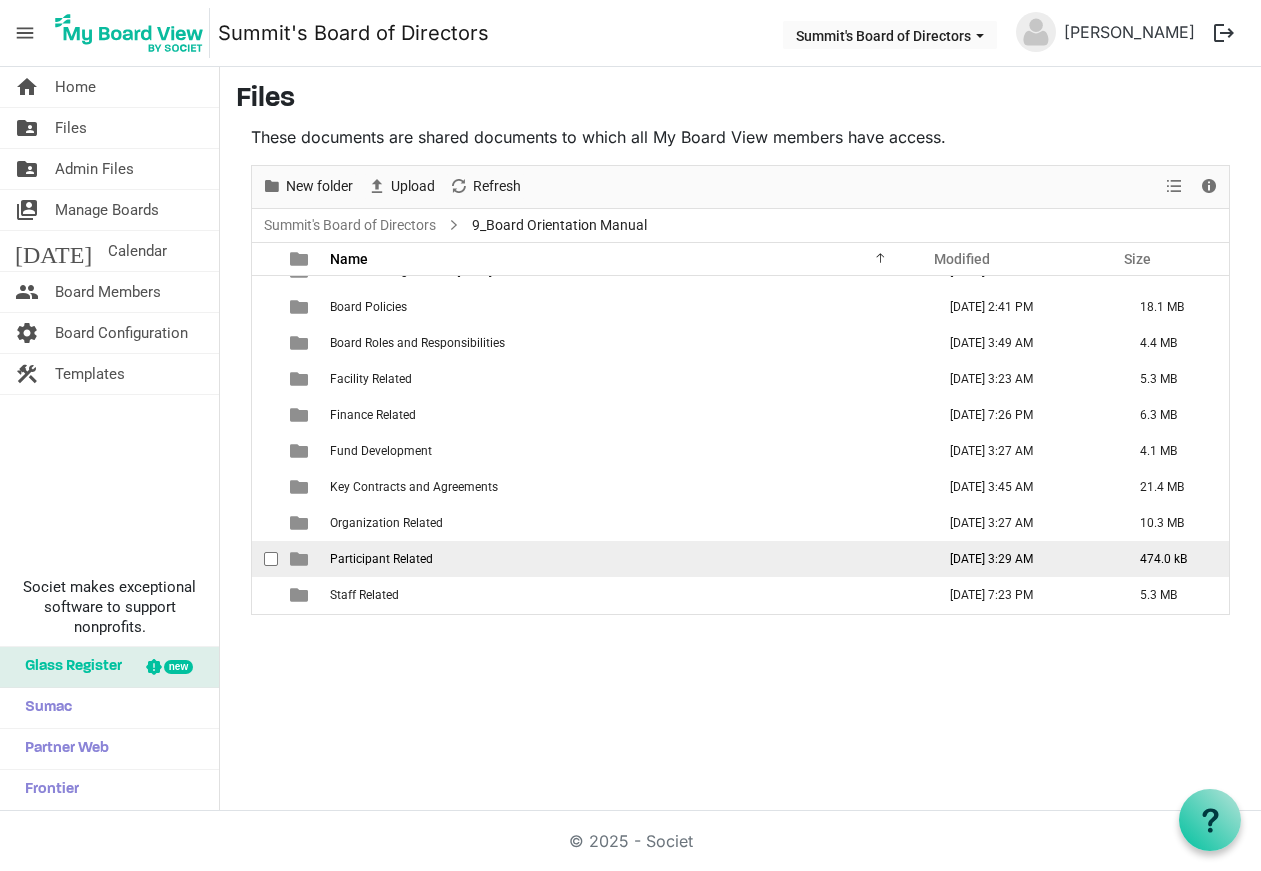 click on "Participant Related" at bounding box center (381, 559) 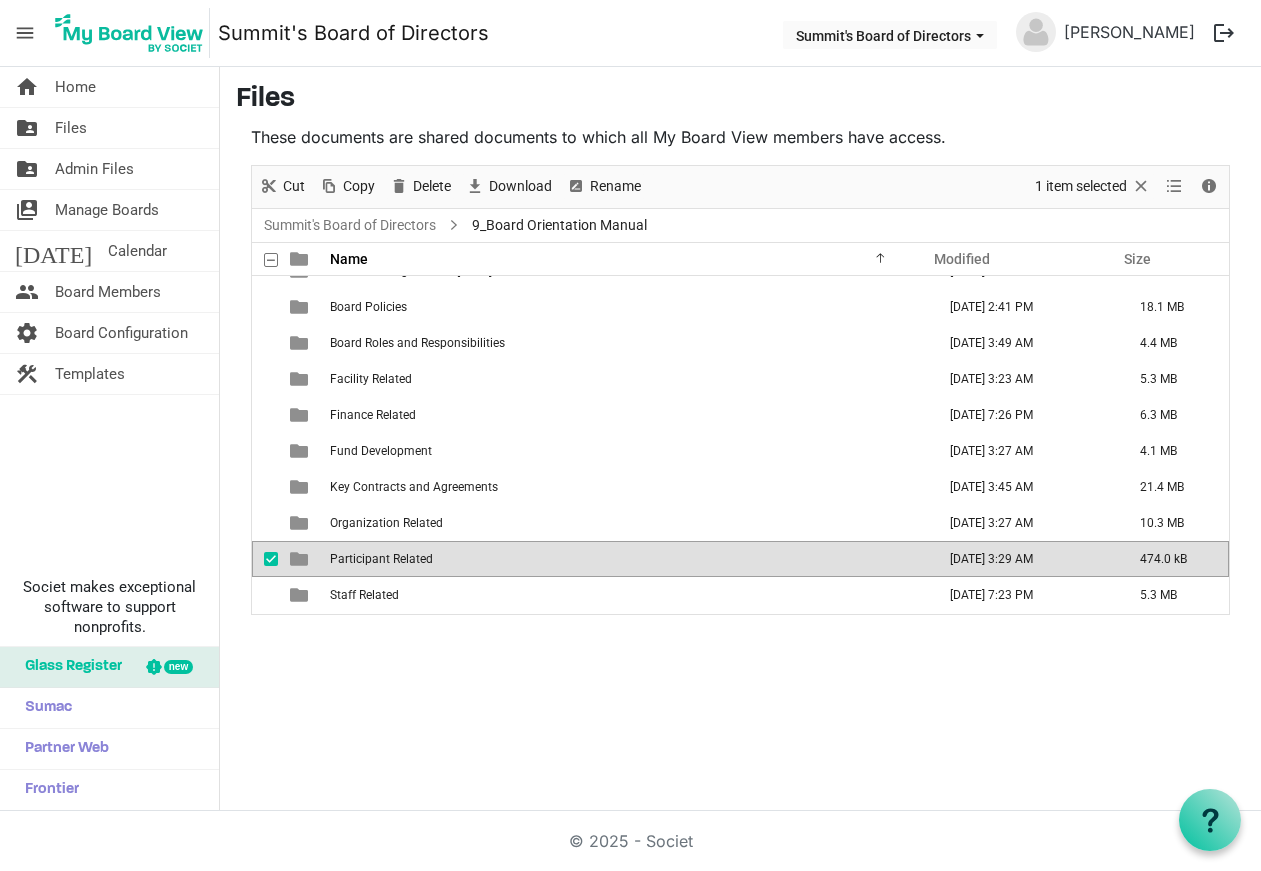 click on "Participant Related" at bounding box center [381, 559] 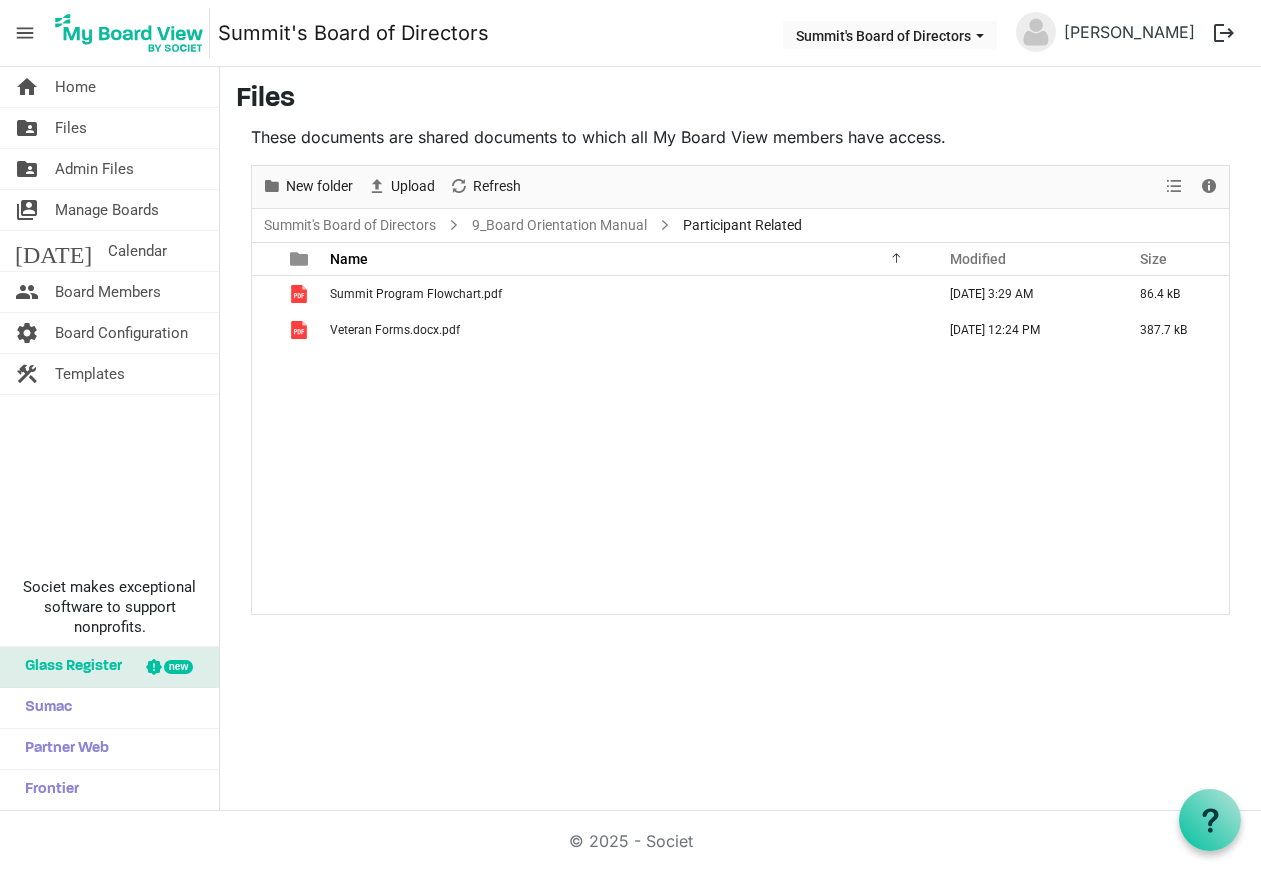 scroll, scrollTop: 0, scrollLeft: 0, axis: both 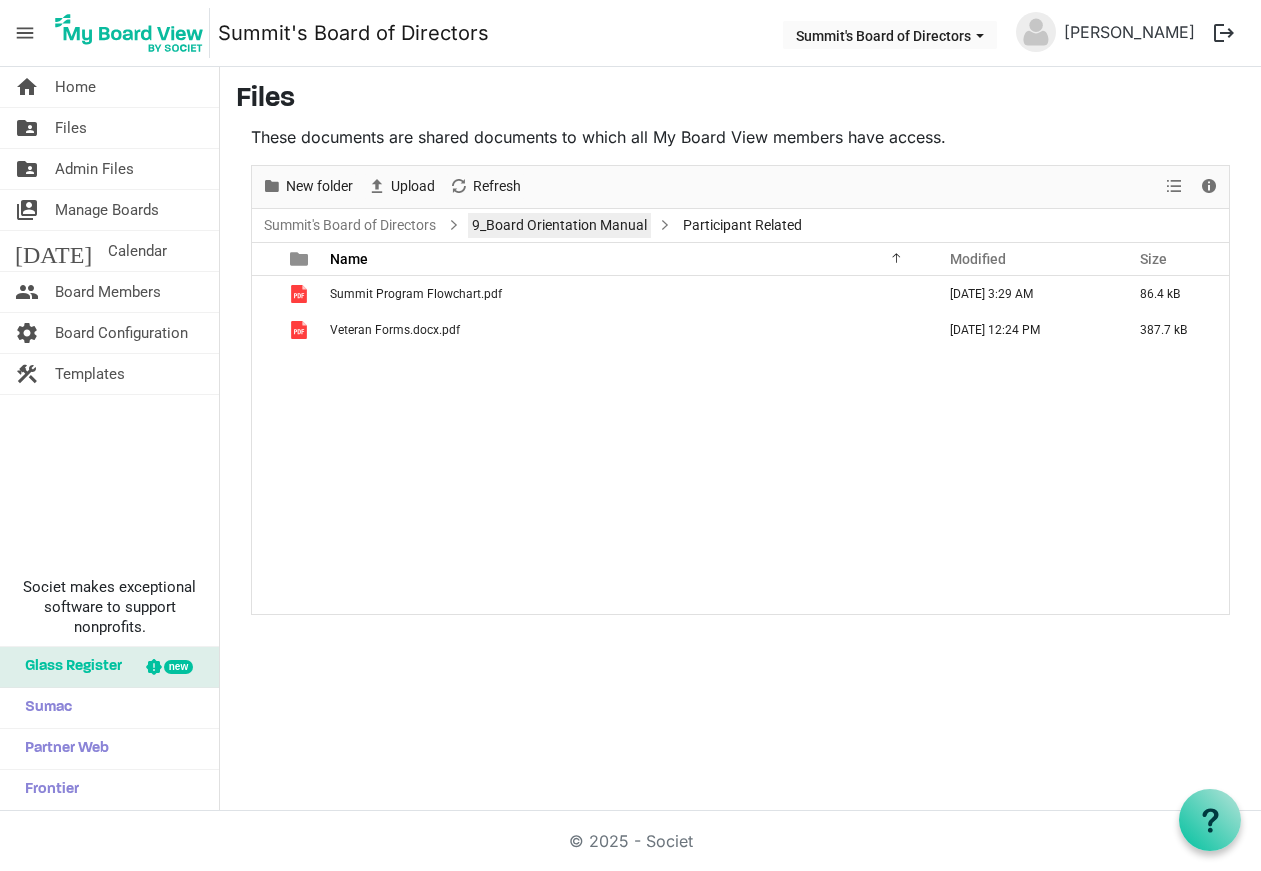 click on "9_Board Orientation Manual" at bounding box center [559, 225] 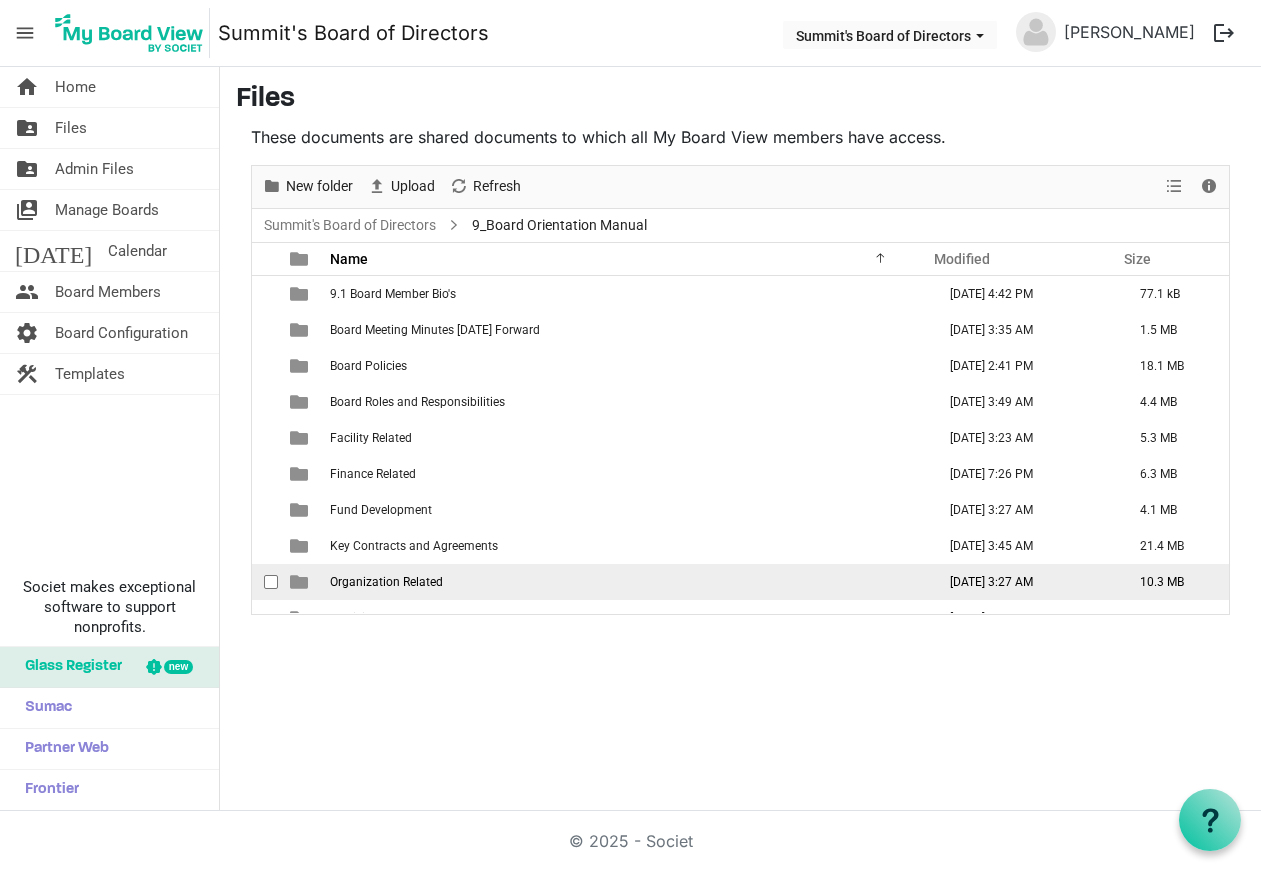 scroll, scrollTop: 59, scrollLeft: 0, axis: vertical 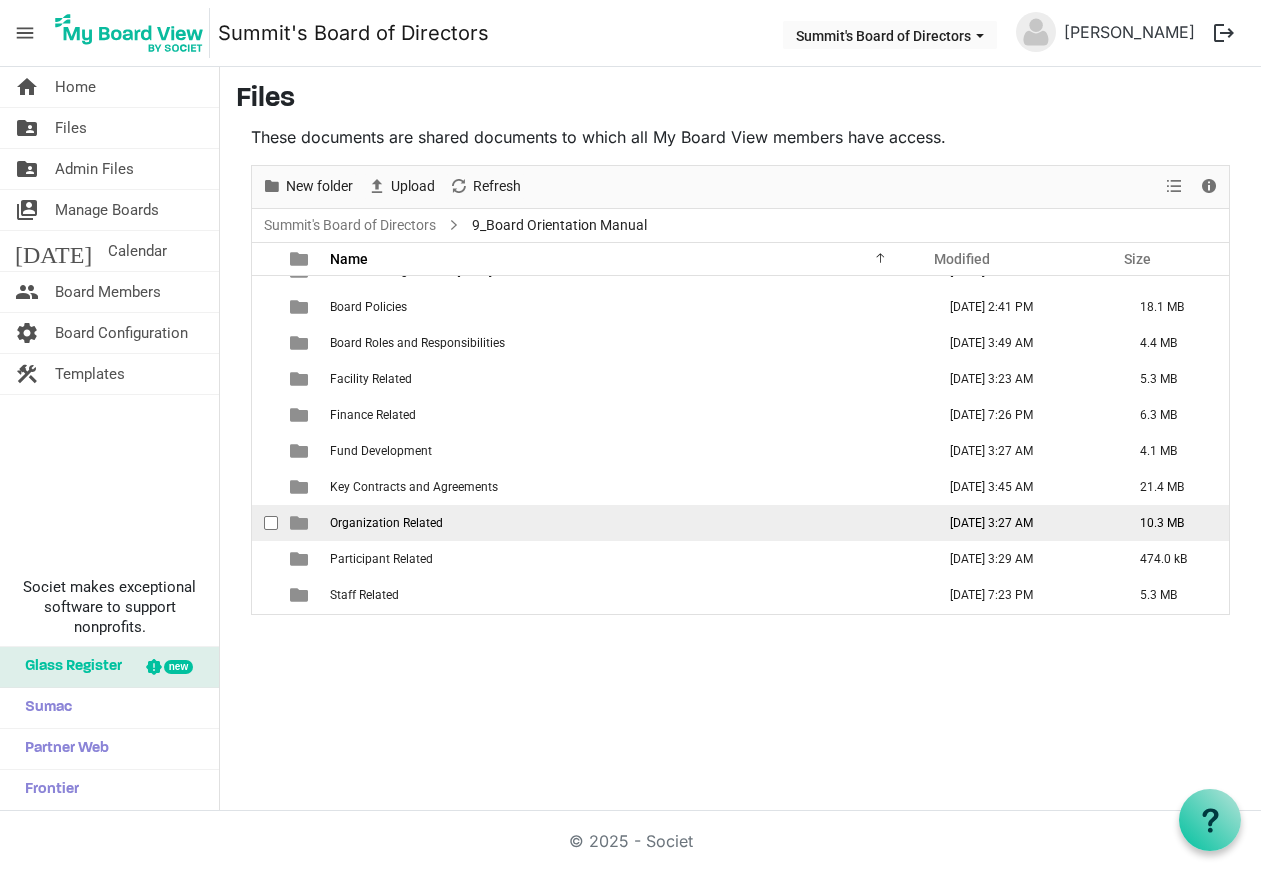 click on "Organization Related" at bounding box center [386, 523] 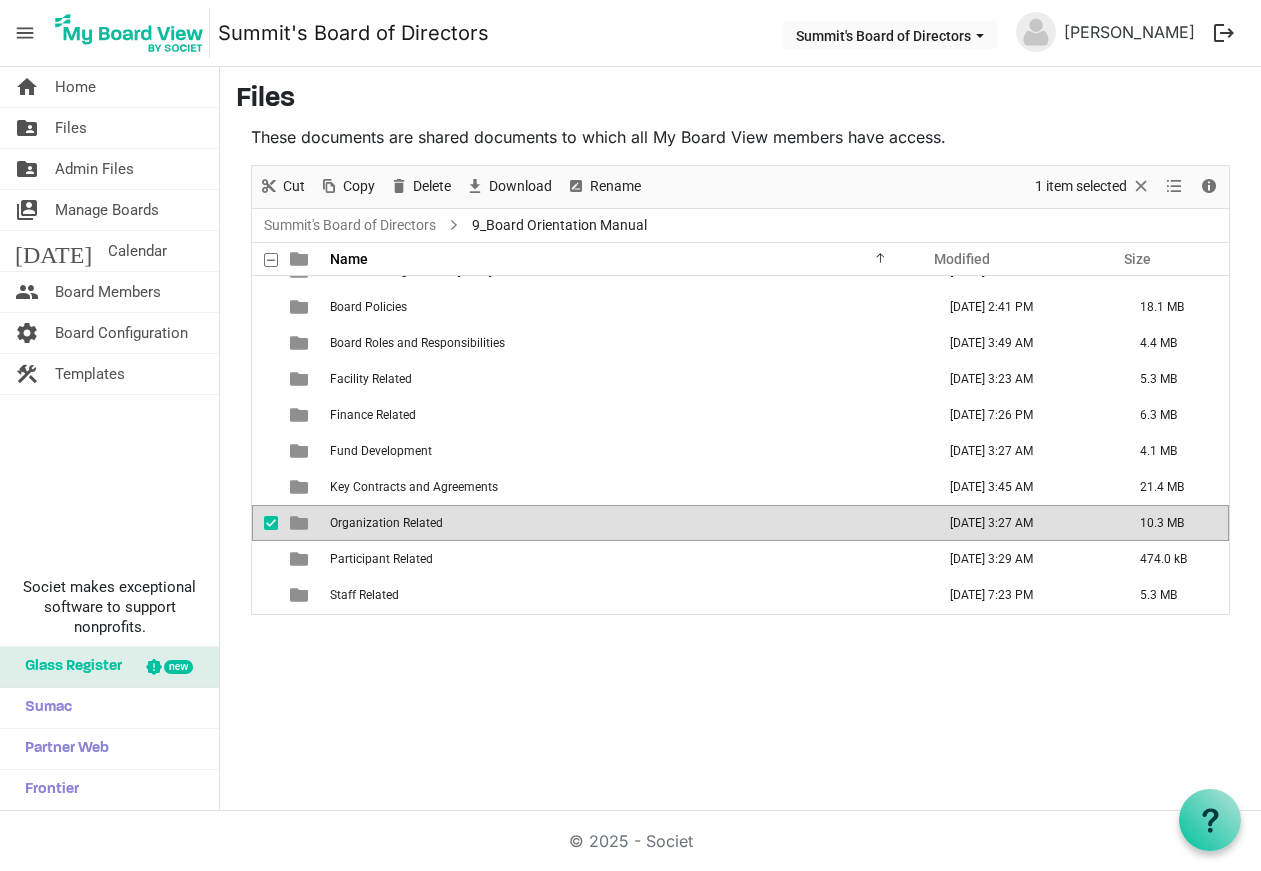 click on "Organization Related" at bounding box center (386, 523) 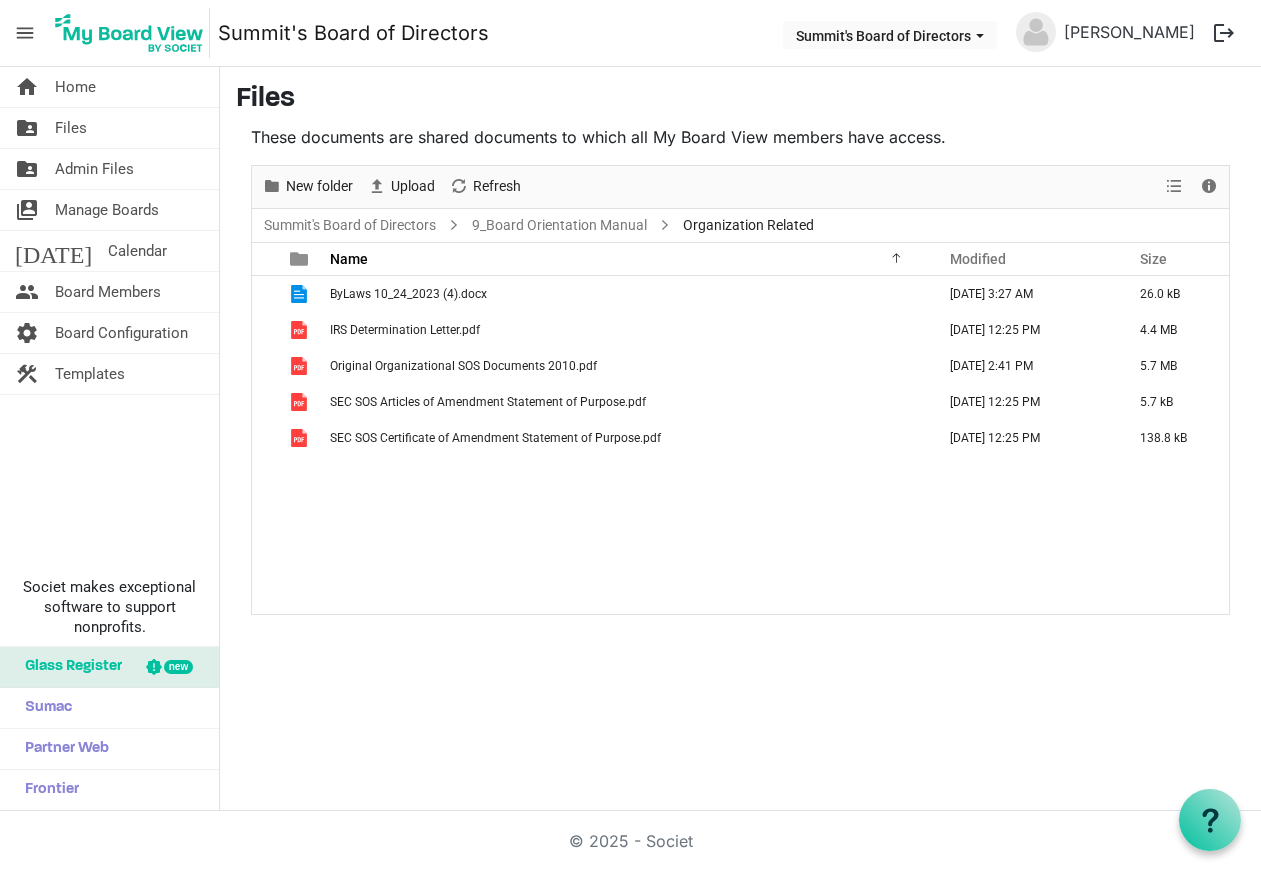 scroll, scrollTop: 0, scrollLeft: 0, axis: both 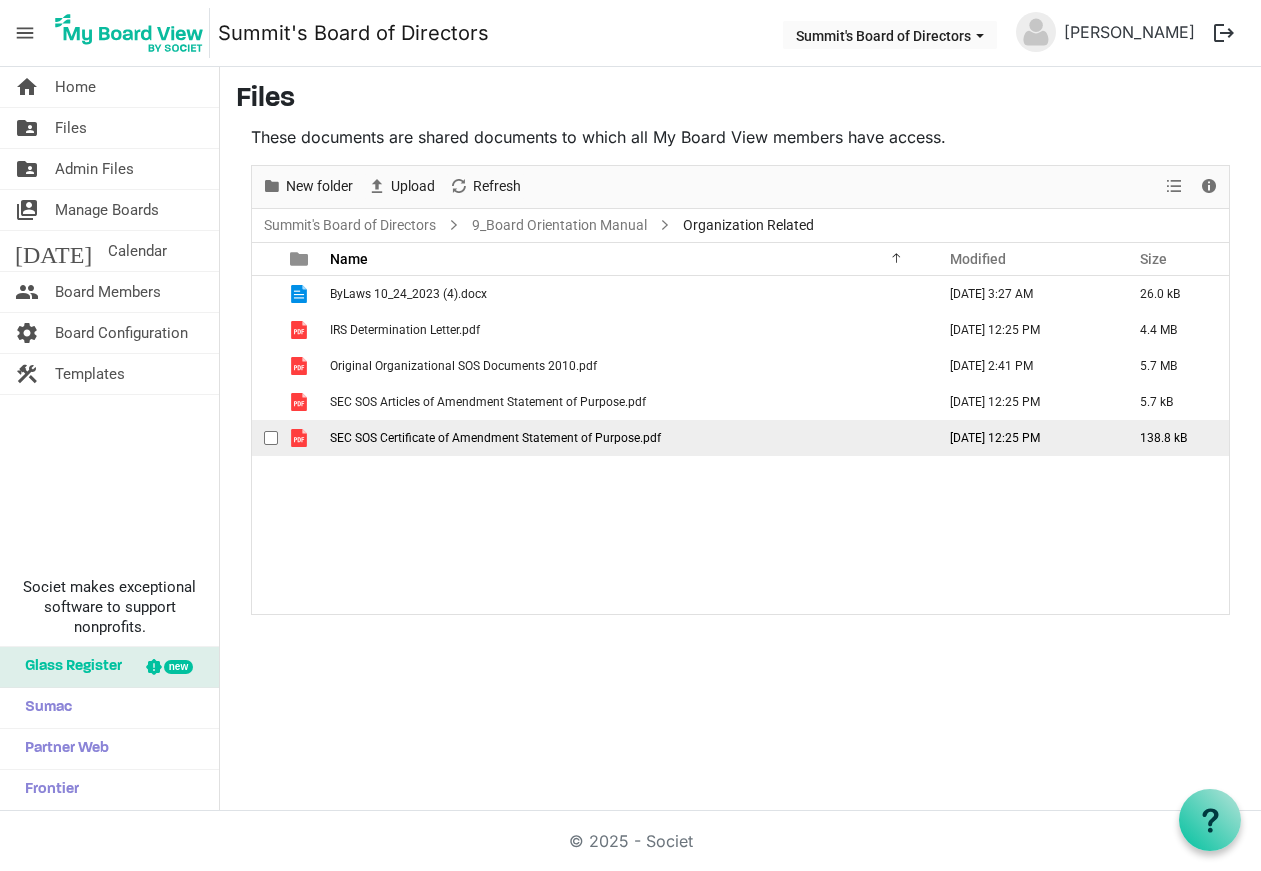 click on "SEC SOS Certificate of Amendment Statement of Purpose.pdf" at bounding box center [626, 438] 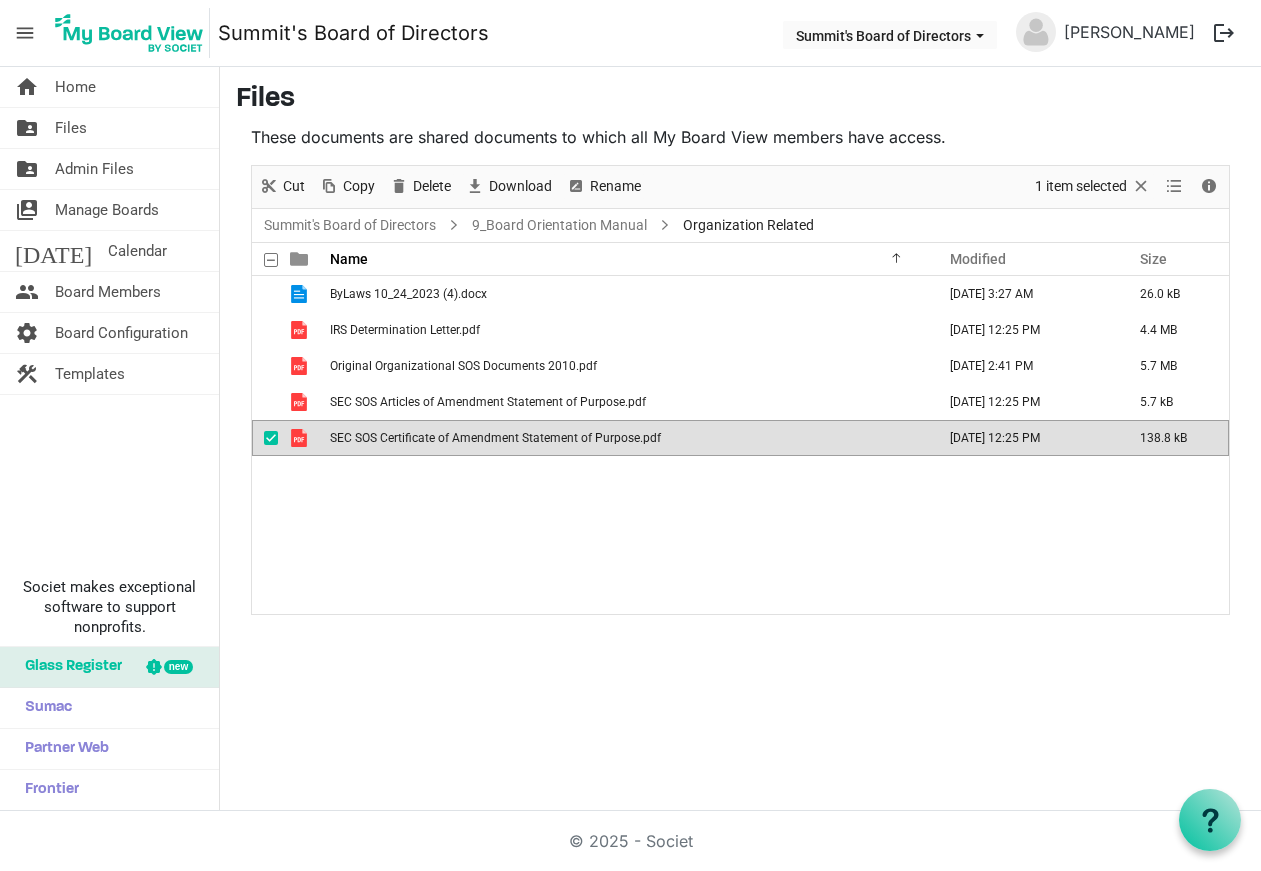 click on "SEC SOS Certificate of Amendment Statement of Purpose.pdf" at bounding box center [626, 438] 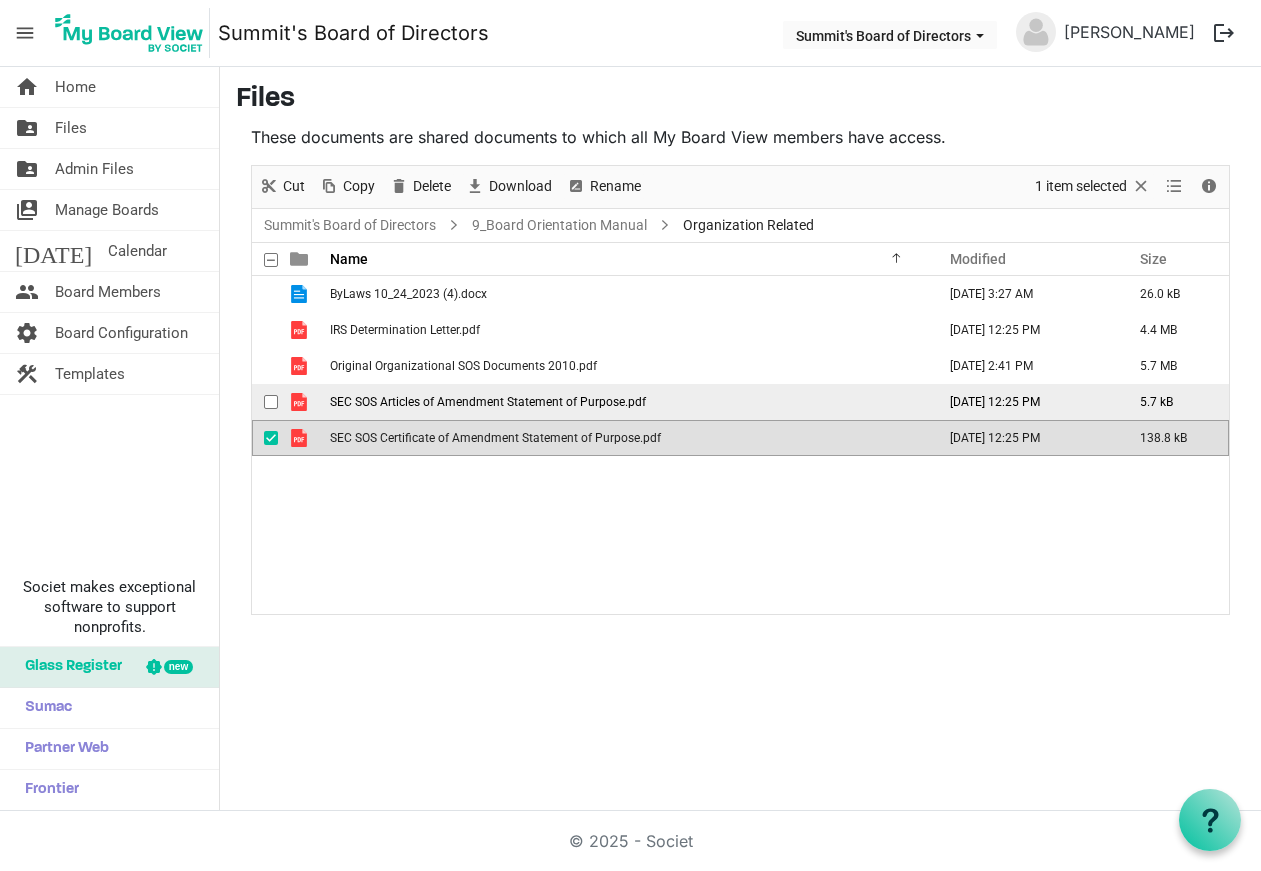 click on "SEC SOS Articles of Amendment Statement of Purpose.pdf" at bounding box center (488, 402) 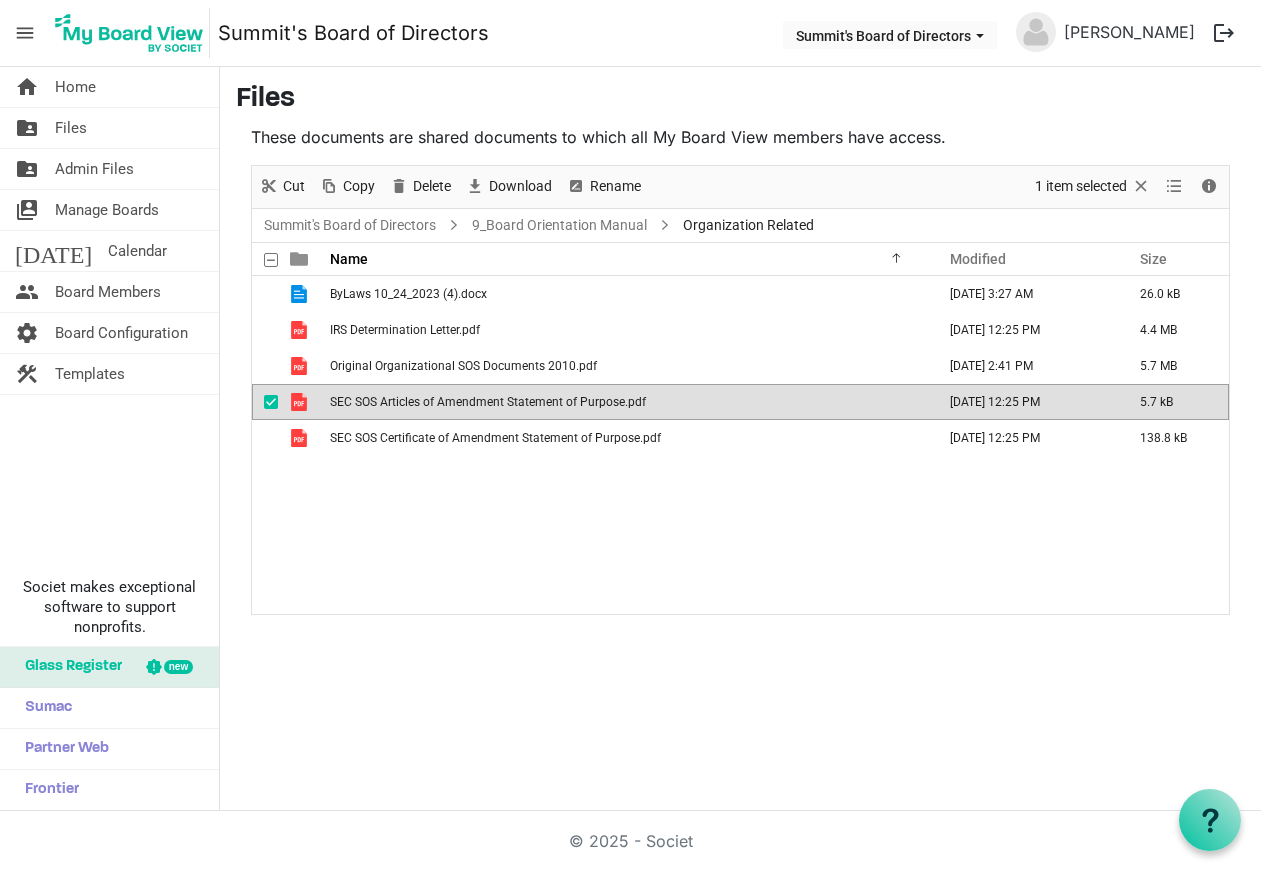 click on "SEC SOS Articles of Amendment Statement of Purpose.pdf" at bounding box center (488, 402) 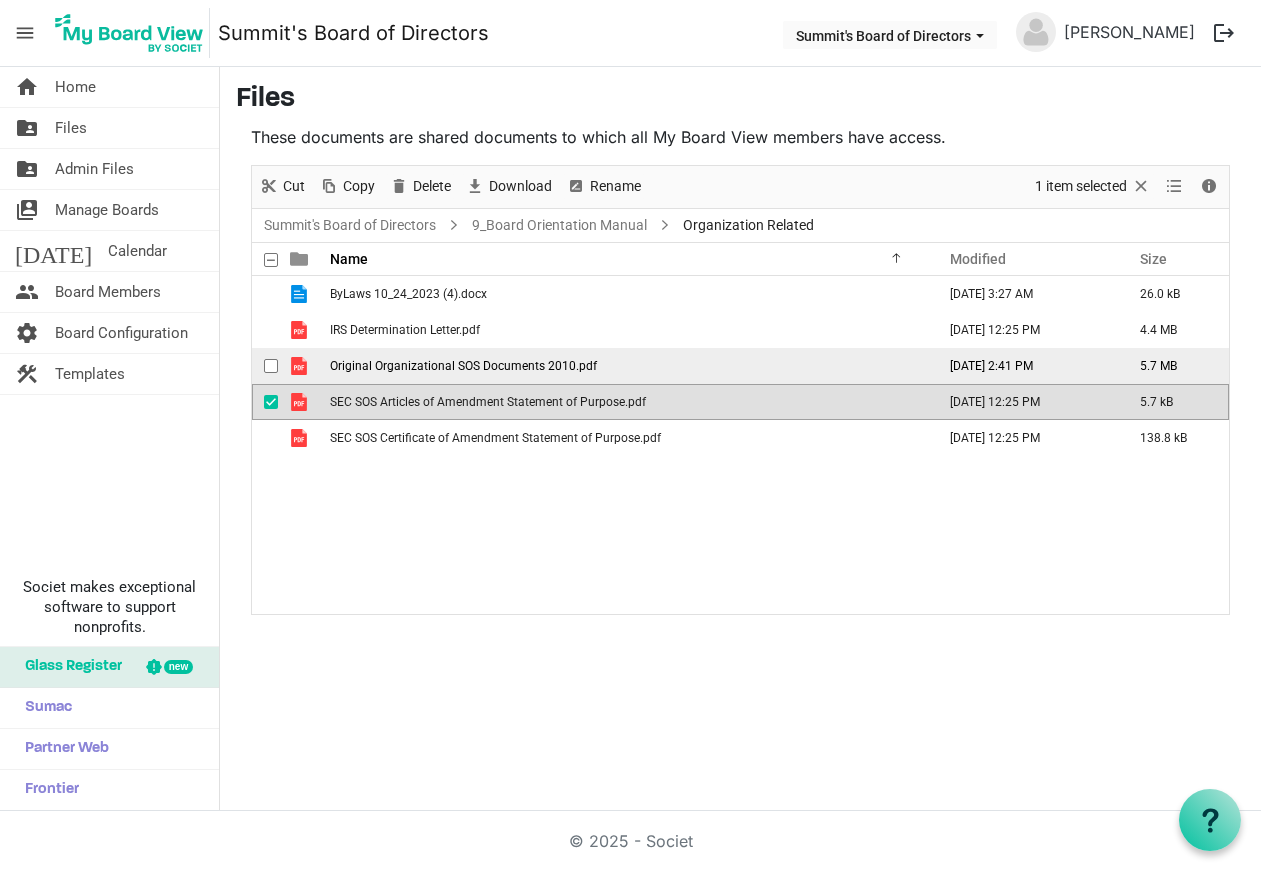 click on "Original Organizational SOS Documents 2010.pdf" at bounding box center (463, 366) 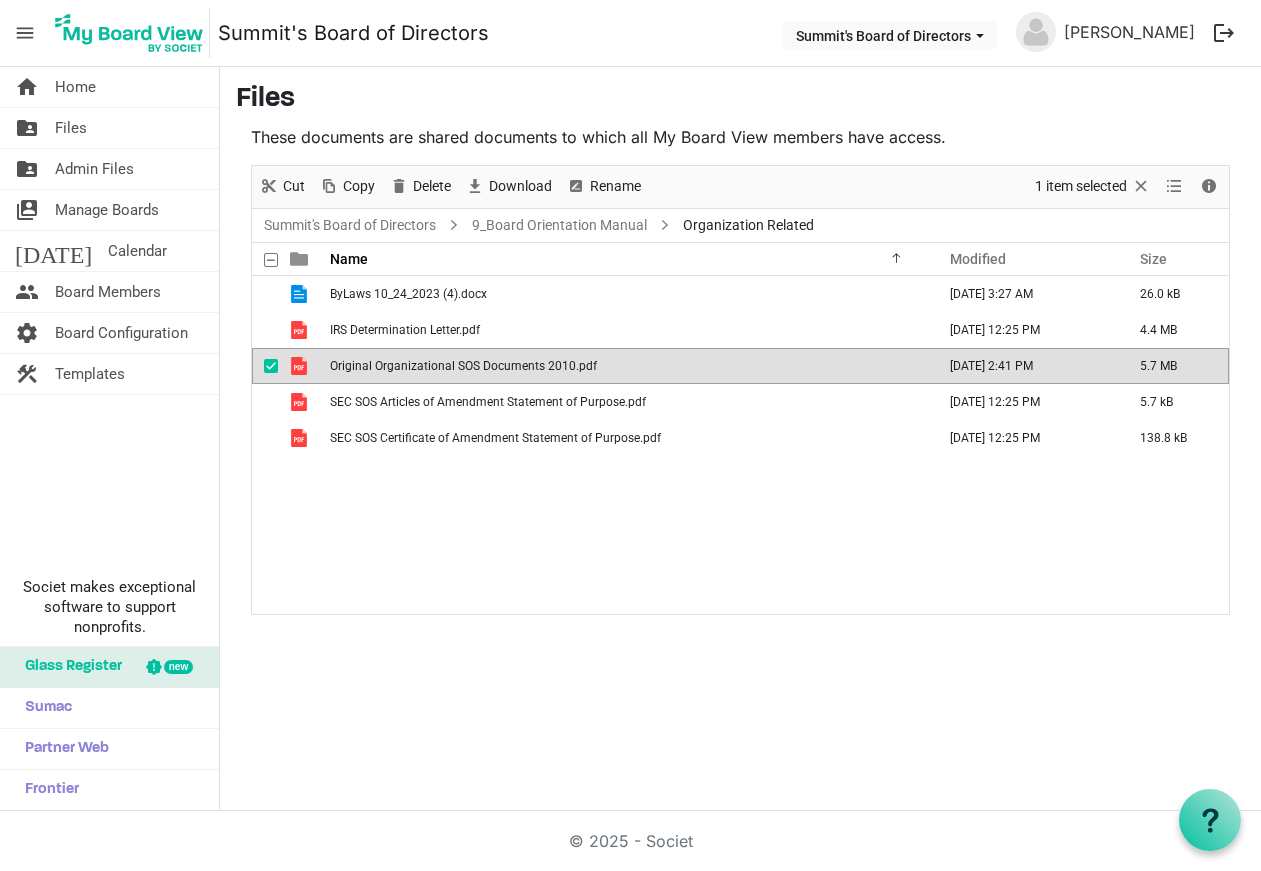 click on "Original Organizational SOS Documents 2010.pdf" at bounding box center [463, 366] 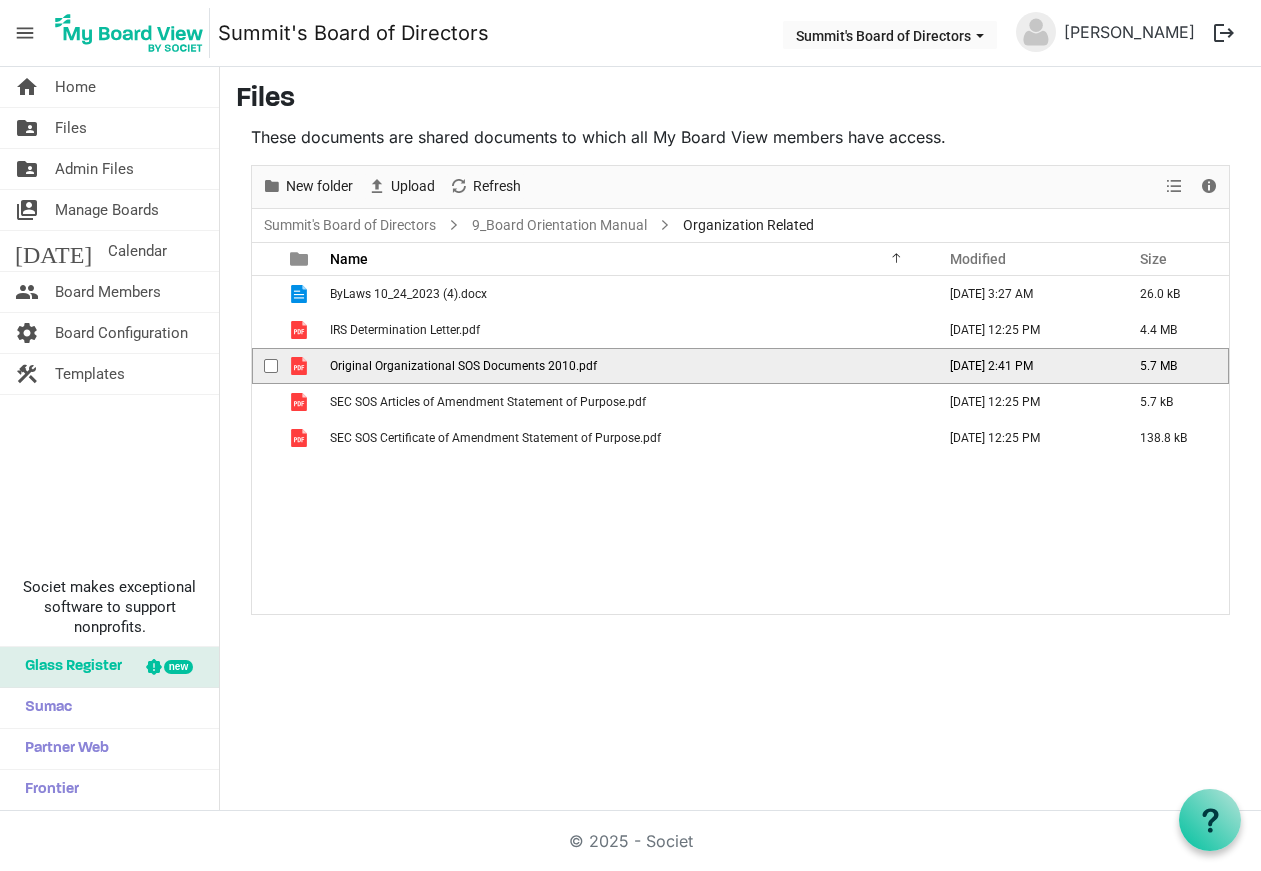click on "Original Organizational SOS Documents 2010.pdf" at bounding box center [463, 366] 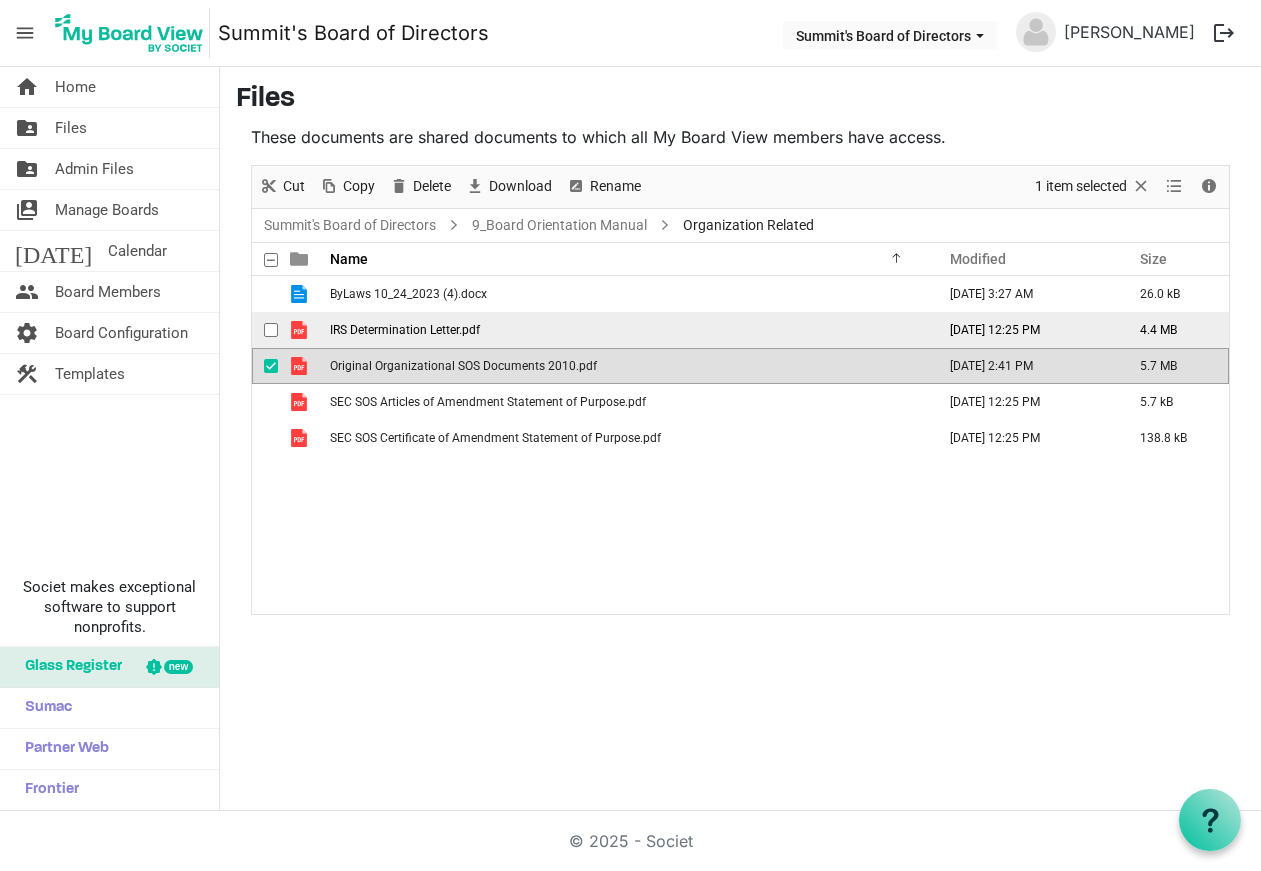 click on "IRS Determination Letter.pdf" at bounding box center (405, 330) 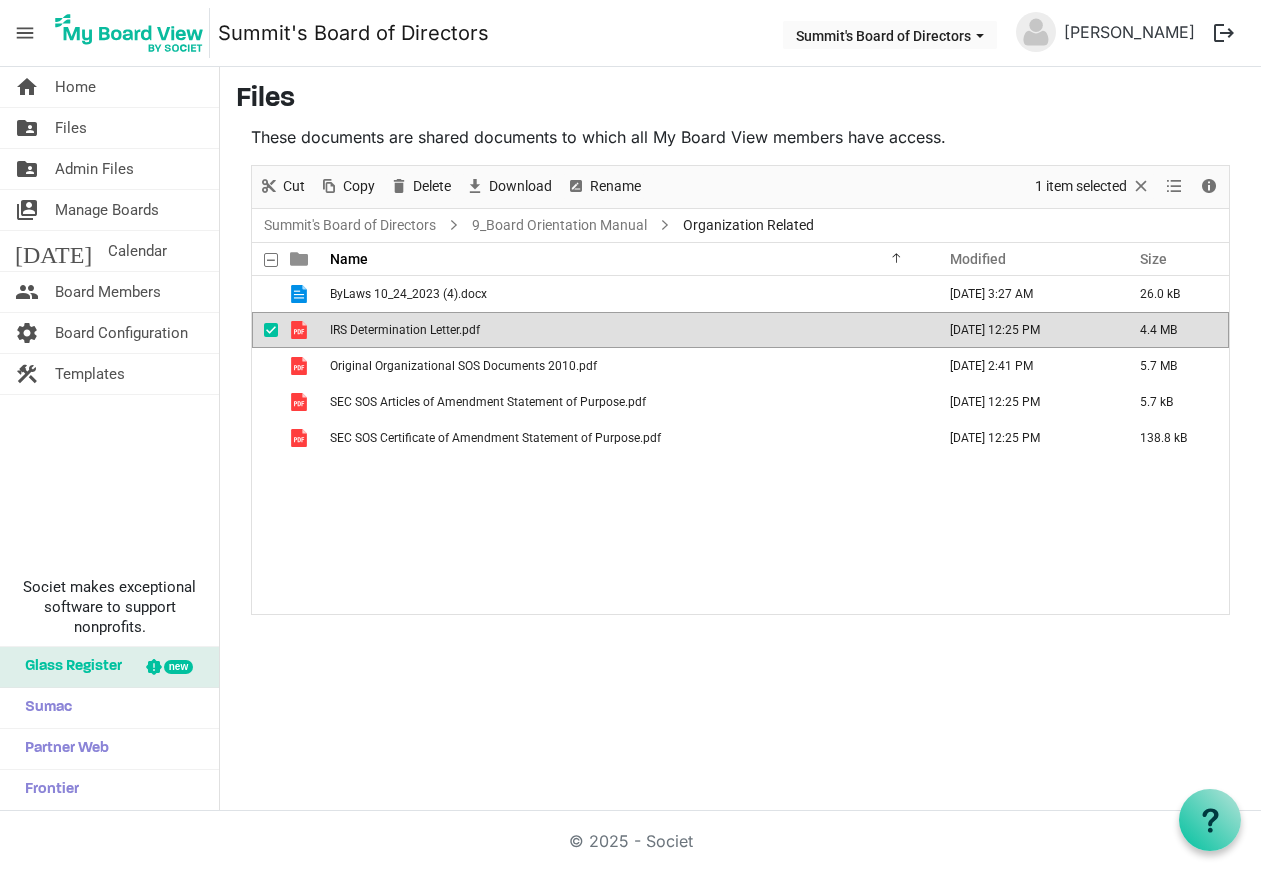 click on "IRS Determination Letter.pdf" at bounding box center (626, 330) 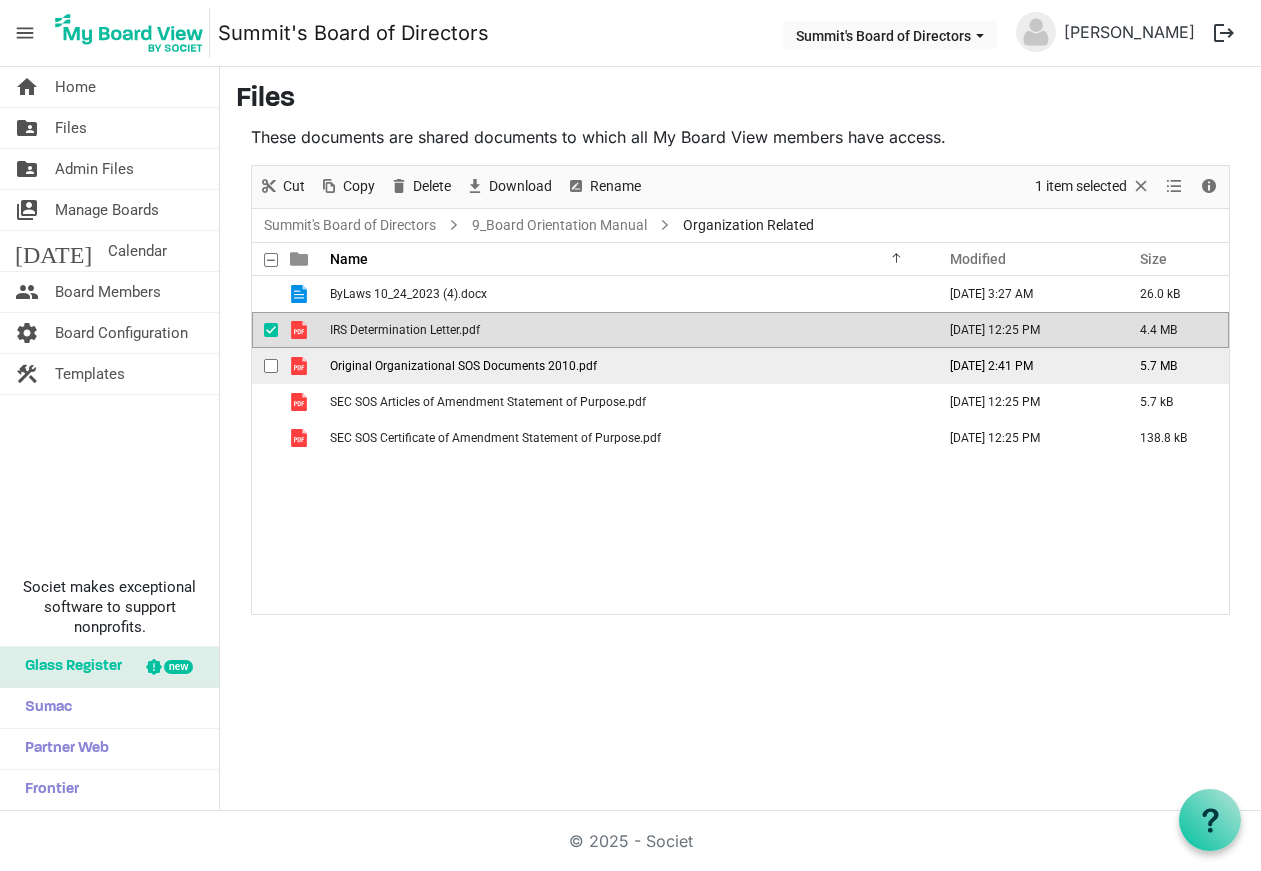 click on "Original Organizational SOS Documents 2010.pdf" at bounding box center (626, 366) 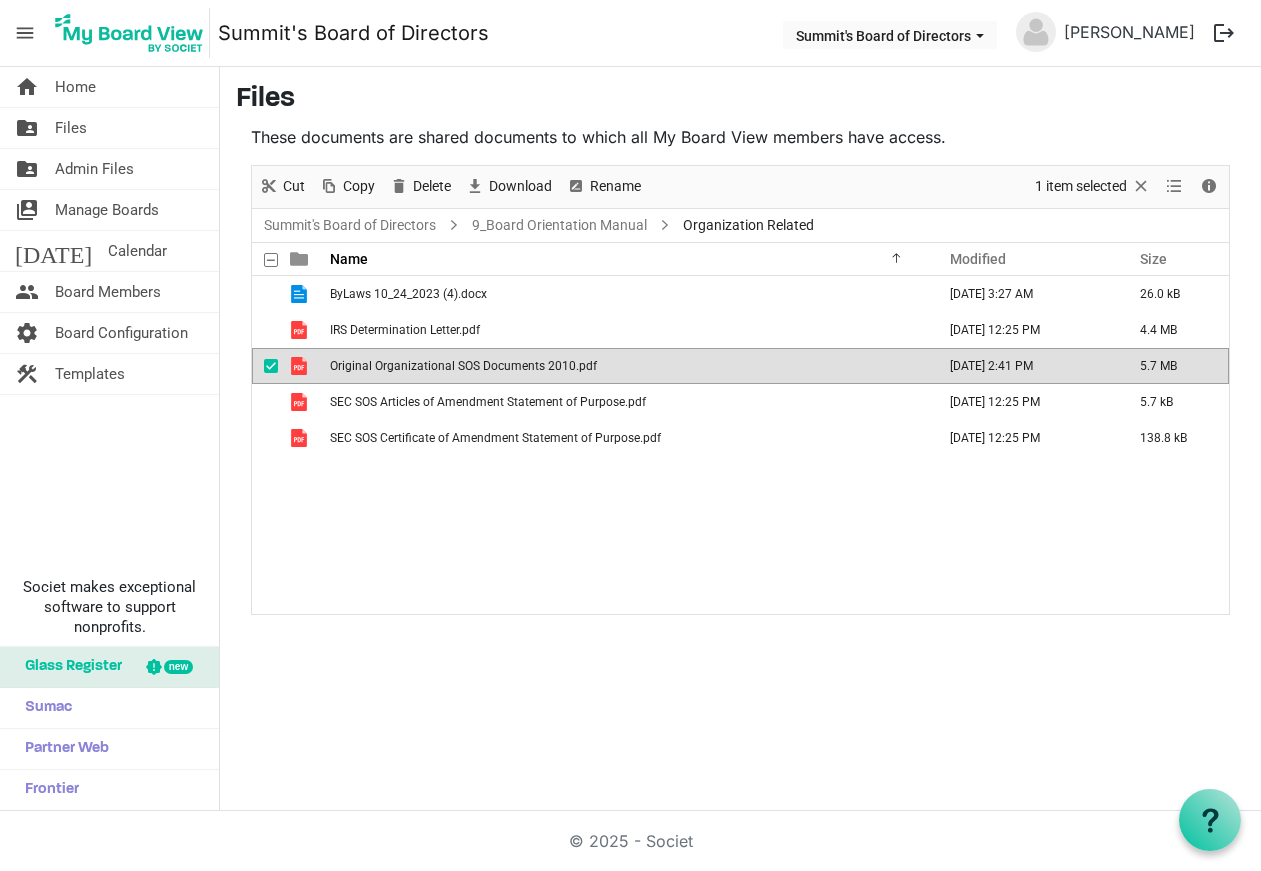 click on "Original Organizational SOS Documents 2010.pdf" at bounding box center [626, 366] 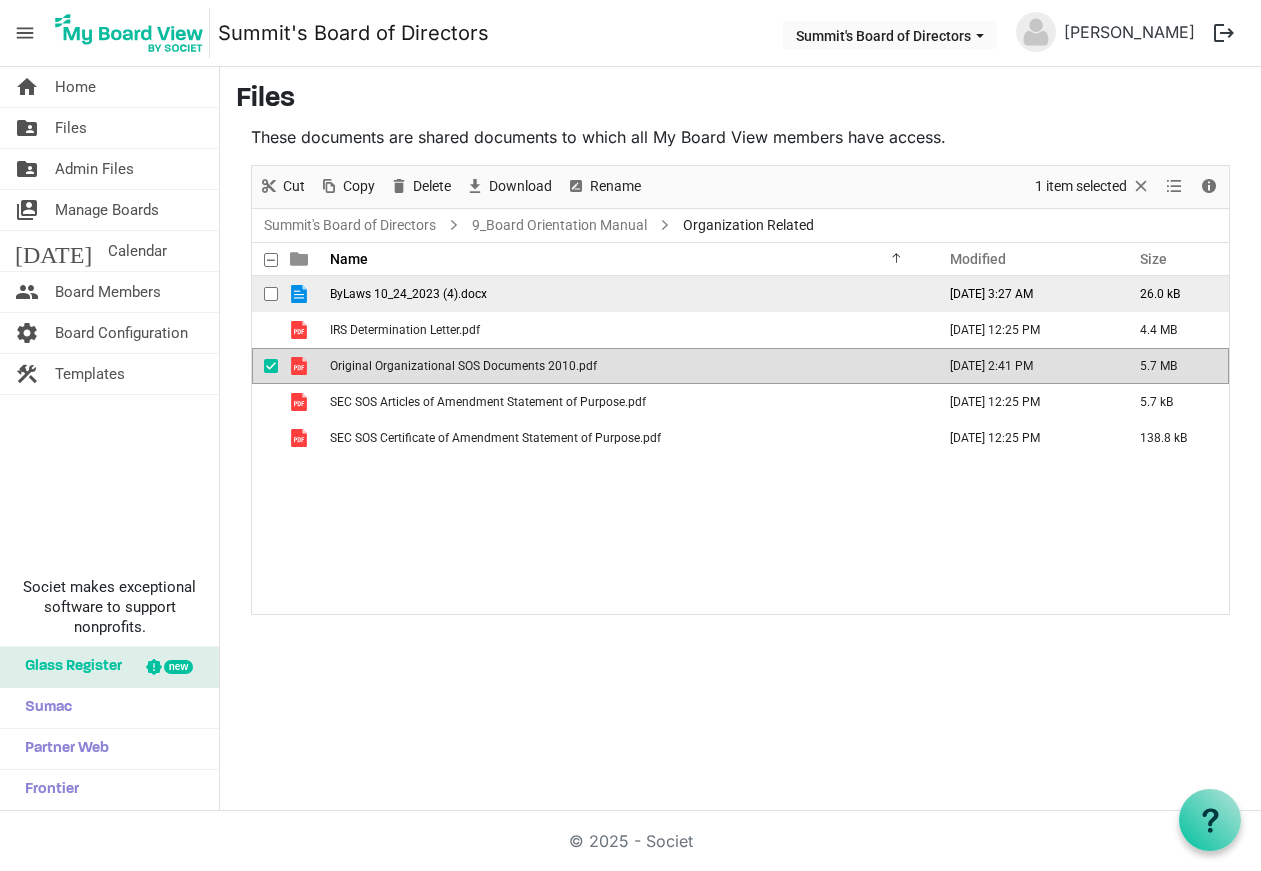click on "ByLaws 10_24_2023 (4).docx" at bounding box center [408, 294] 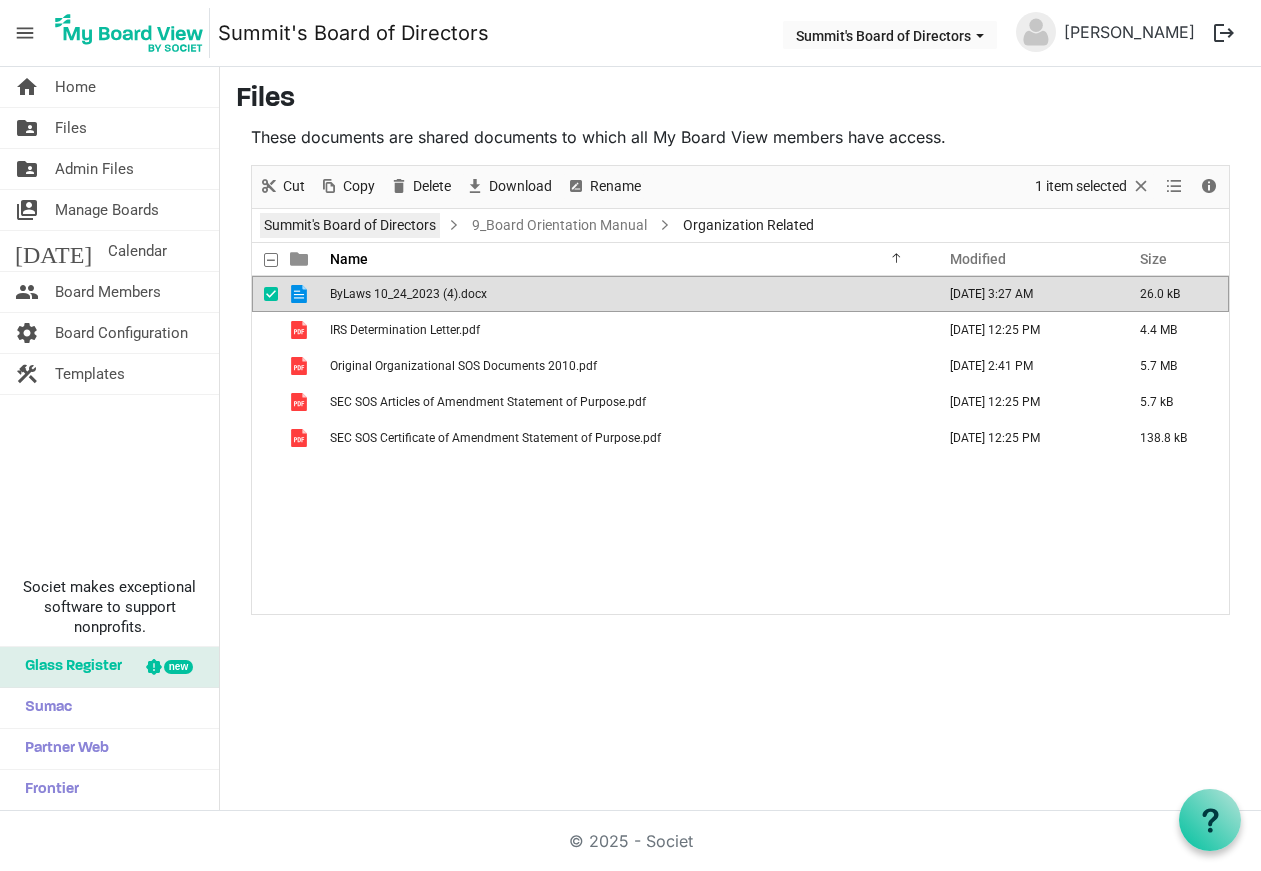 click on "Summit's Board of Directors" at bounding box center [350, 225] 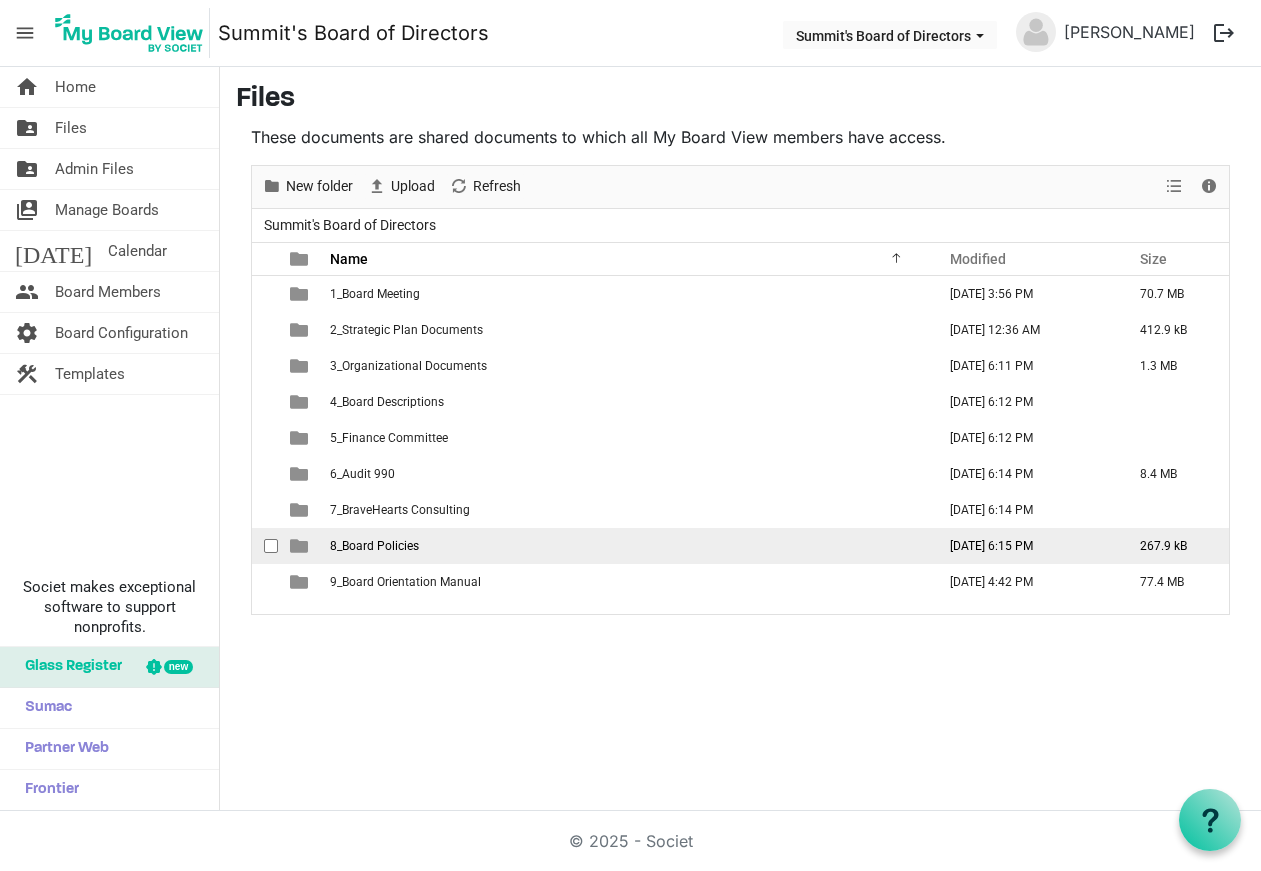 scroll, scrollTop: 0, scrollLeft: 0, axis: both 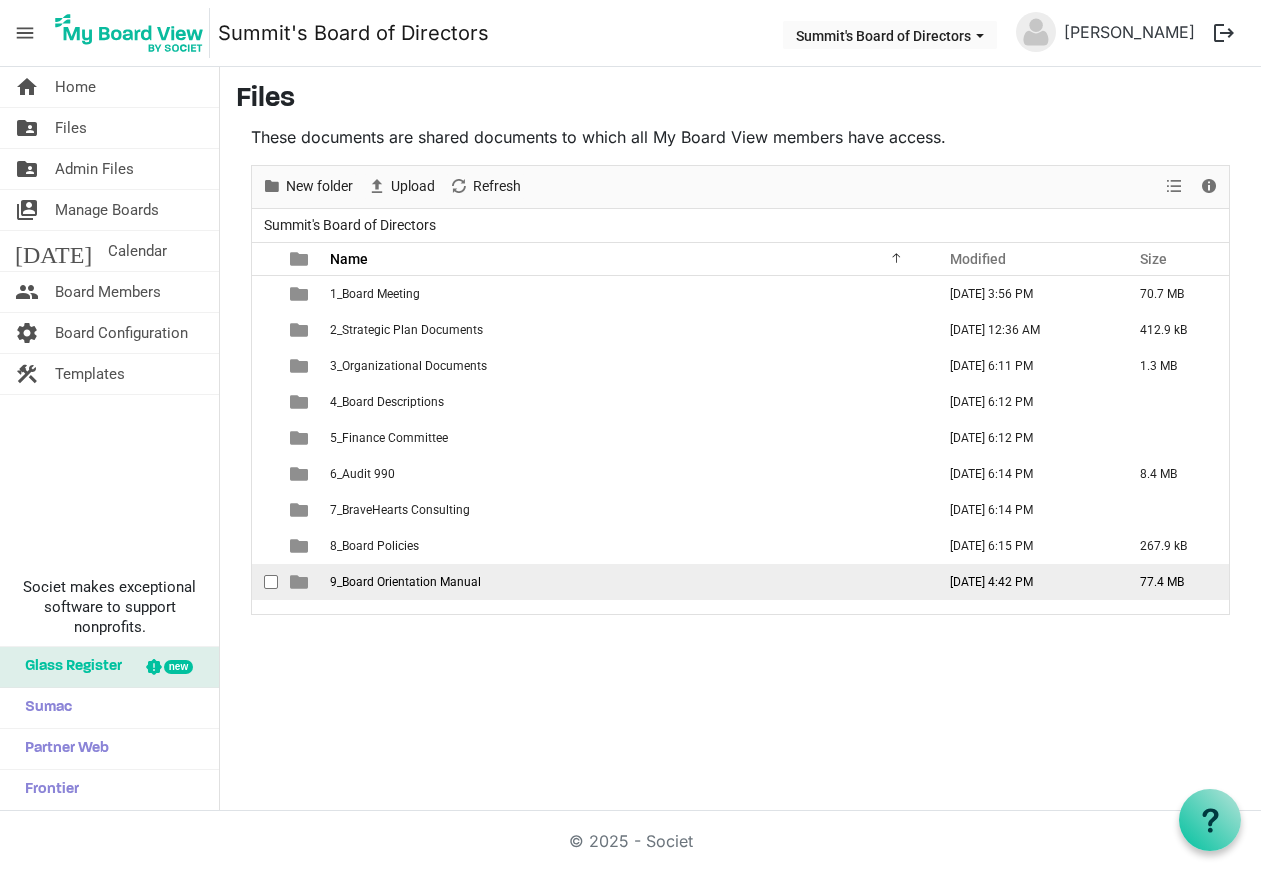click on "9_Board Orientation Manual" at bounding box center [405, 582] 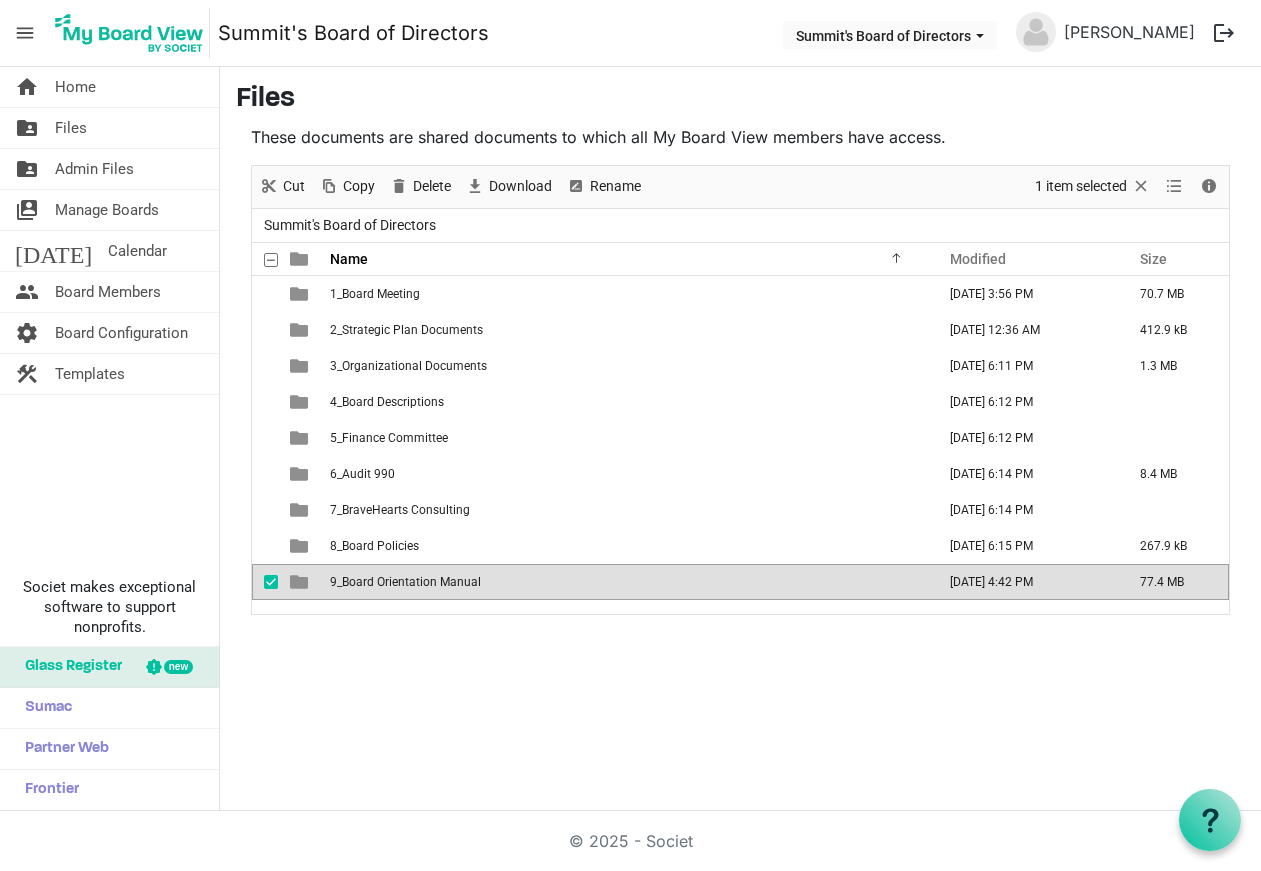 click on "9_Board Orientation Manual" at bounding box center (405, 582) 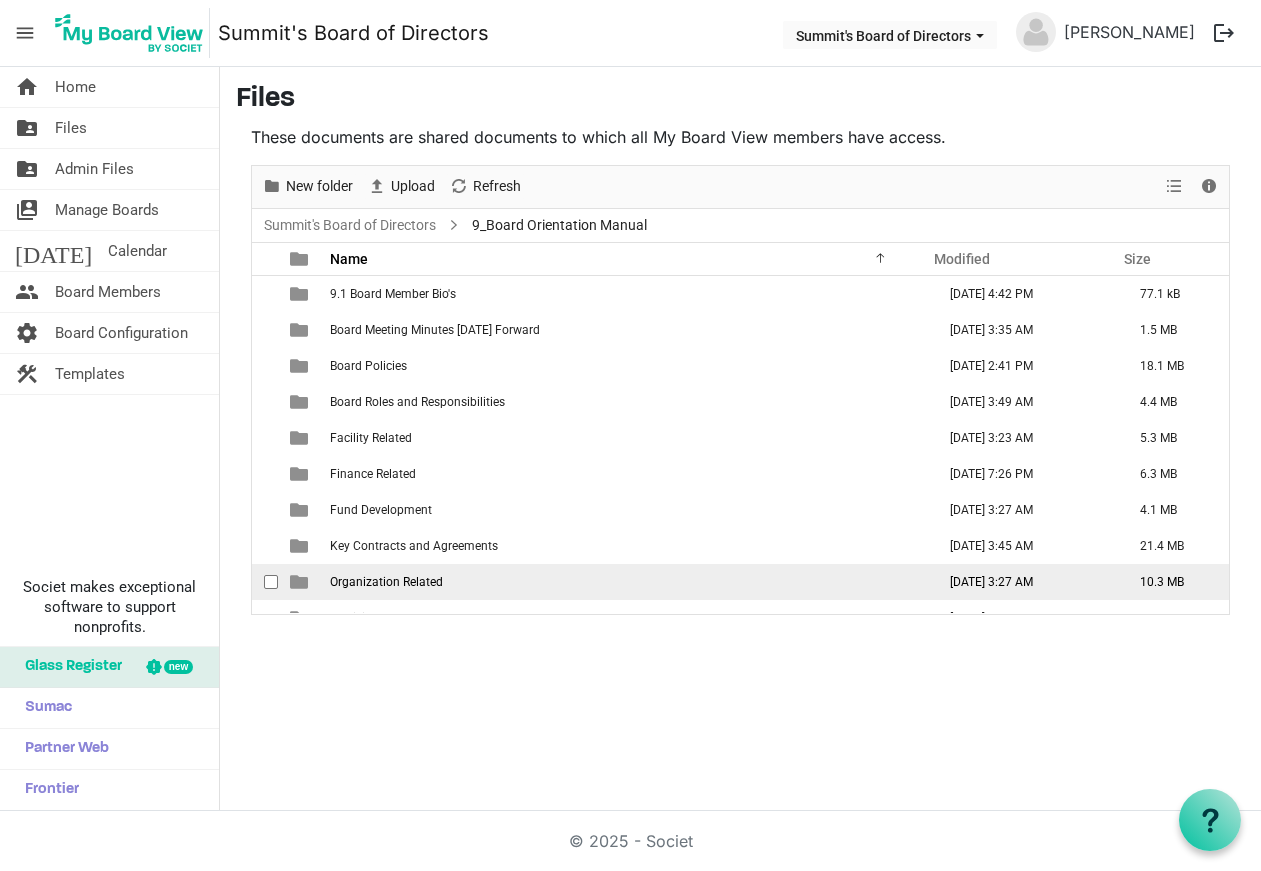 click on "Organization Related" at bounding box center (626, 582) 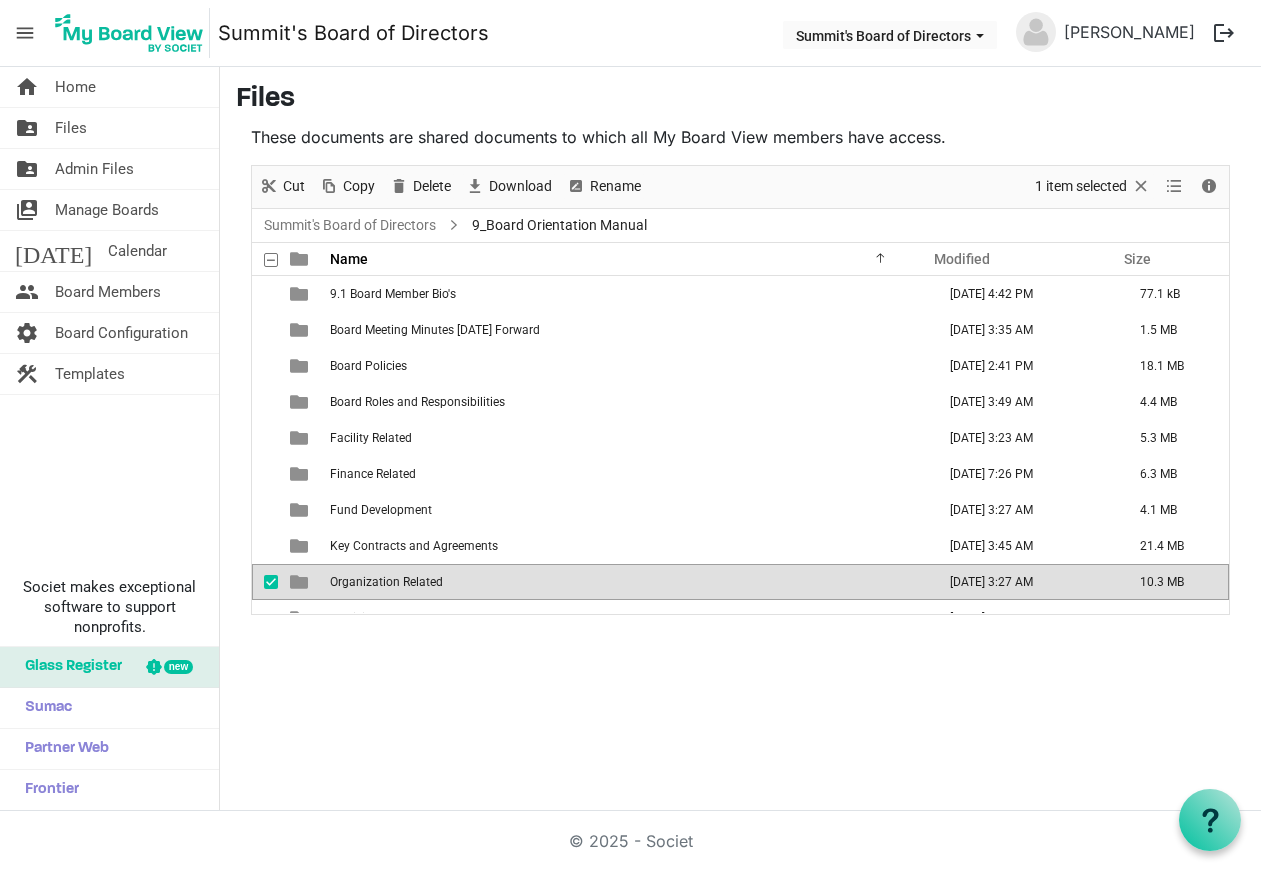 click on "Organization Related" at bounding box center (626, 582) 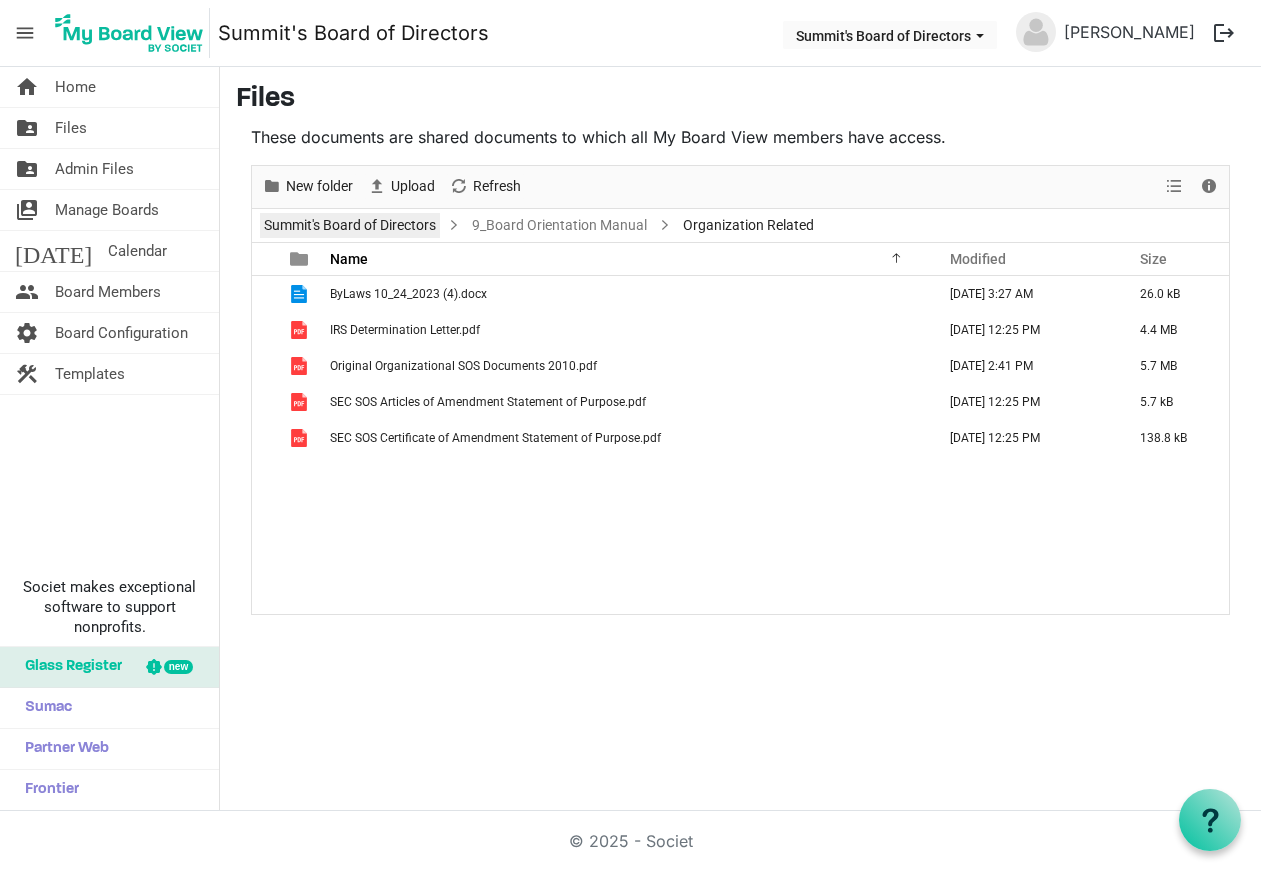 click on "Summit's Board of Directors" at bounding box center (350, 225) 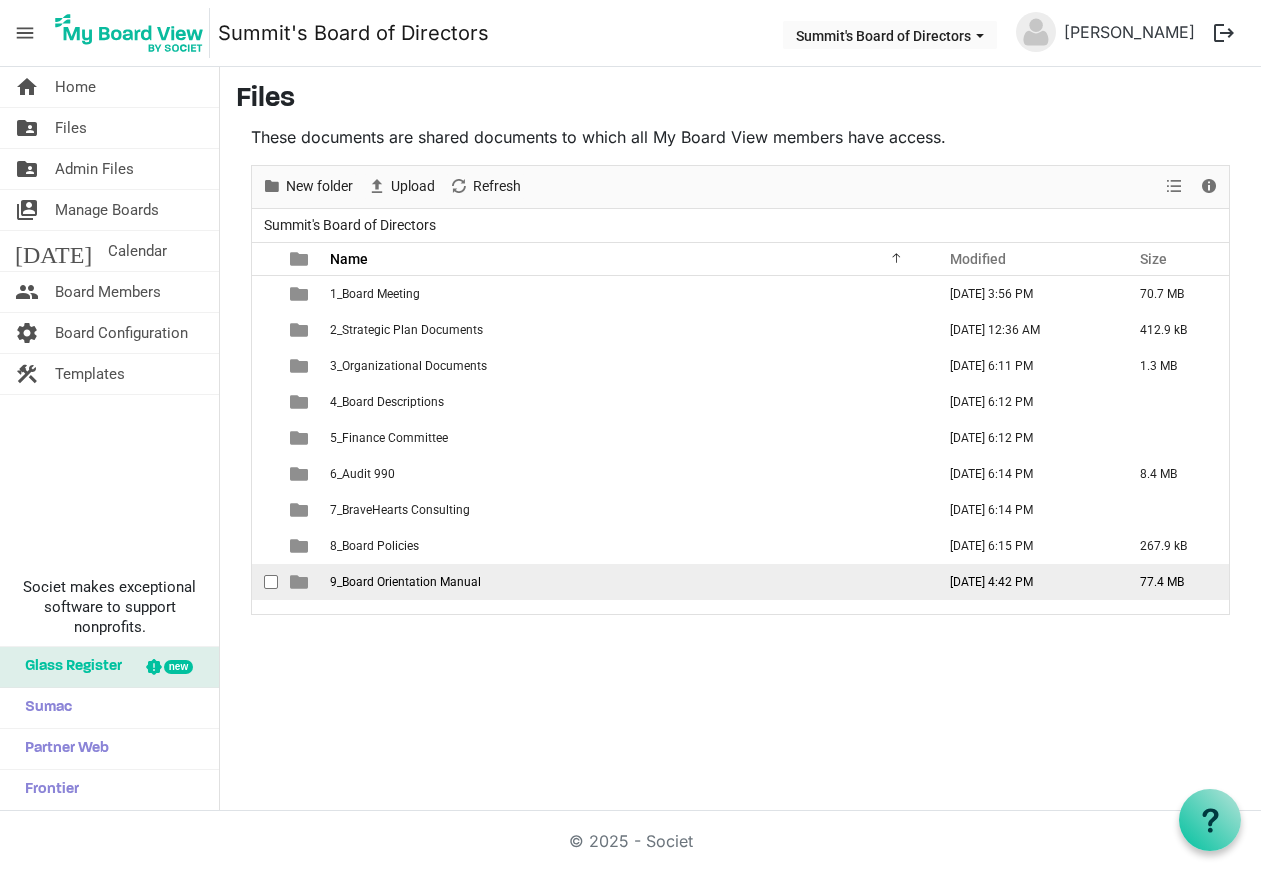click on "9_Board Orientation Manual" at bounding box center (405, 582) 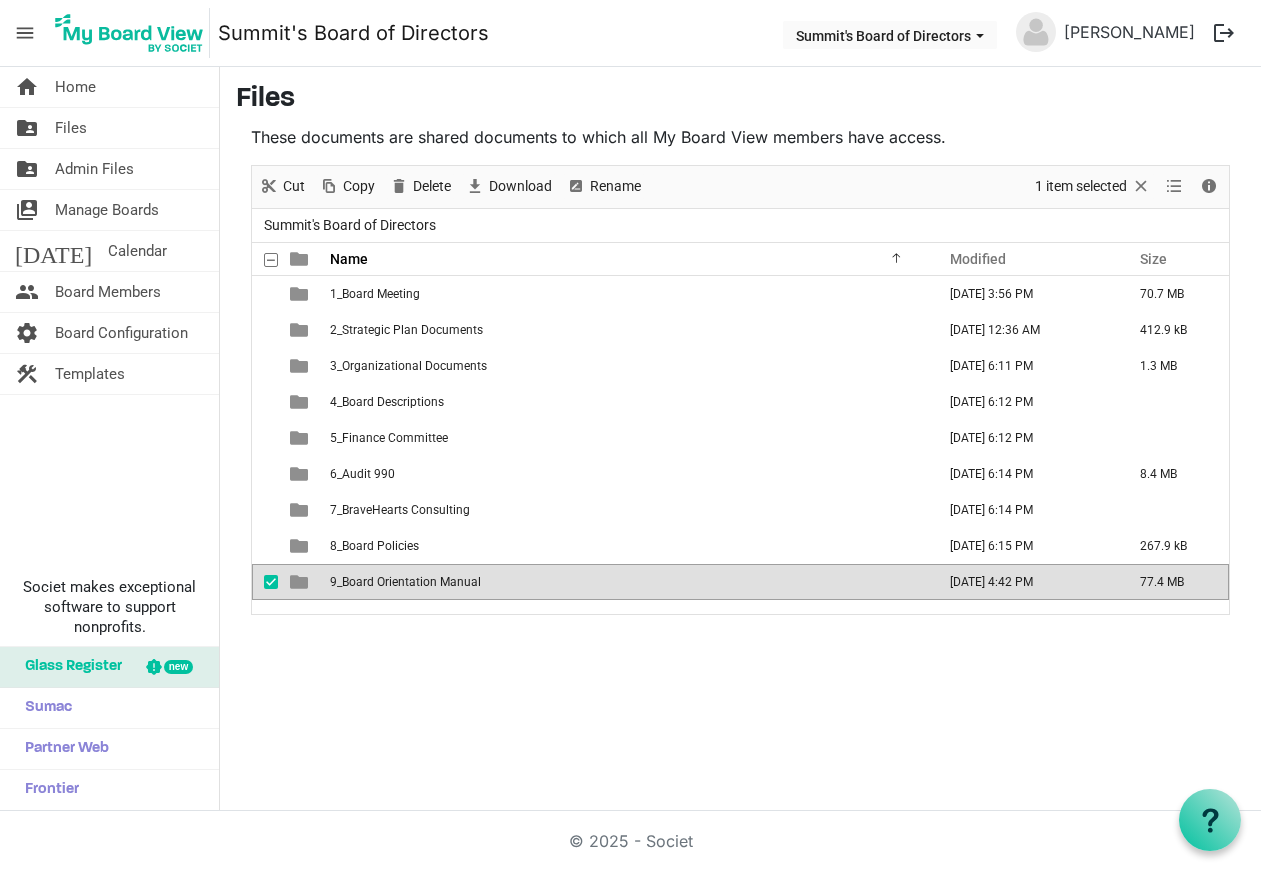click on "9_Board Orientation Manual" at bounding box center [405, 582] 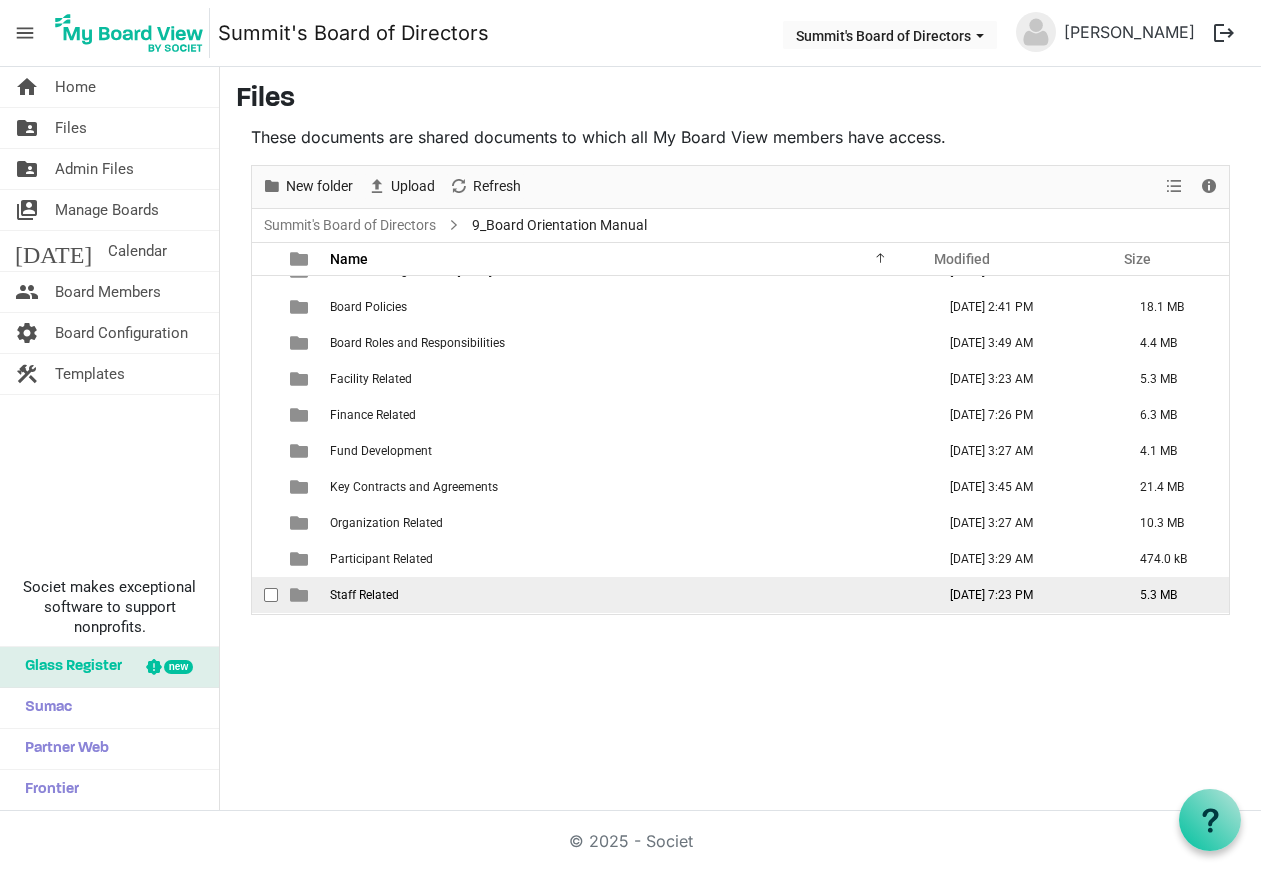 scroll, scrollTop: 59, scrollLeft: 0, axis: vertical 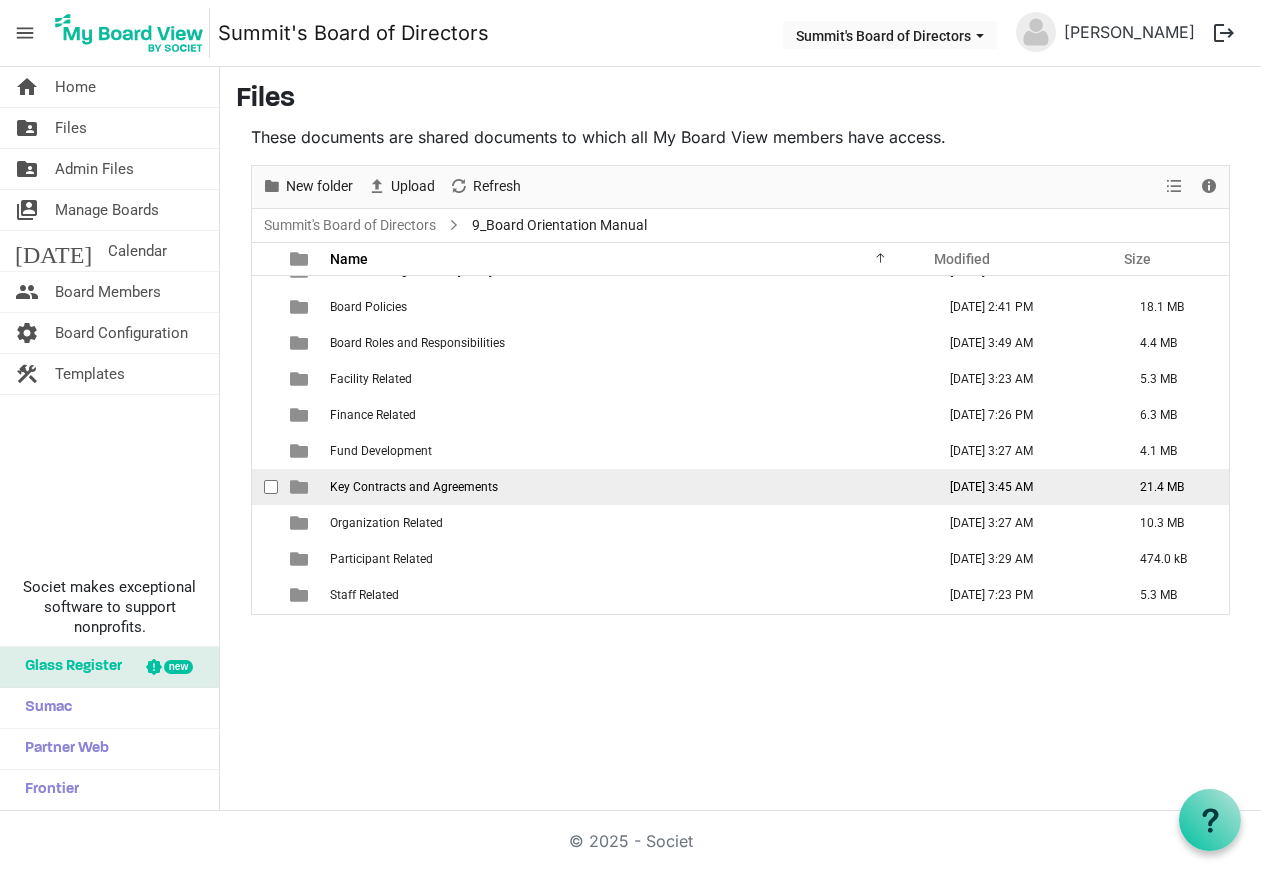 click on "Key Contracts and Agreements" at bounding box center [626, 487] 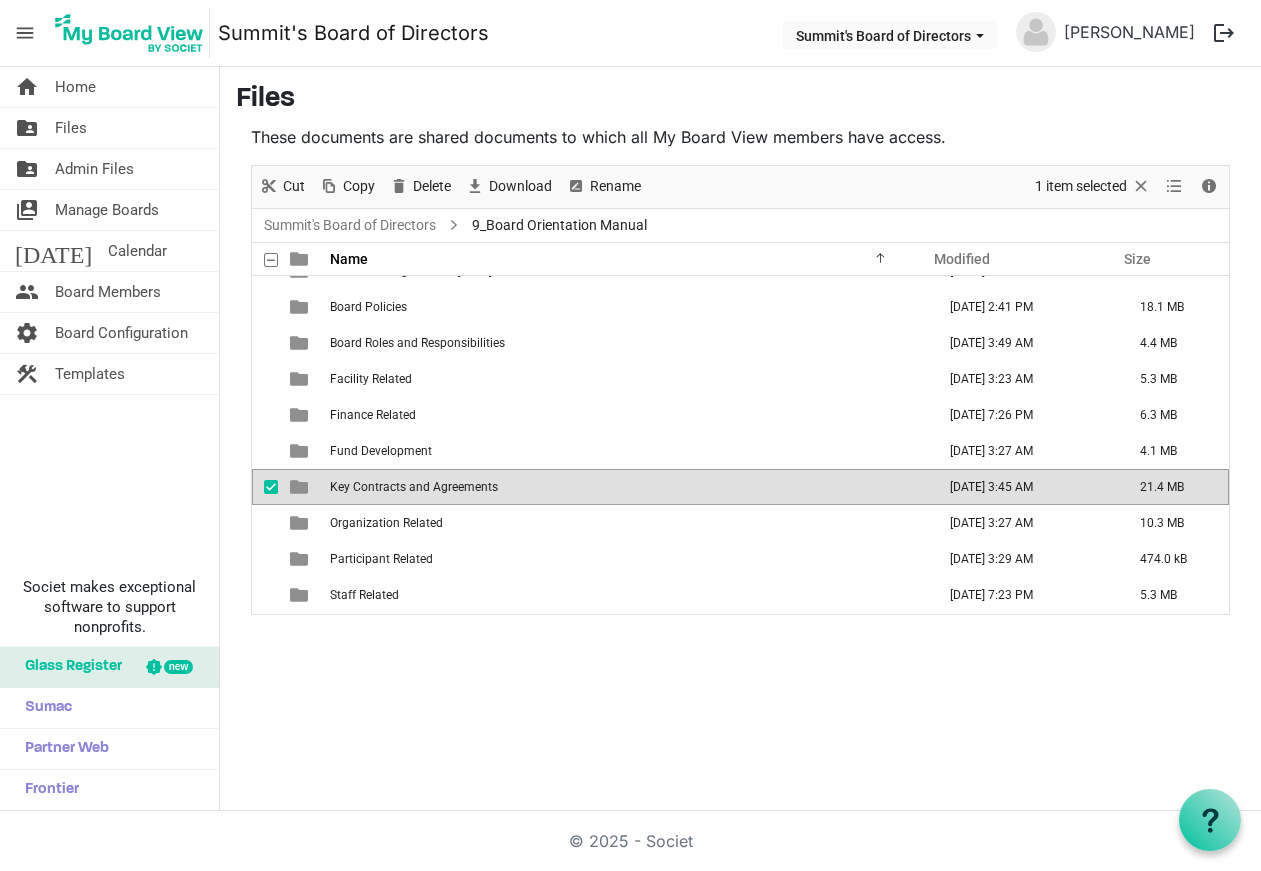 click on "Key Contracts and Agreements" at bounding box center [626, 487] 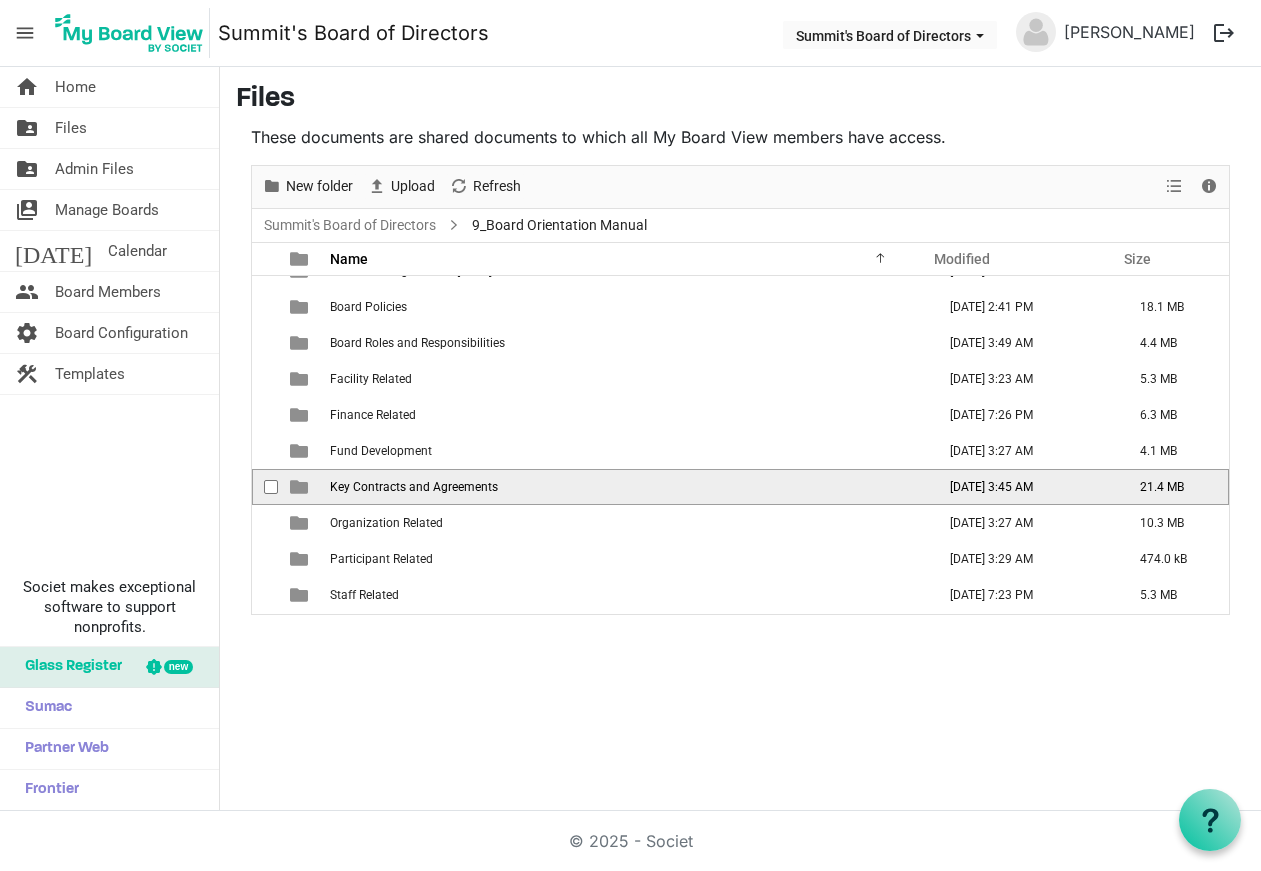 click on "Key Contracts and Agreements" at bounding box center (626, 487) 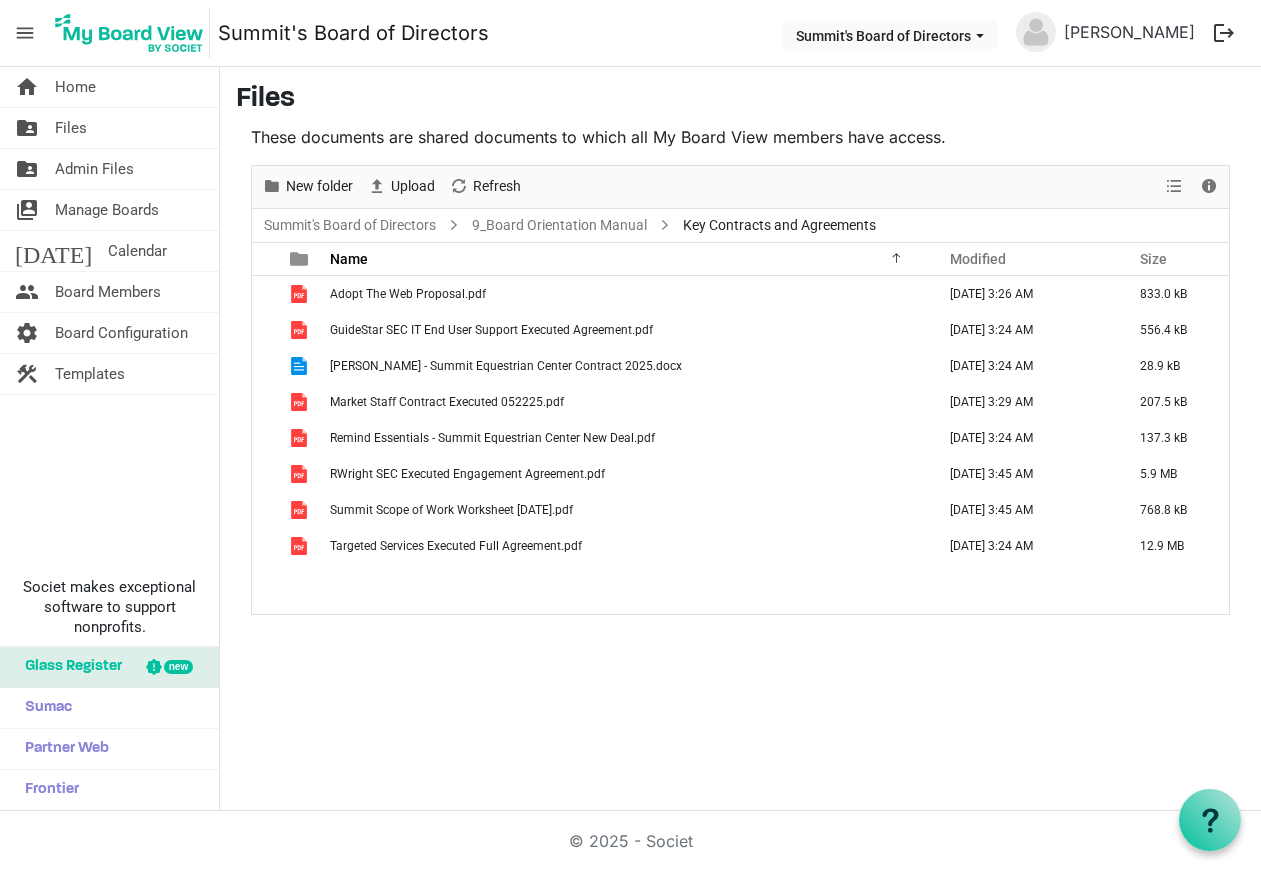 scroll, scrollTop: 0, scrollLeft: 0, axis: both 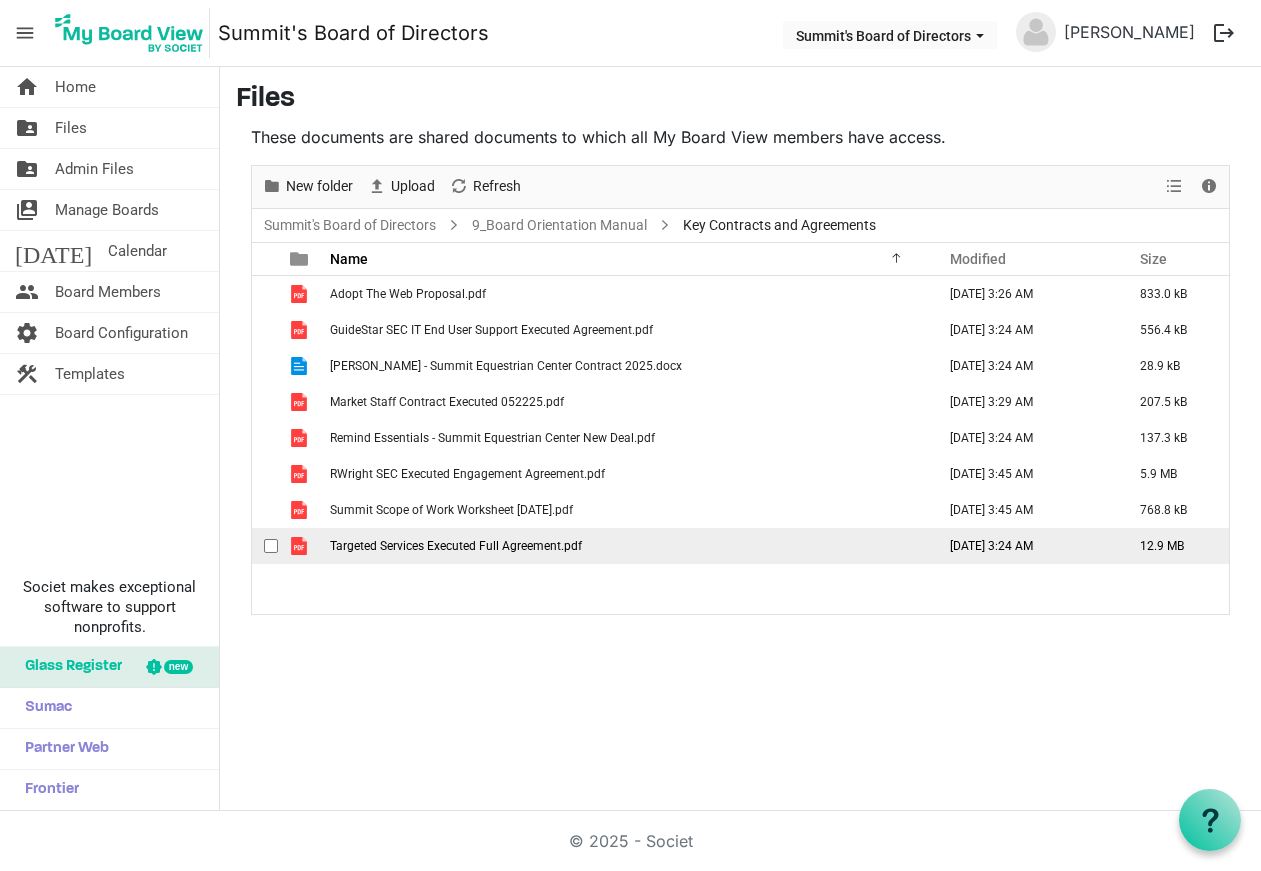 click on "Targeted Services Executed Full Agreement.pdf" at bounding box center [456, 546] 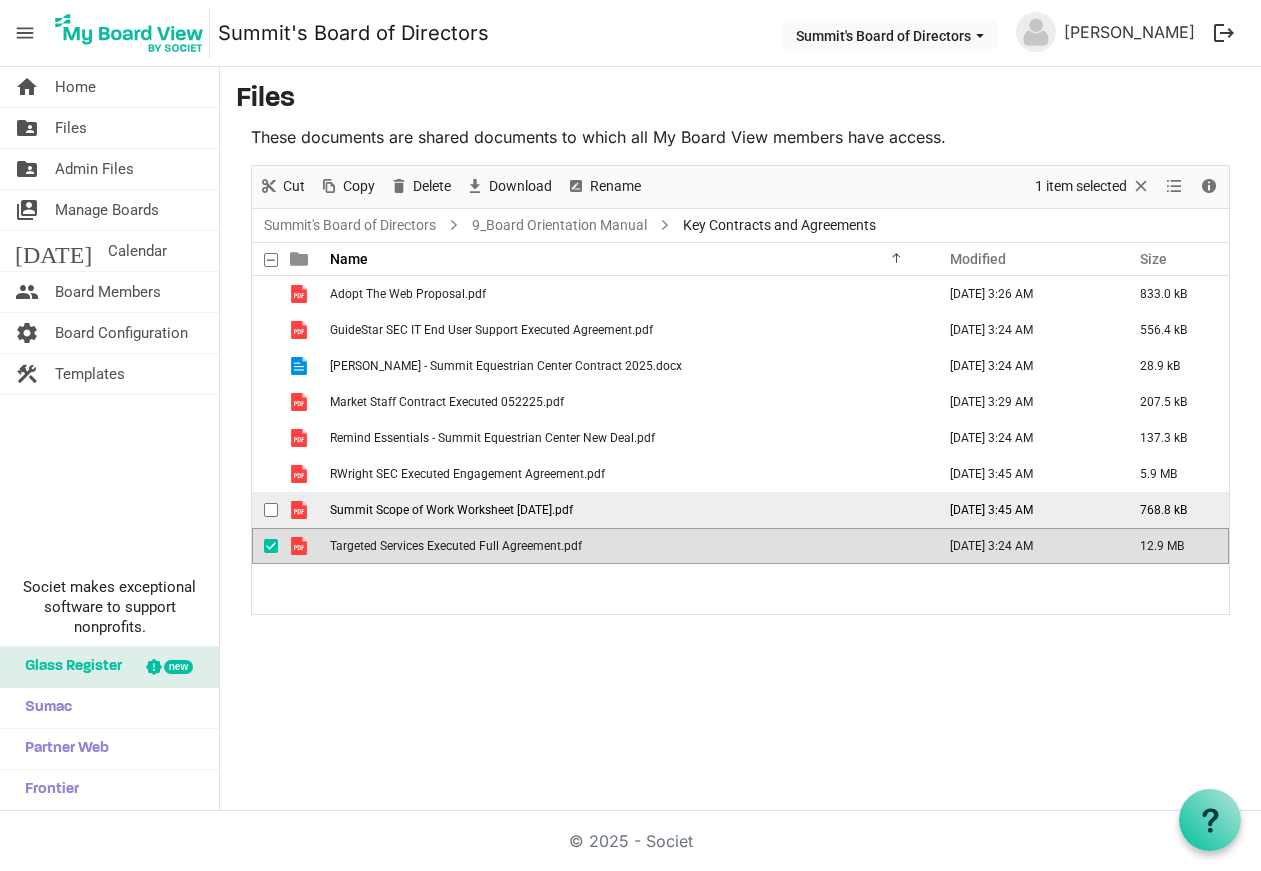 click on "Summit Scope of Work Worksheet 02.20.25.pdf" at bounding box center (626, 510) 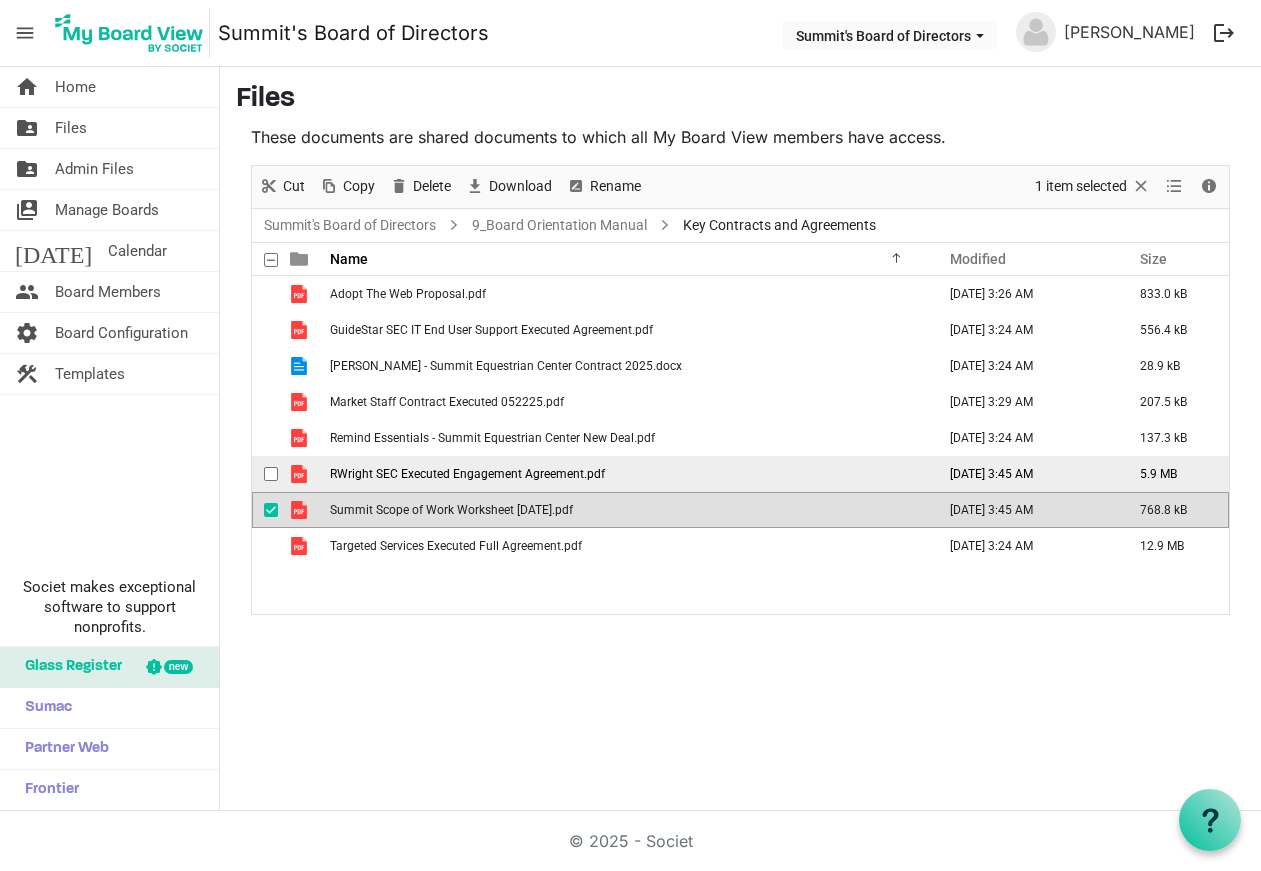click on "RWright SEC Executed Engagement Agreement.pdf" at bounding box center [467, 474] 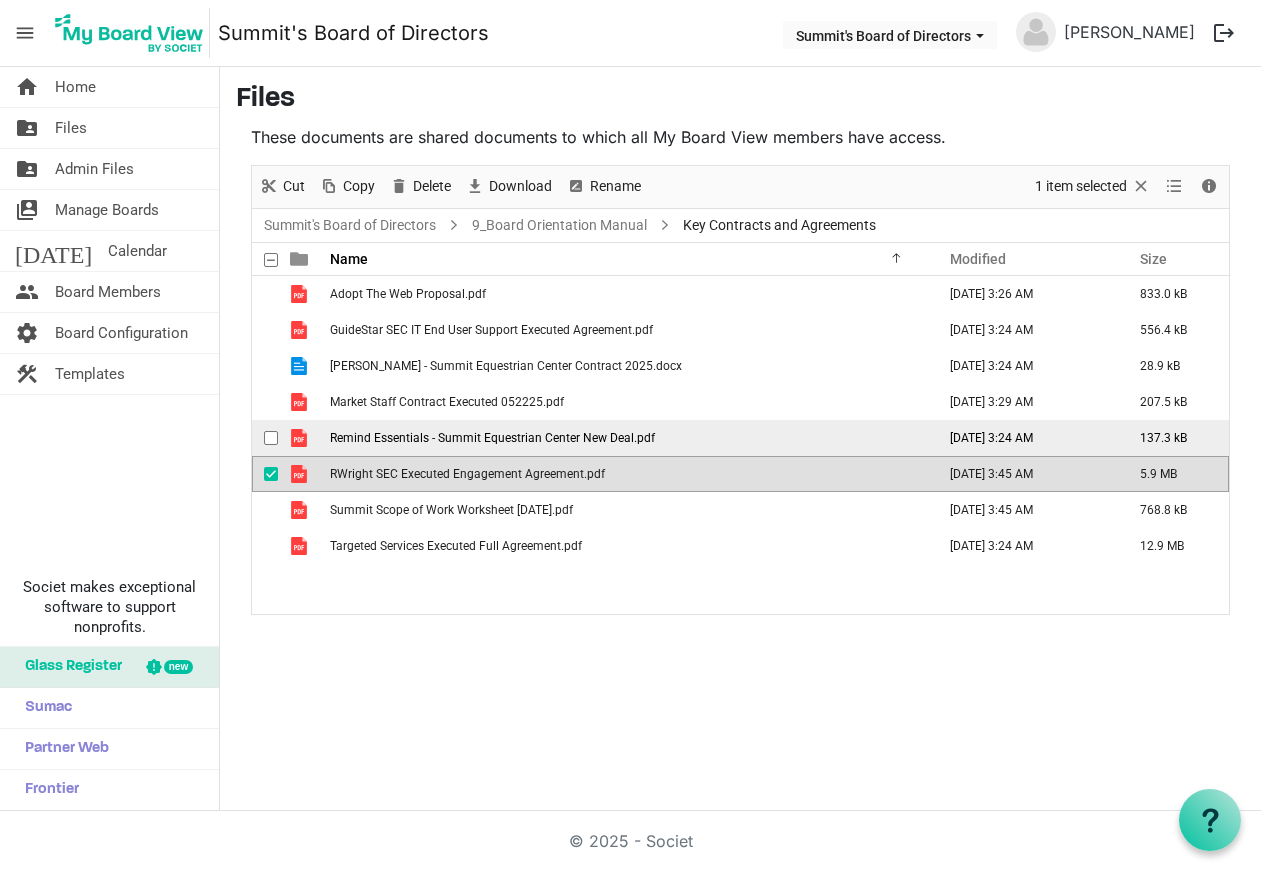 click on "Remind Essentials - Summit Equestrian Center New Deal.pdf" at bounding box center [492, 438] 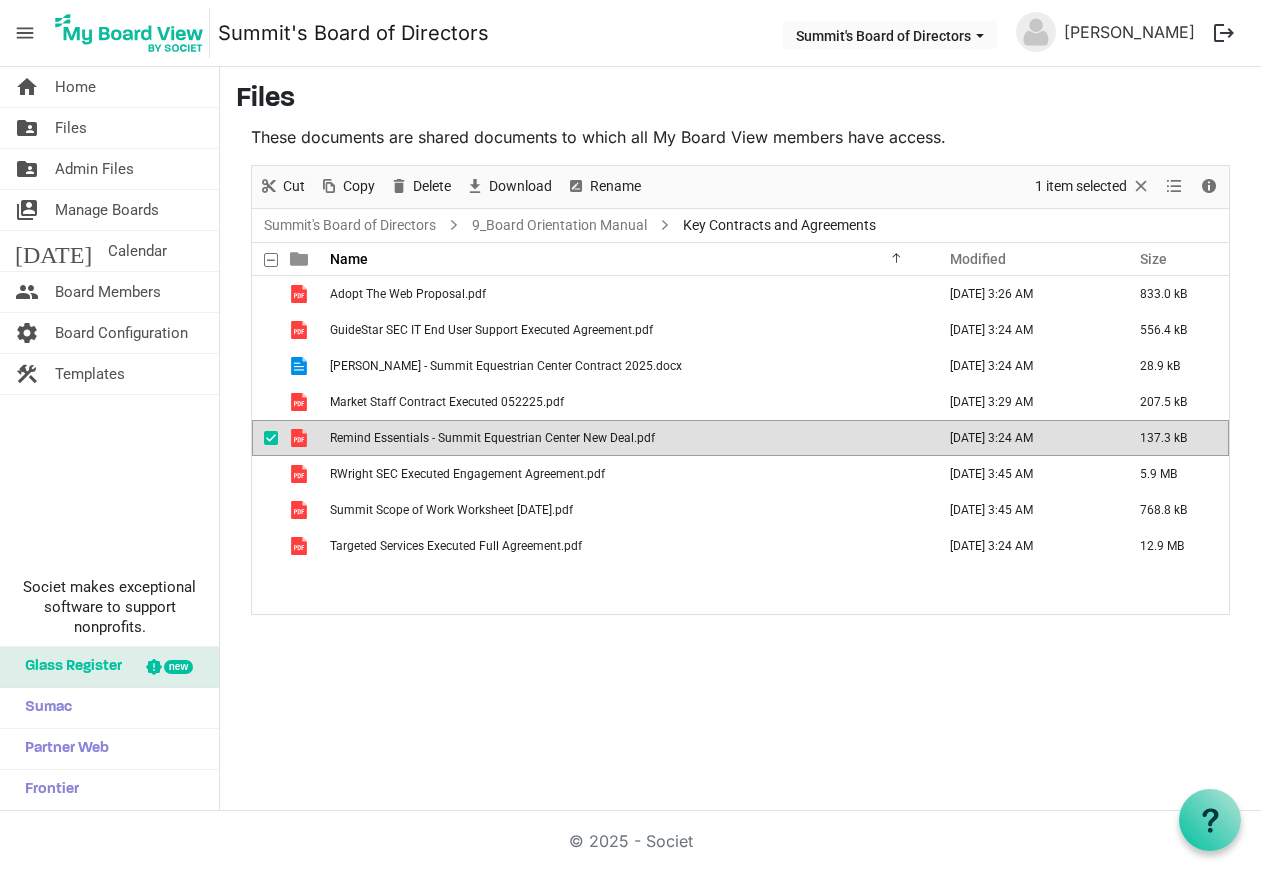 click on "Remind Essentials - Summit Equestrian Center New Deal.pdf" at bounding box center [492, 438] 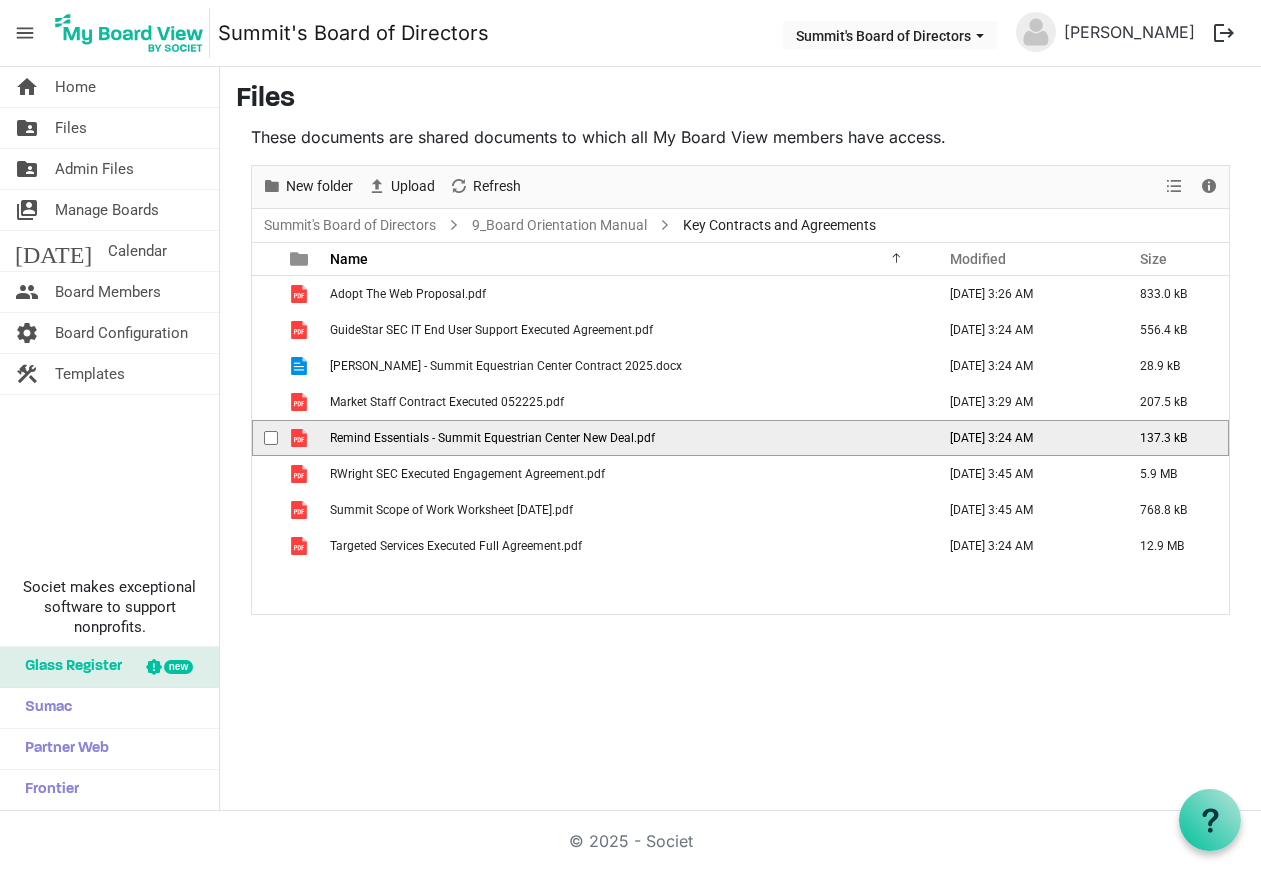 click on "Remind Essentials - Summit Equestrian Center New Deal.pdf" at bounding box center (492, 438) 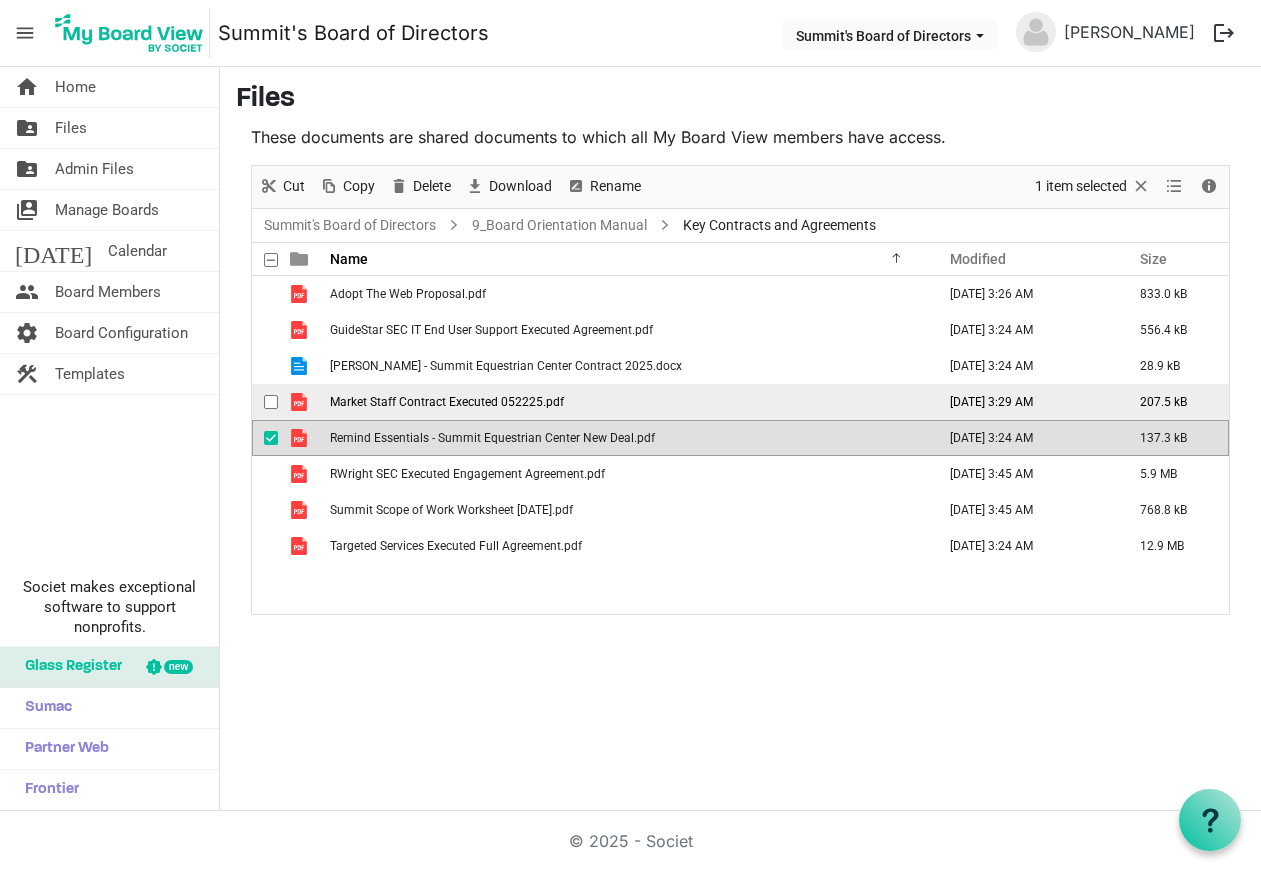 click on "Market Staff Contract Executed 052225.pdf" at bounding box center (447, 402) 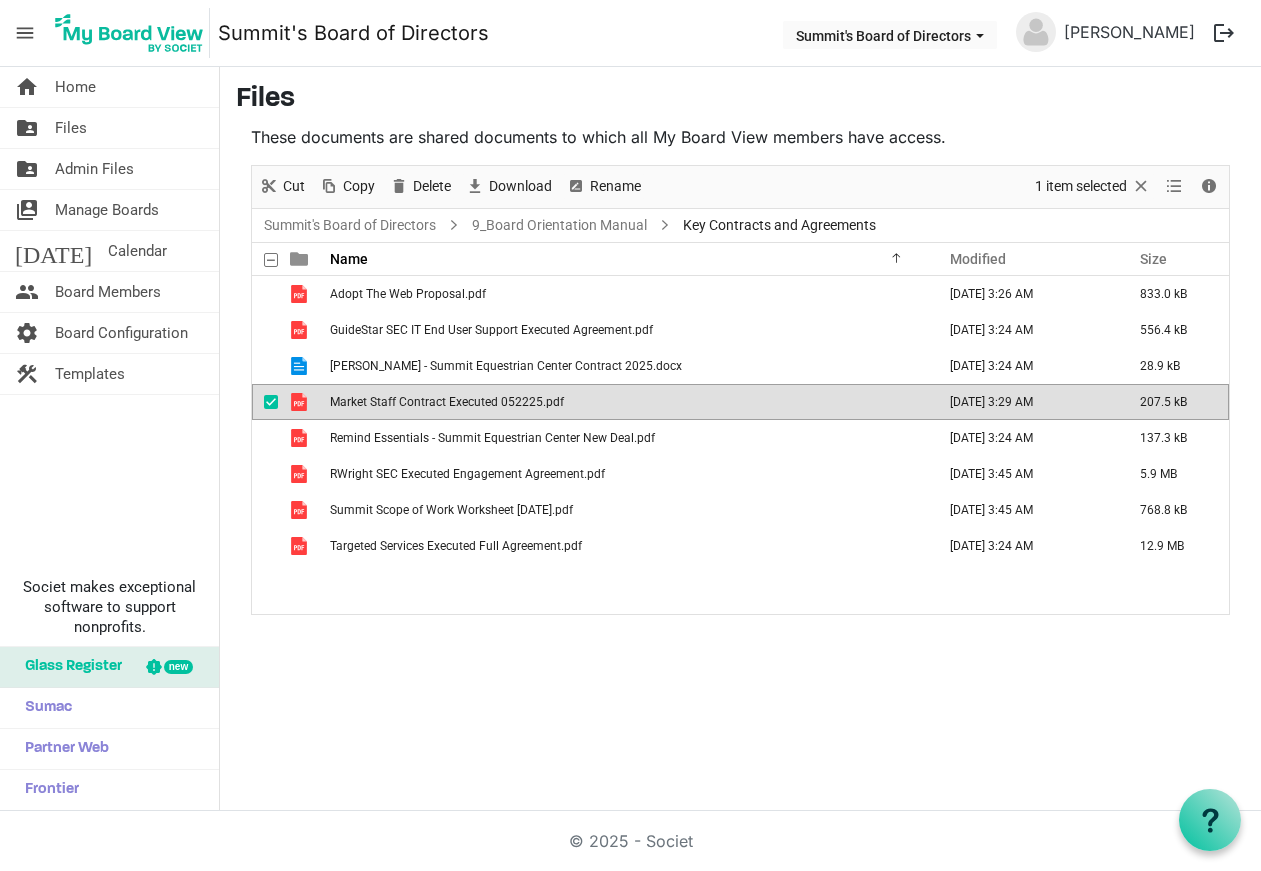 click on "Market Staff Contract Executed 052225.pdf" at bounding box center [447, 402] 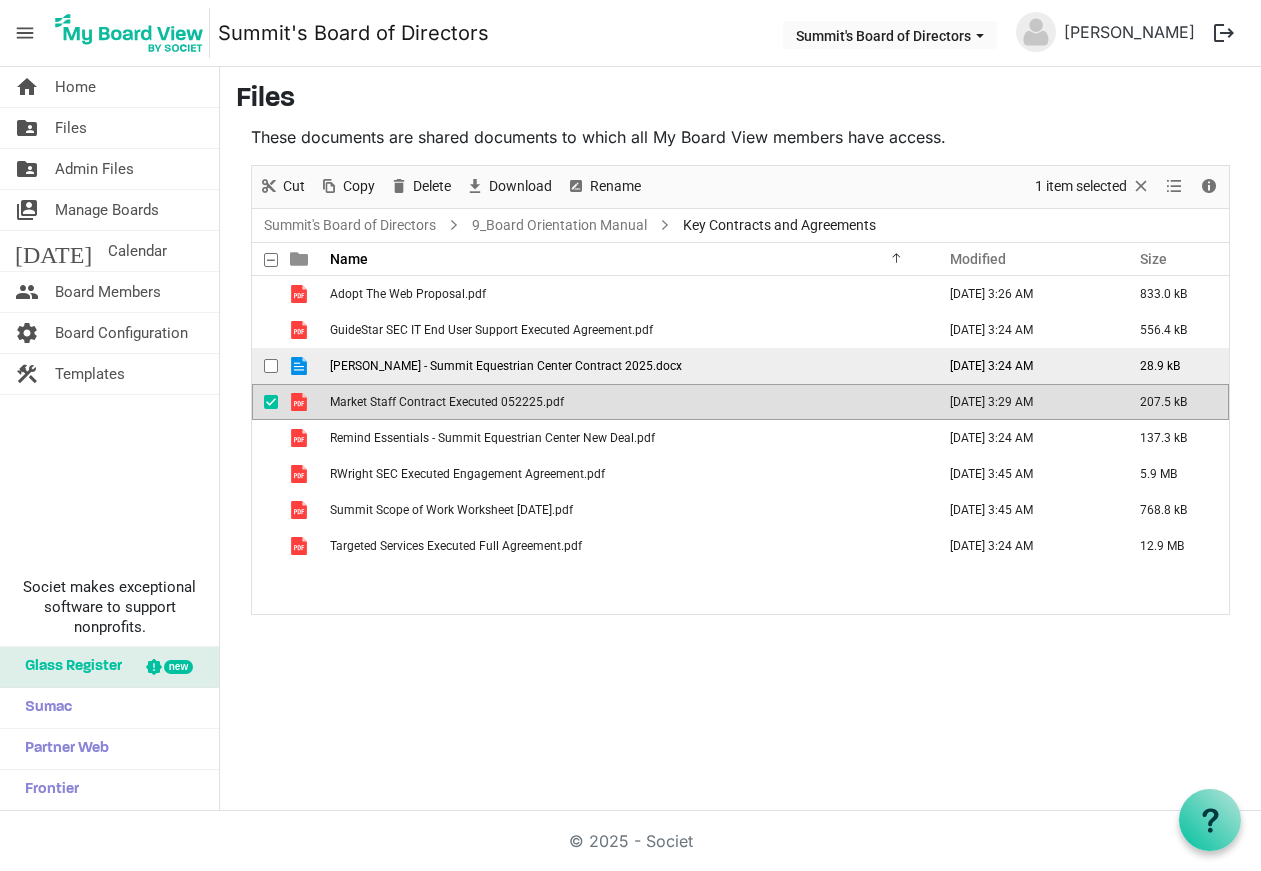 click on "JA Thomas - Summit Equestrian Center Contract 2025.docx" at bounding box center (506, 366) 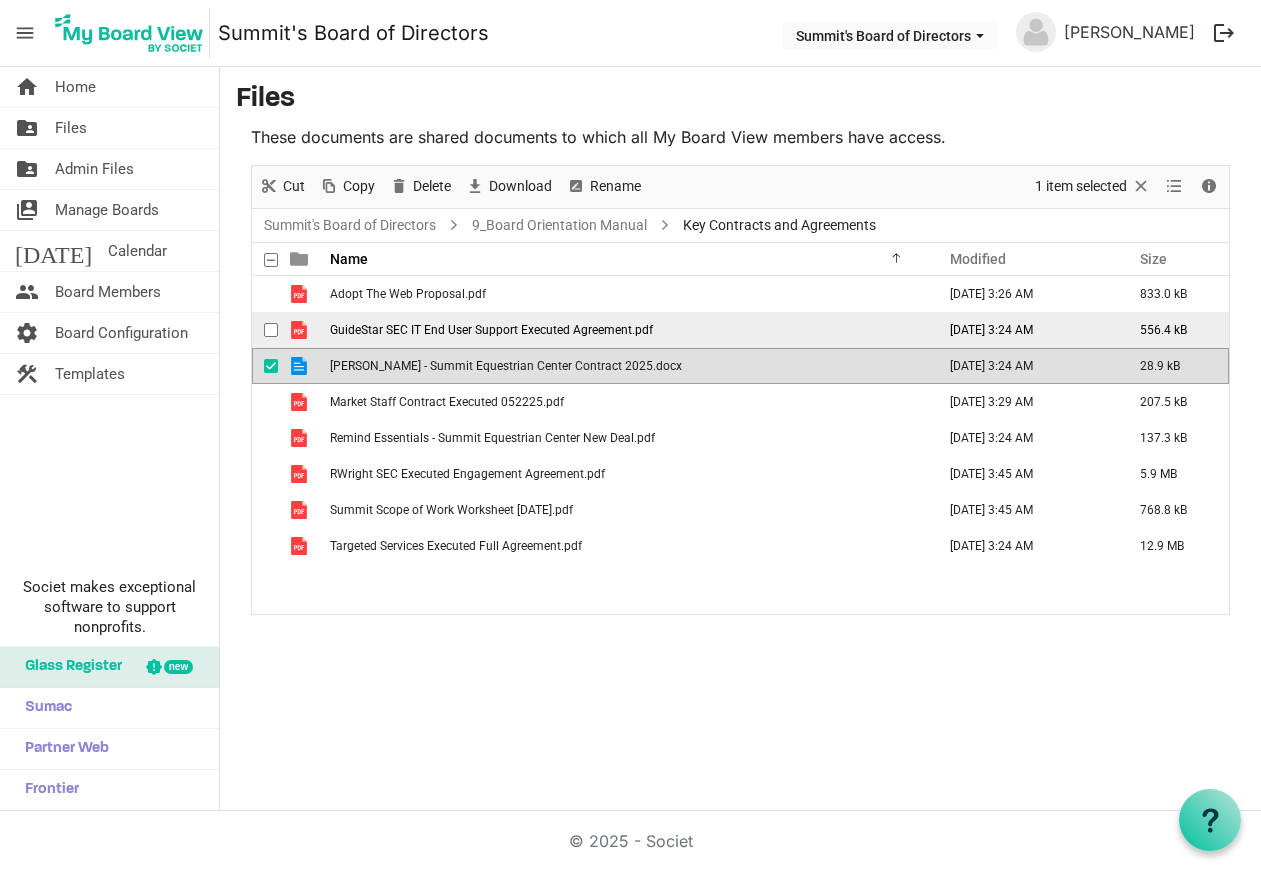 click on "GuideStar SEC IT End User Support Executed Agreement.pdf" at bounding box center [491, 330] 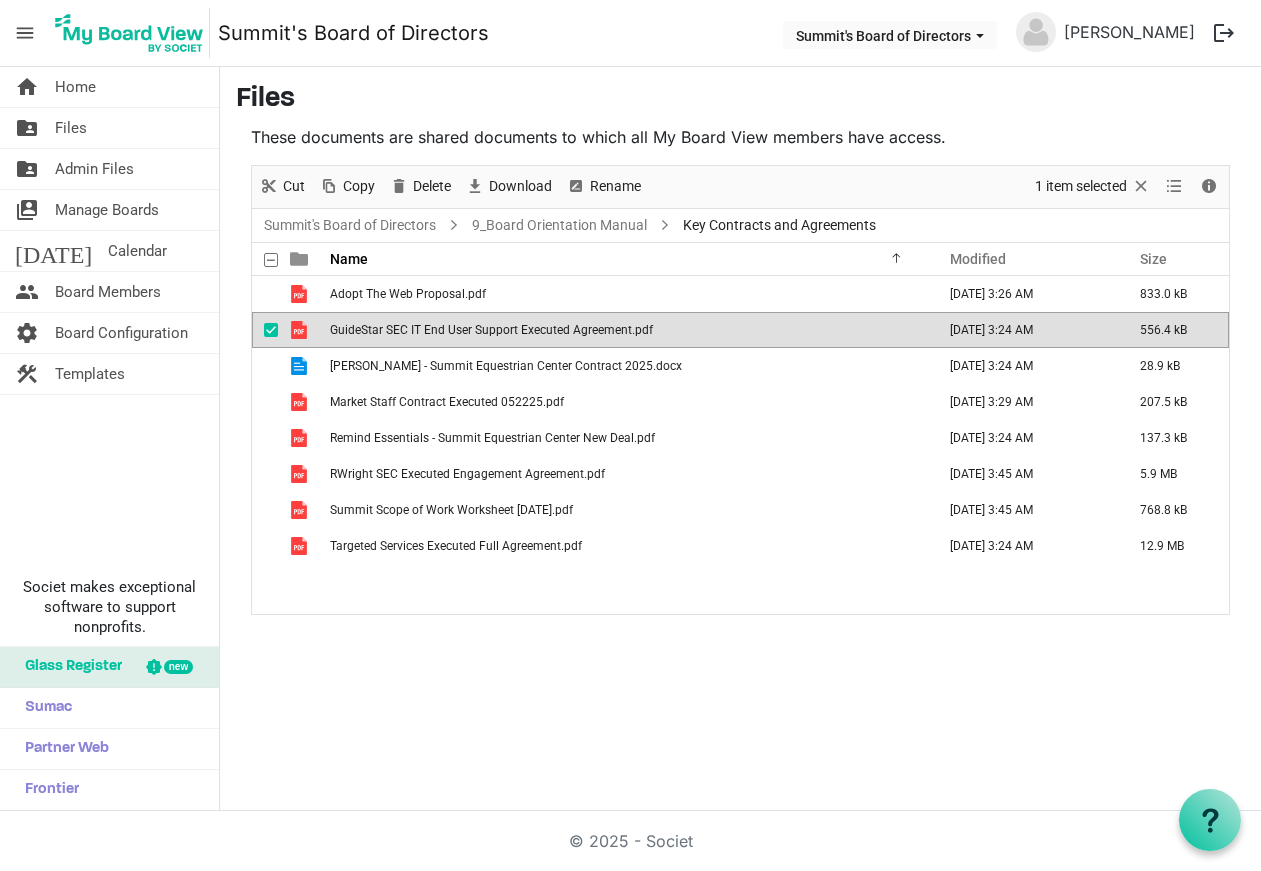 click on "GuideStar SEC IT End User Support Executed Agreement.pdf" at bounding box center (491, 330) 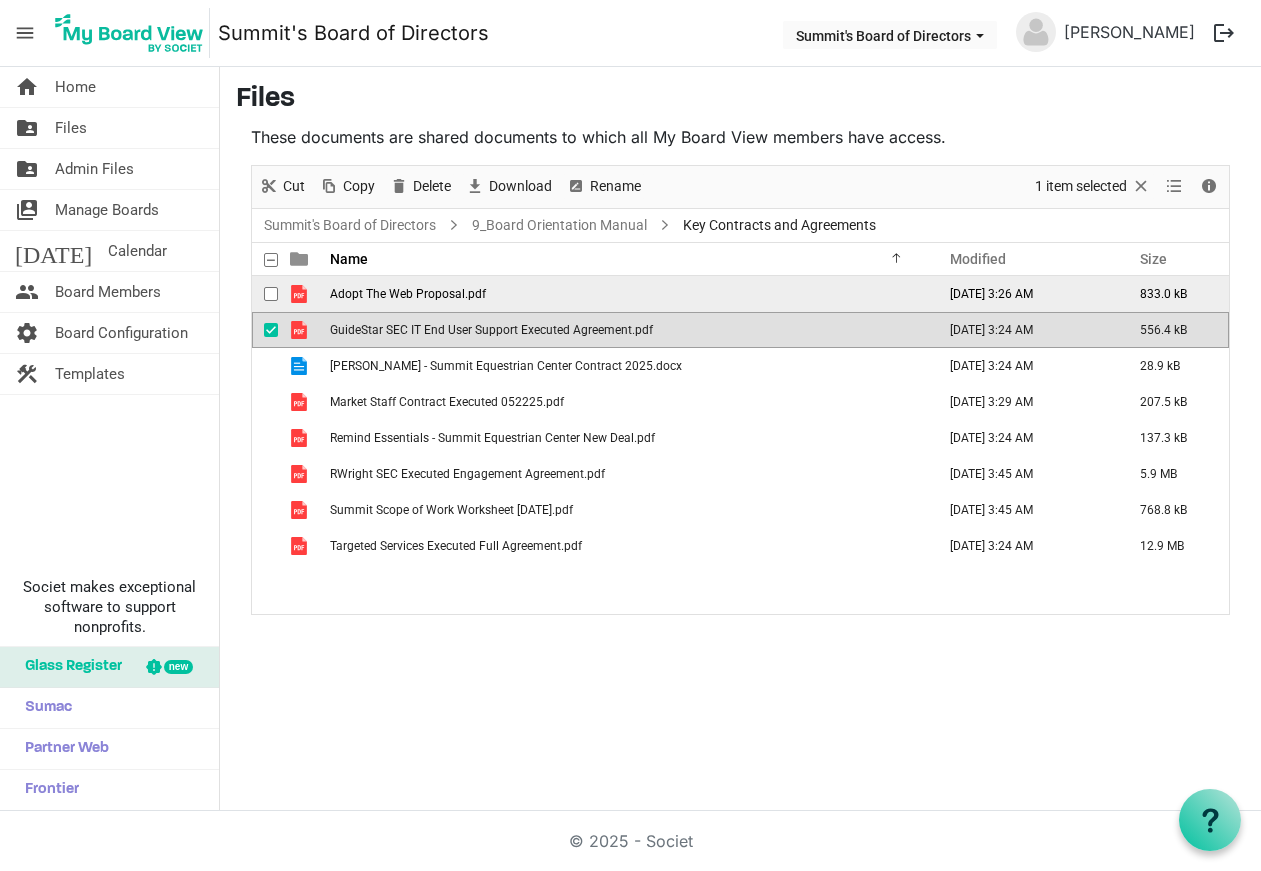 click on "Adopt The Web Proposal.pdf" at bounding box center [408, 294] 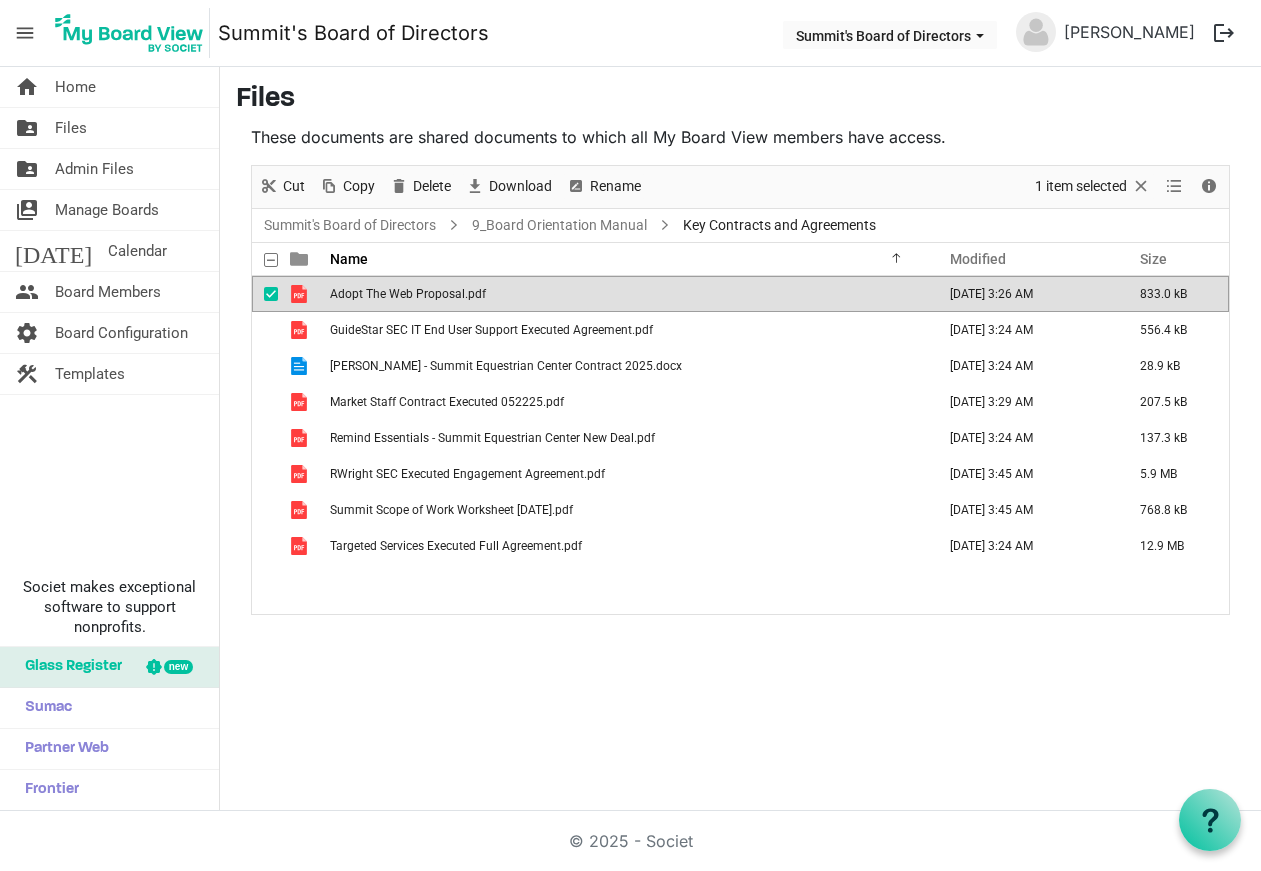 click on "Adopt The Web Proposal.pdf" at bounding box center [408, 294] 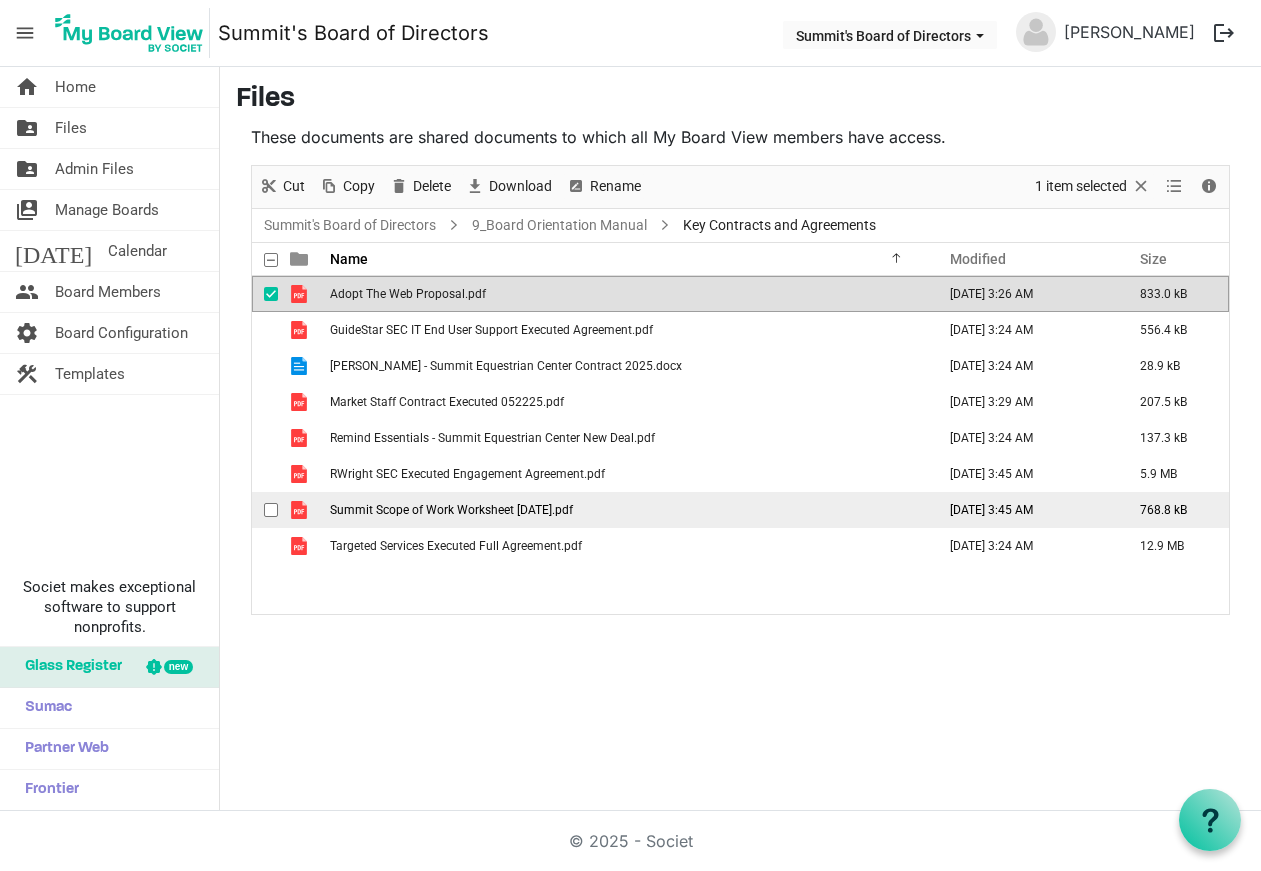 scroll, scrollTop: 0, scrollLeft: 0, axis: both 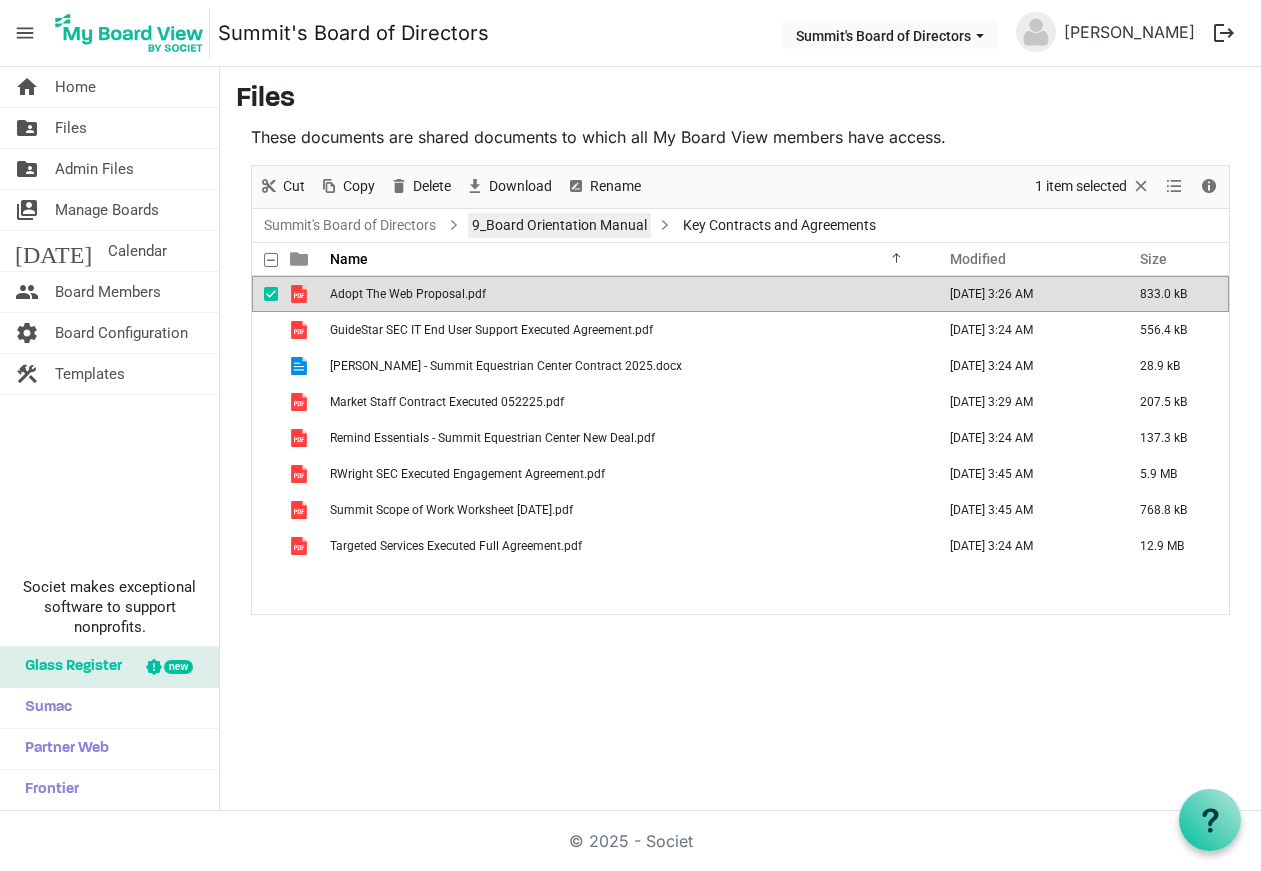 click on "9_Board Orientation Manual" at bounding box center (559, 225) 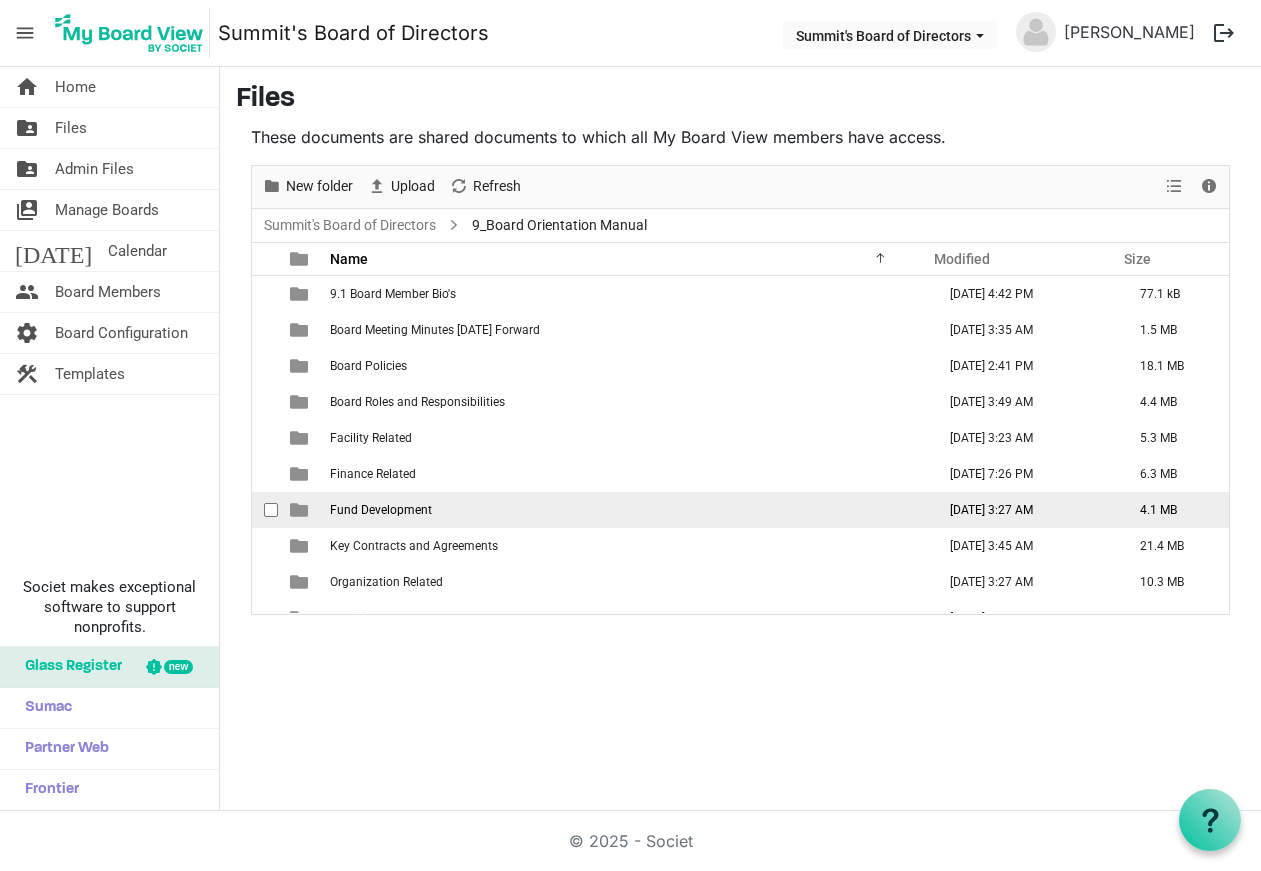 click on "Fund Development" at bounding box center (626, 510) 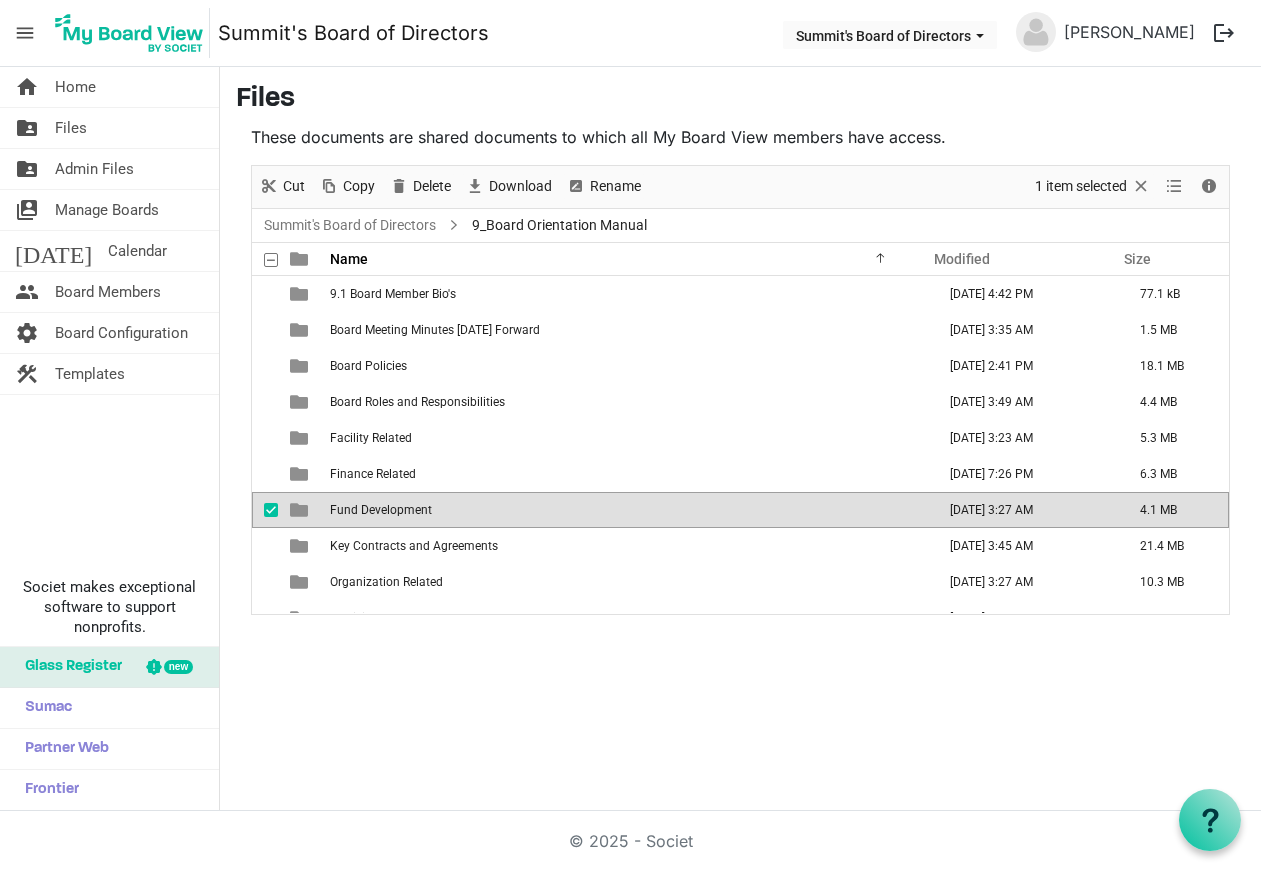 click on "Fund Development" at bounding box center [626, 510] 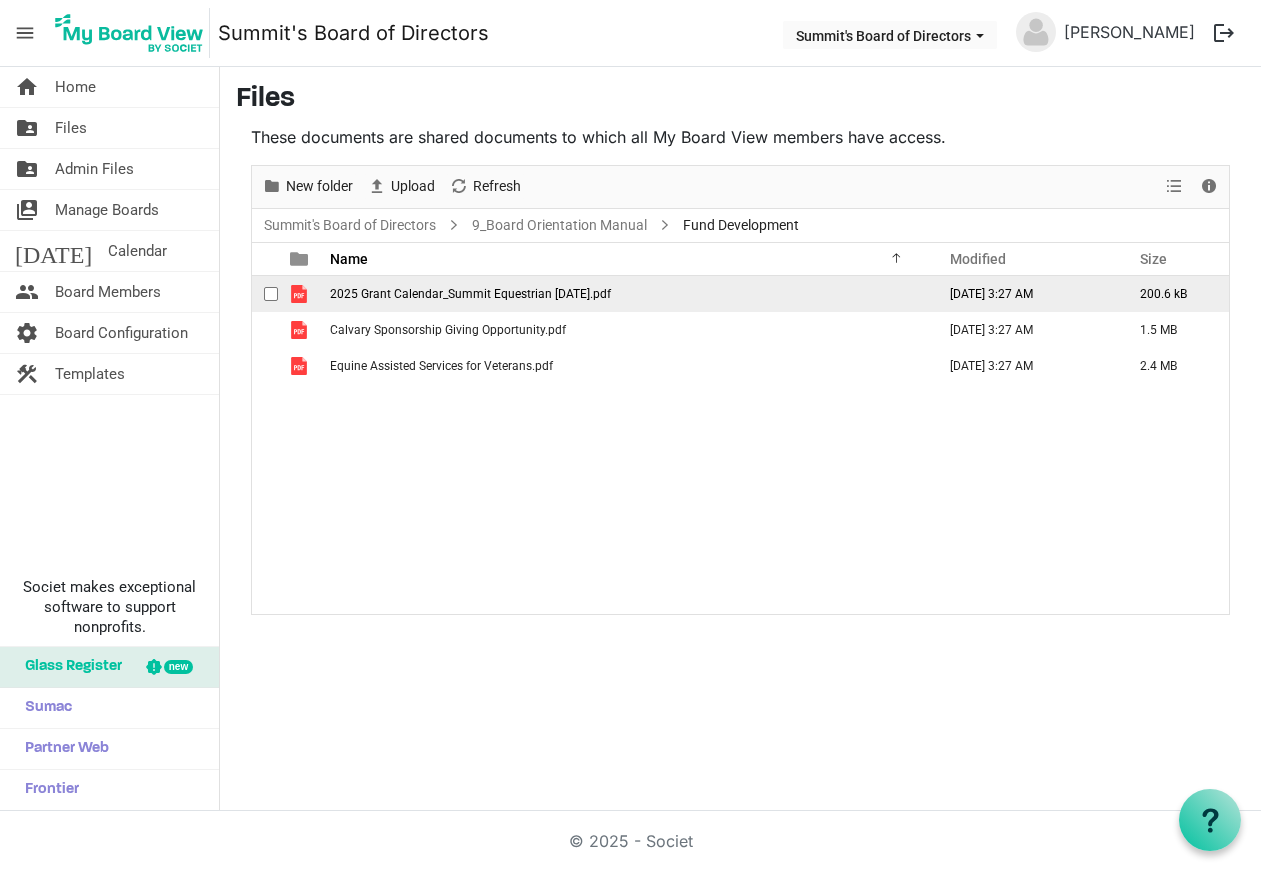 click on "2025 Grant Calendar_Summit Equestrian June 1.pdf" at bounding box center [470, 294] 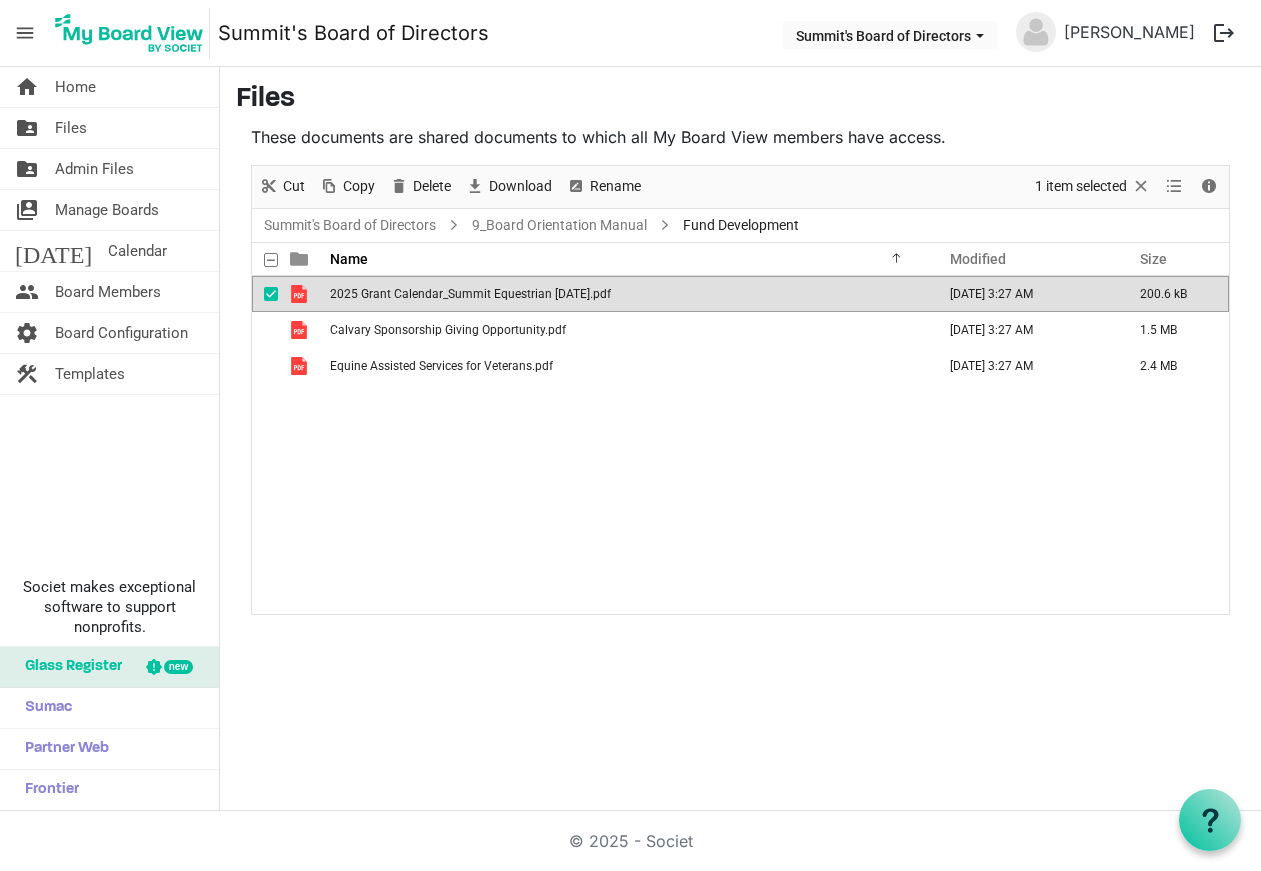 click on "2025 Grant Calendar_Summit Equestrian June 1.pdf" at bounding box center [470, 294] 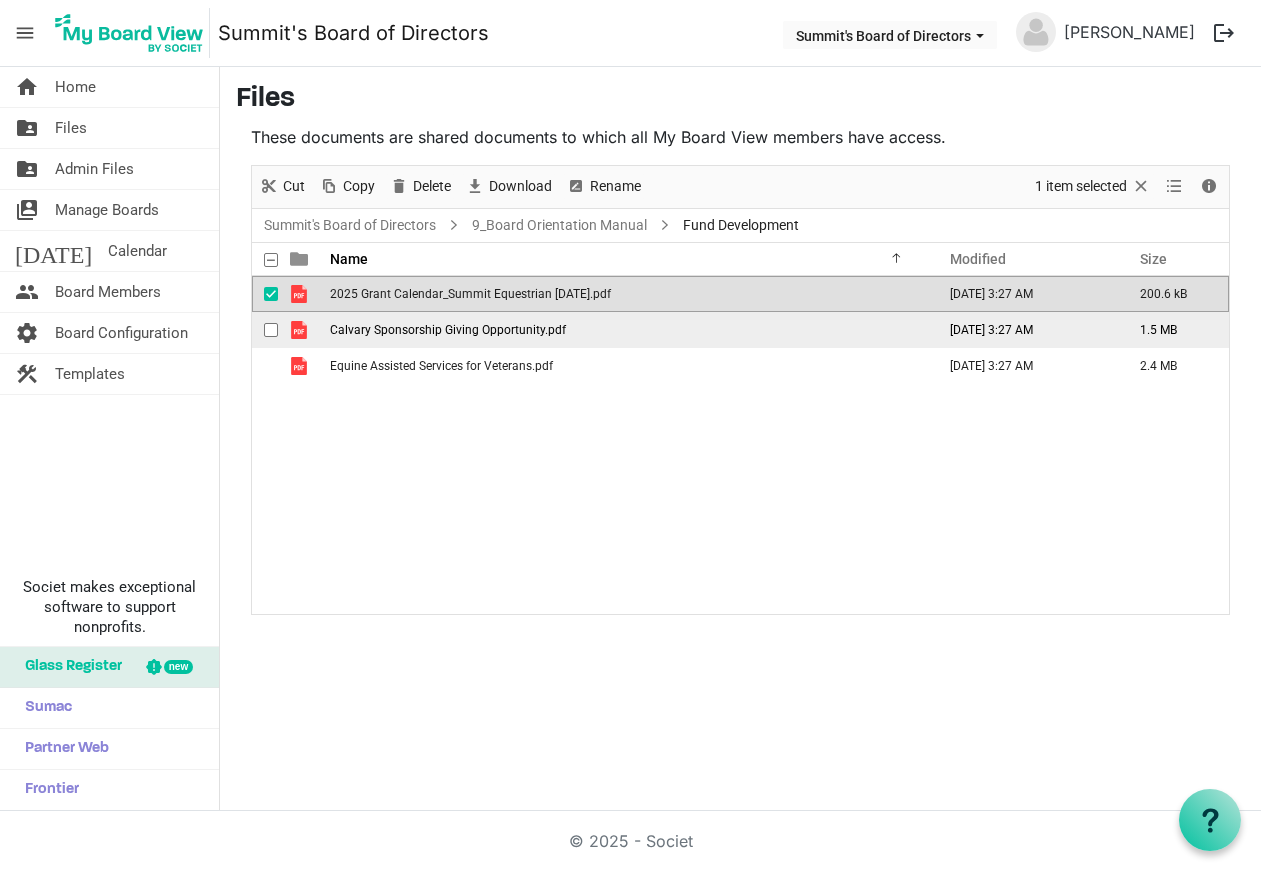 click on "Calvary Sponsorship Giving Opportunity.pdf" at bounding box center (448, 330) 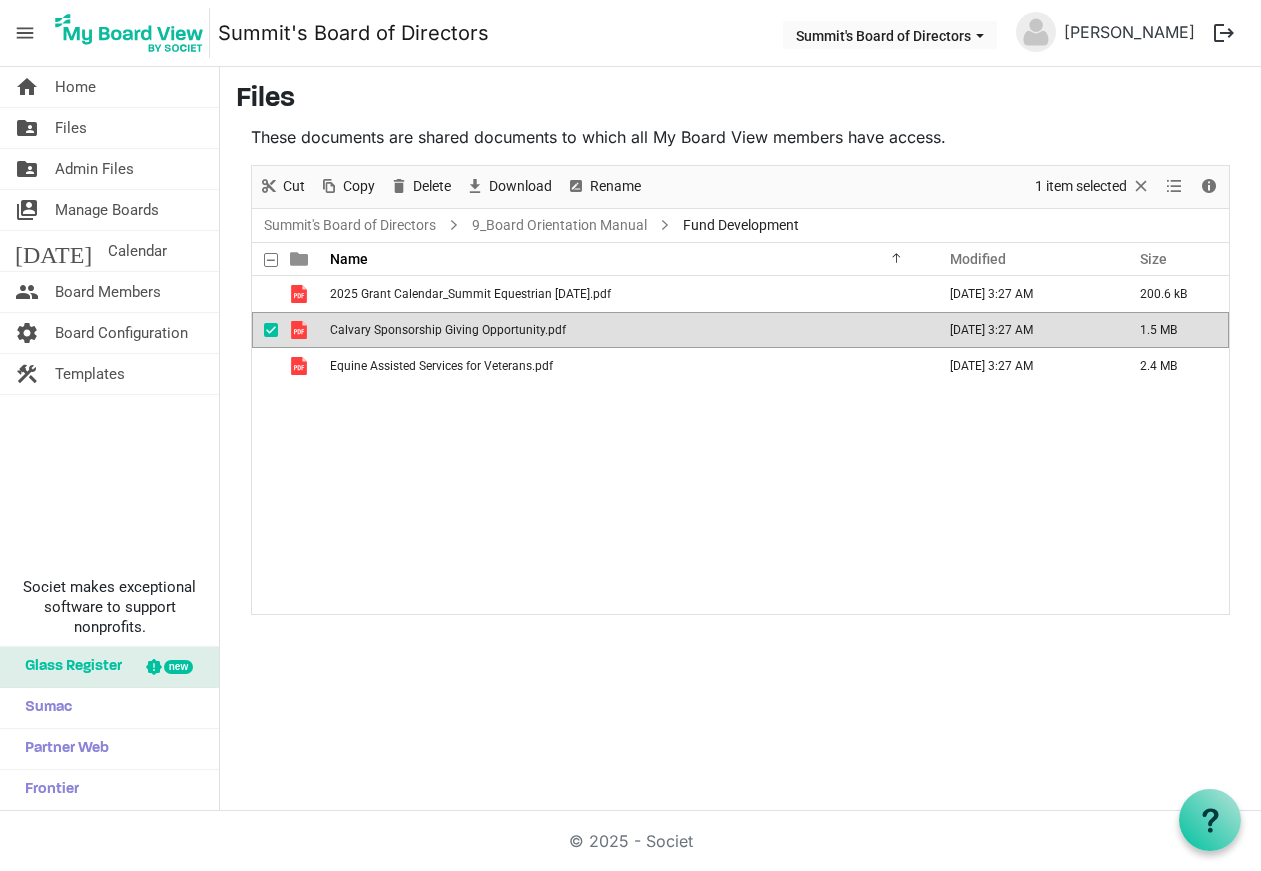 click on "Calvary Sponsorship Giving Opportunity.pdf" at bounding box center (448, 330) 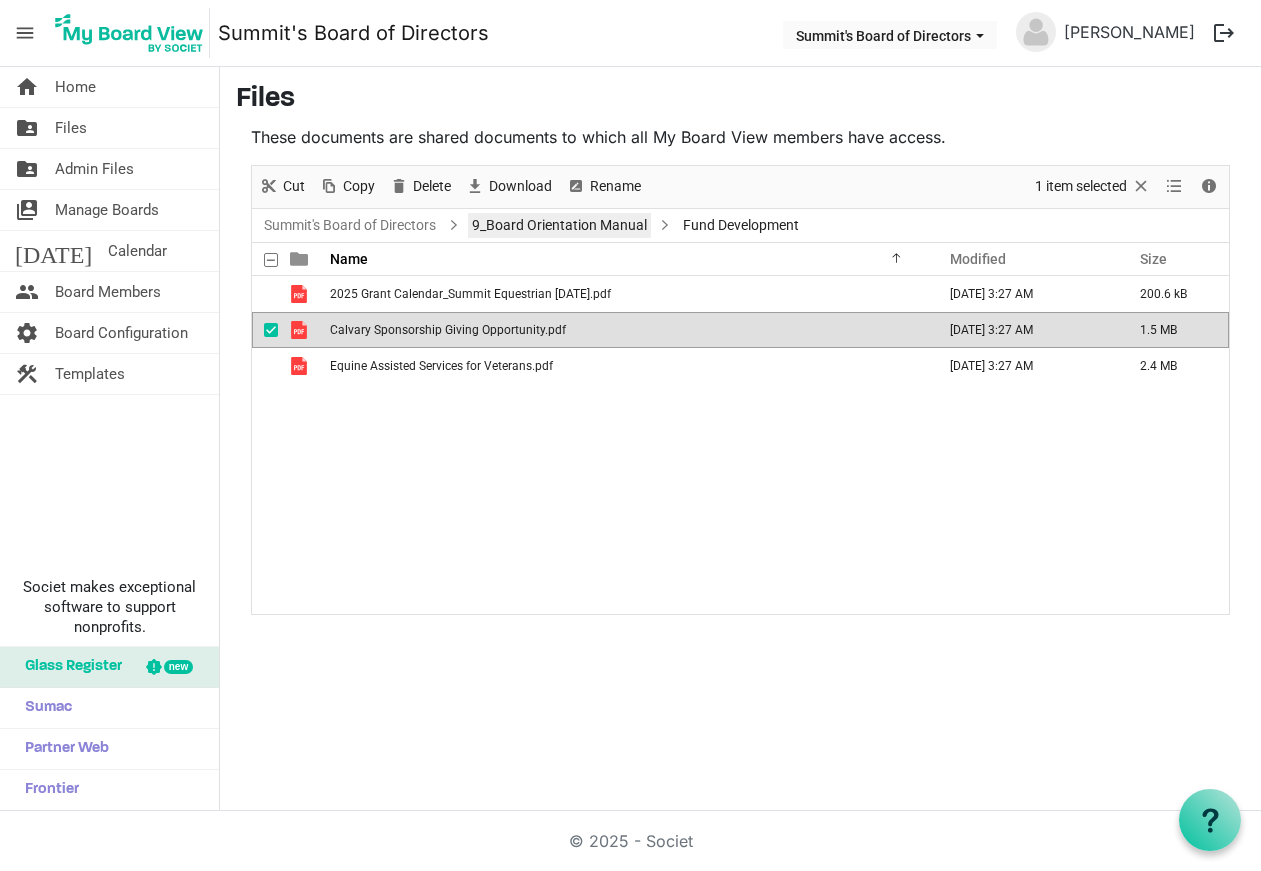 click on "9_Board Orientation Manual" at bounding box center (559, 225) 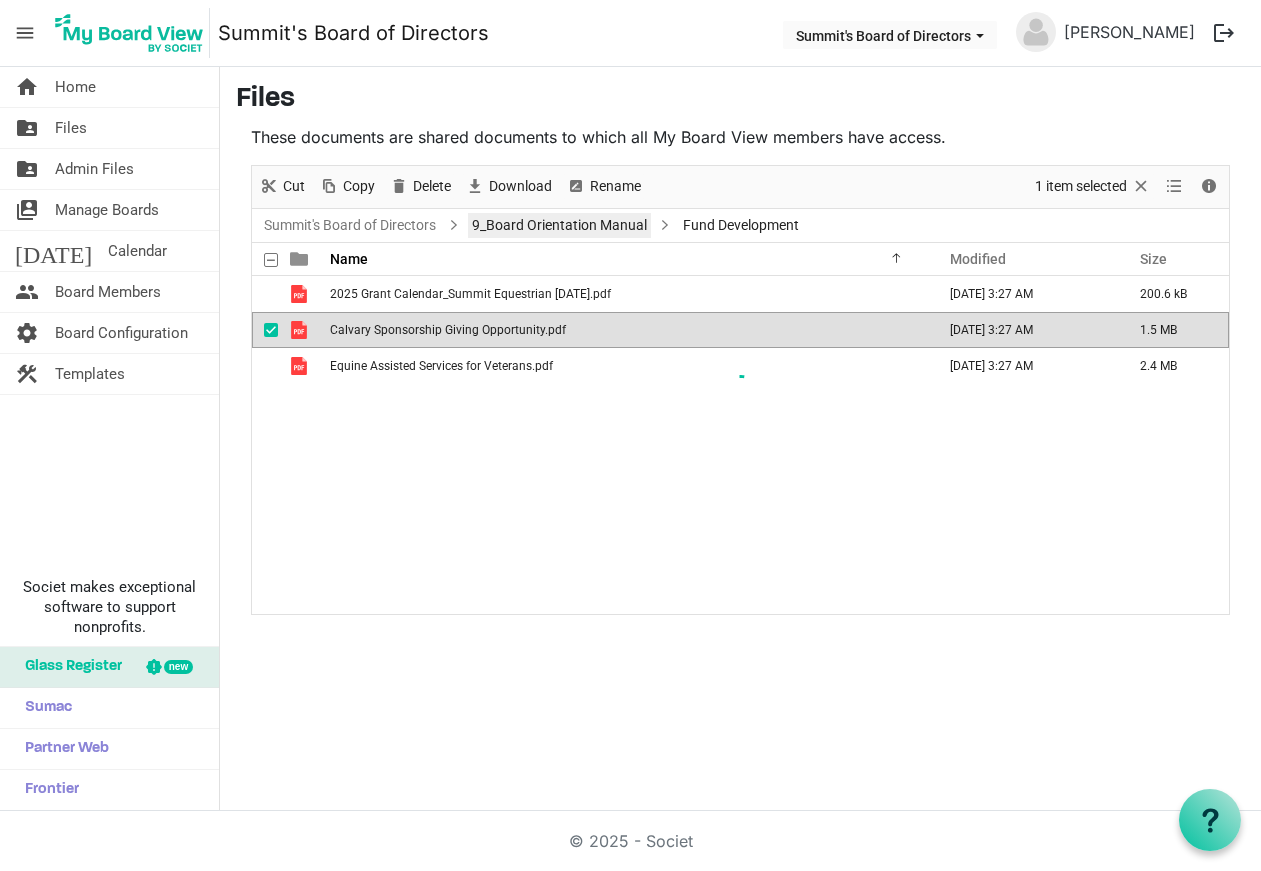 click on "New folder Upload Cut Copy Paste Delete Download Rename Sort by Refresh 1 item selected View Details Summit's Board of Directors 9_Board Orientation Manual Fund Development   Name Modified Size filemanager_grid_header_table   2025 Grant Calendar_Summit Equestrian June 1.pdf July 05, 2025 3:27 AM 200.6 kB   Calvary Sponsorship Giving Opportunity.pdf July 05, 2025 3:27 AM 1.5 MB   Equine Assisted Services for Veterans.pdf July 05, 2025 3:27 AM 2.4 MB Upload Files Browse..." at bounding box center (740, 390) 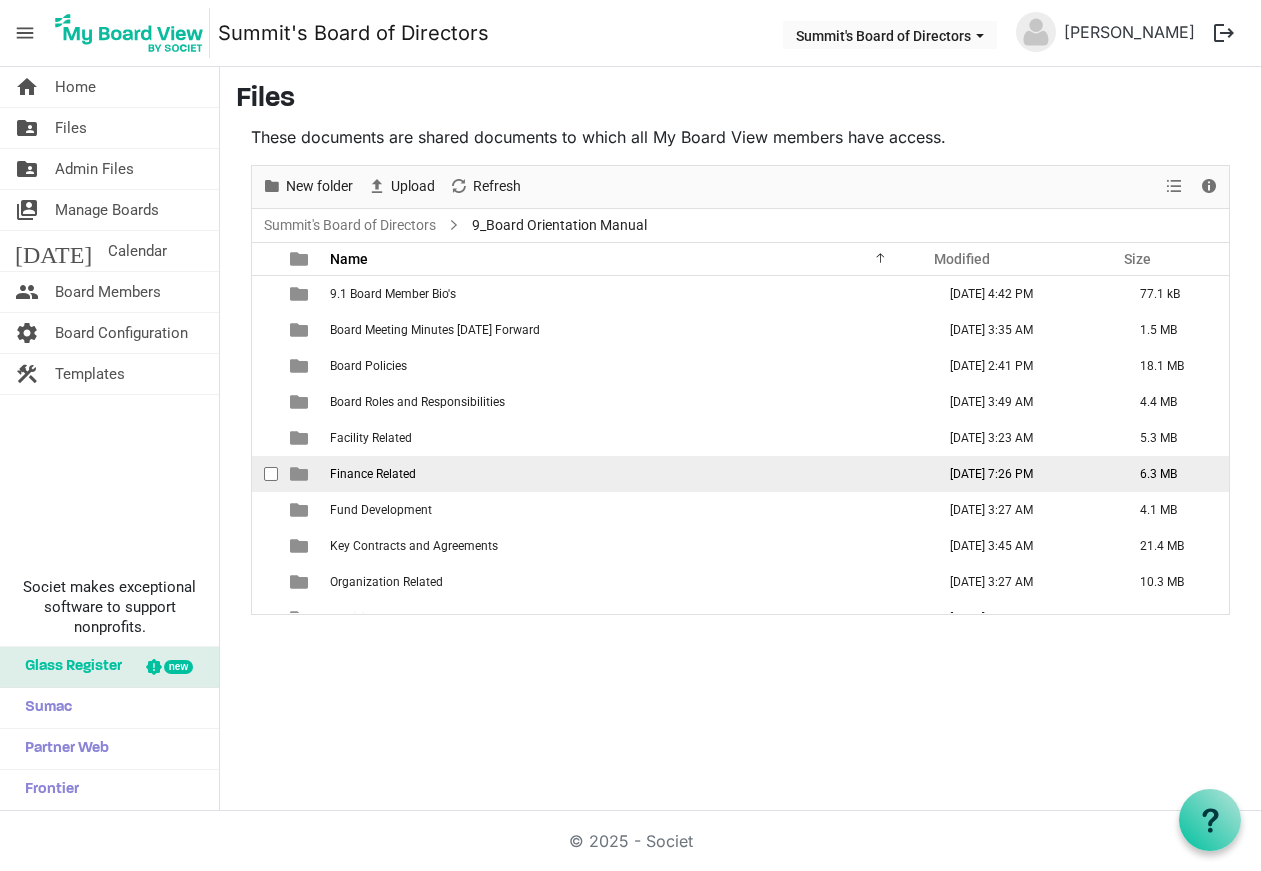 scroll, scrollTop: 0, scrollLeft: 0, axis: both 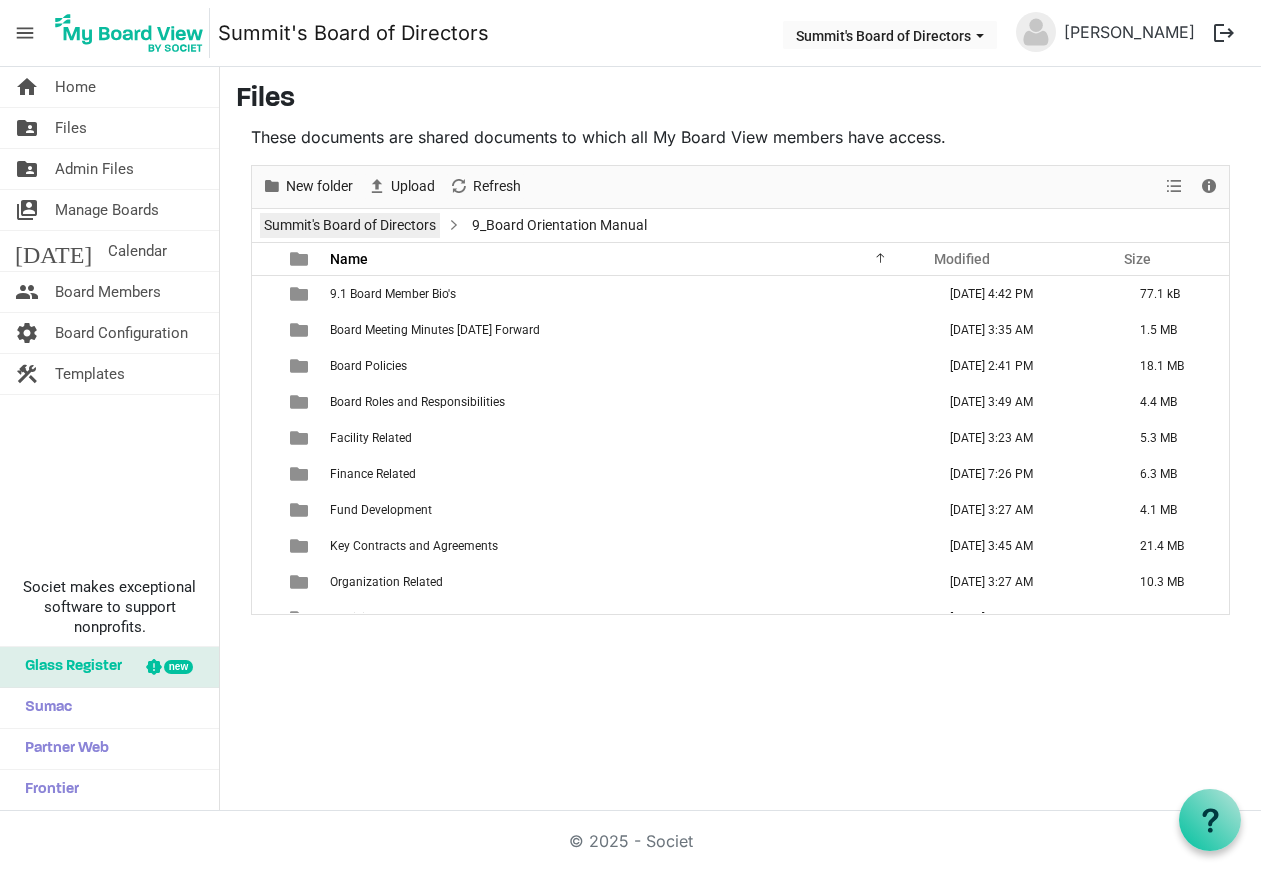 click on "Summit's Board of Directors" at bounding box center [350, 225] 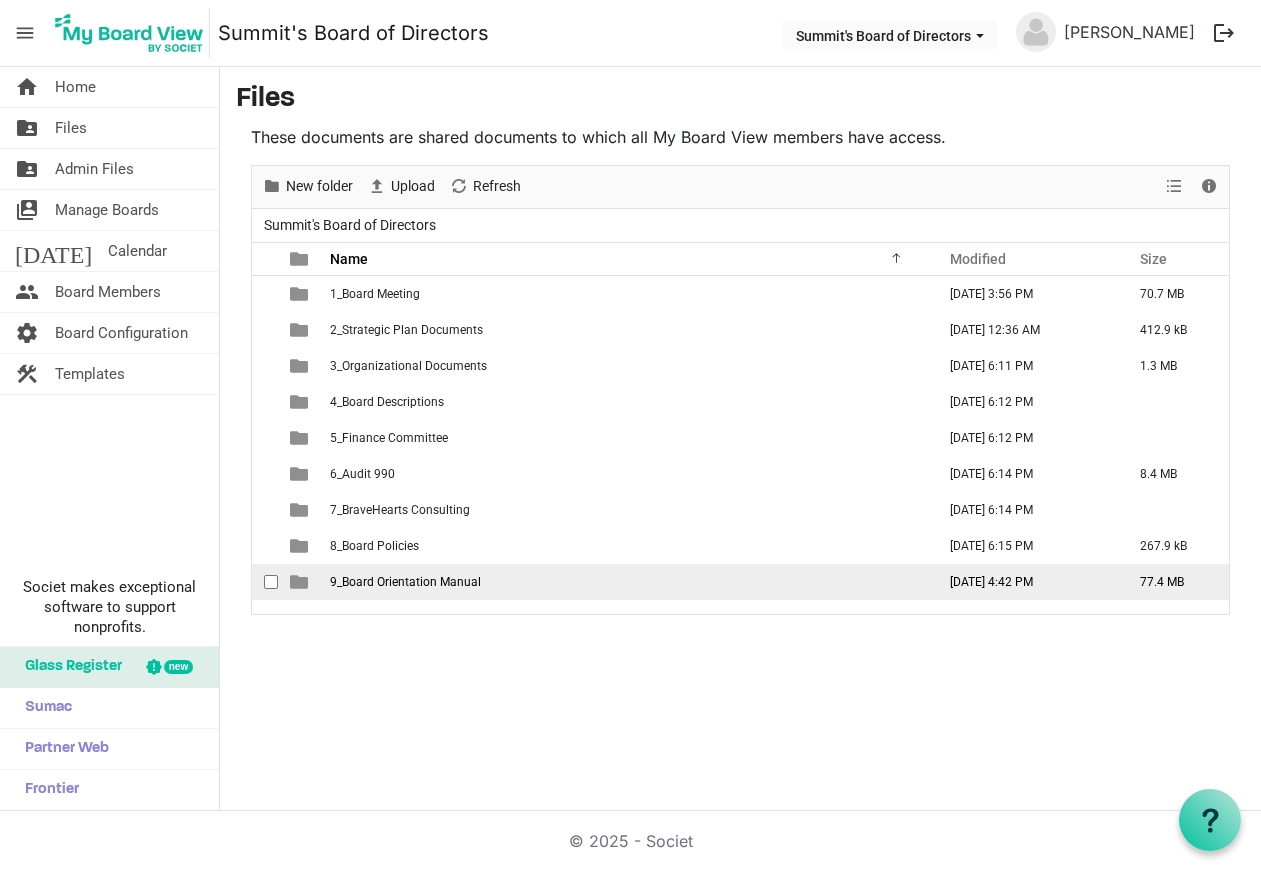 click on "9_Board Orientation Manual" at bounding box center (405, 582) 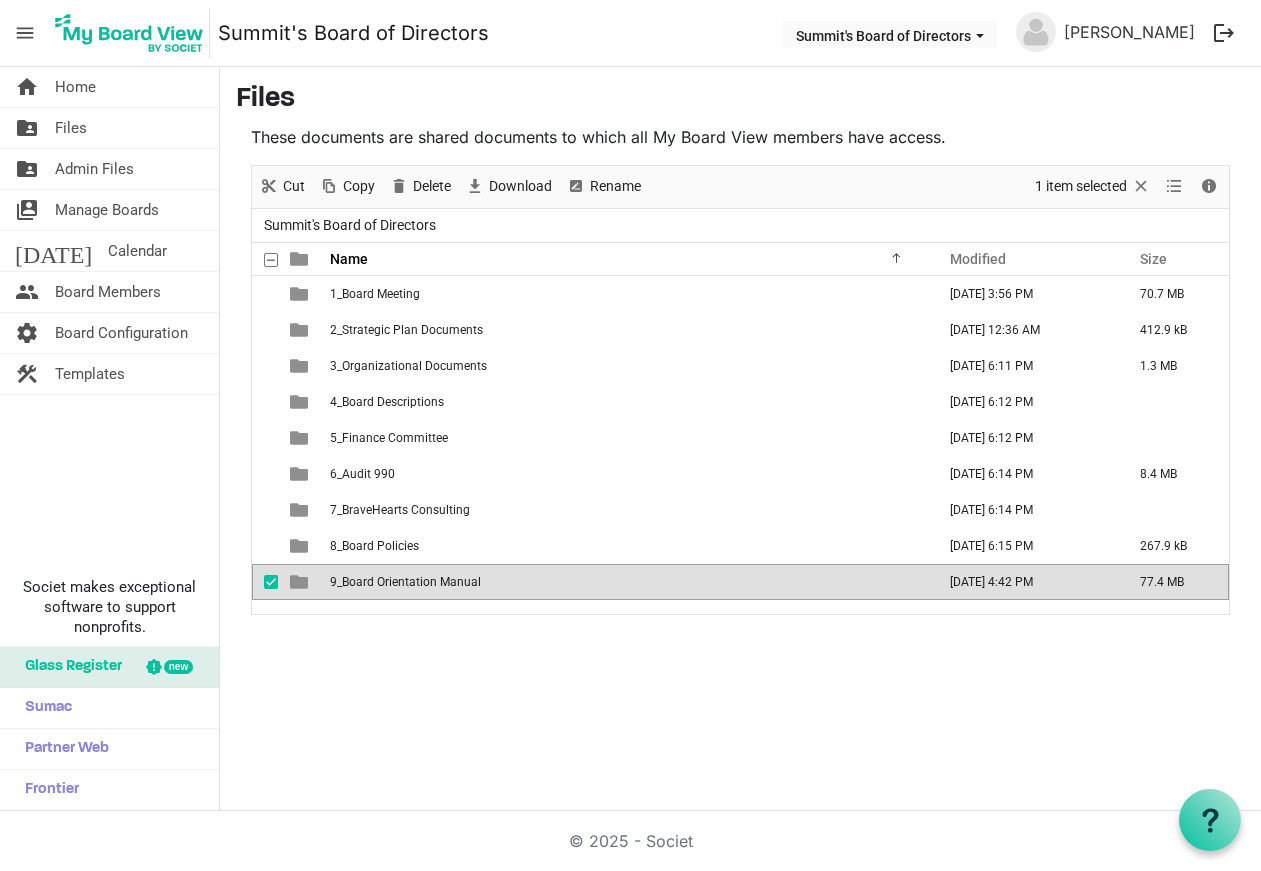 click on "9_Board Orientation Manual" at bounding box center [405, 582] 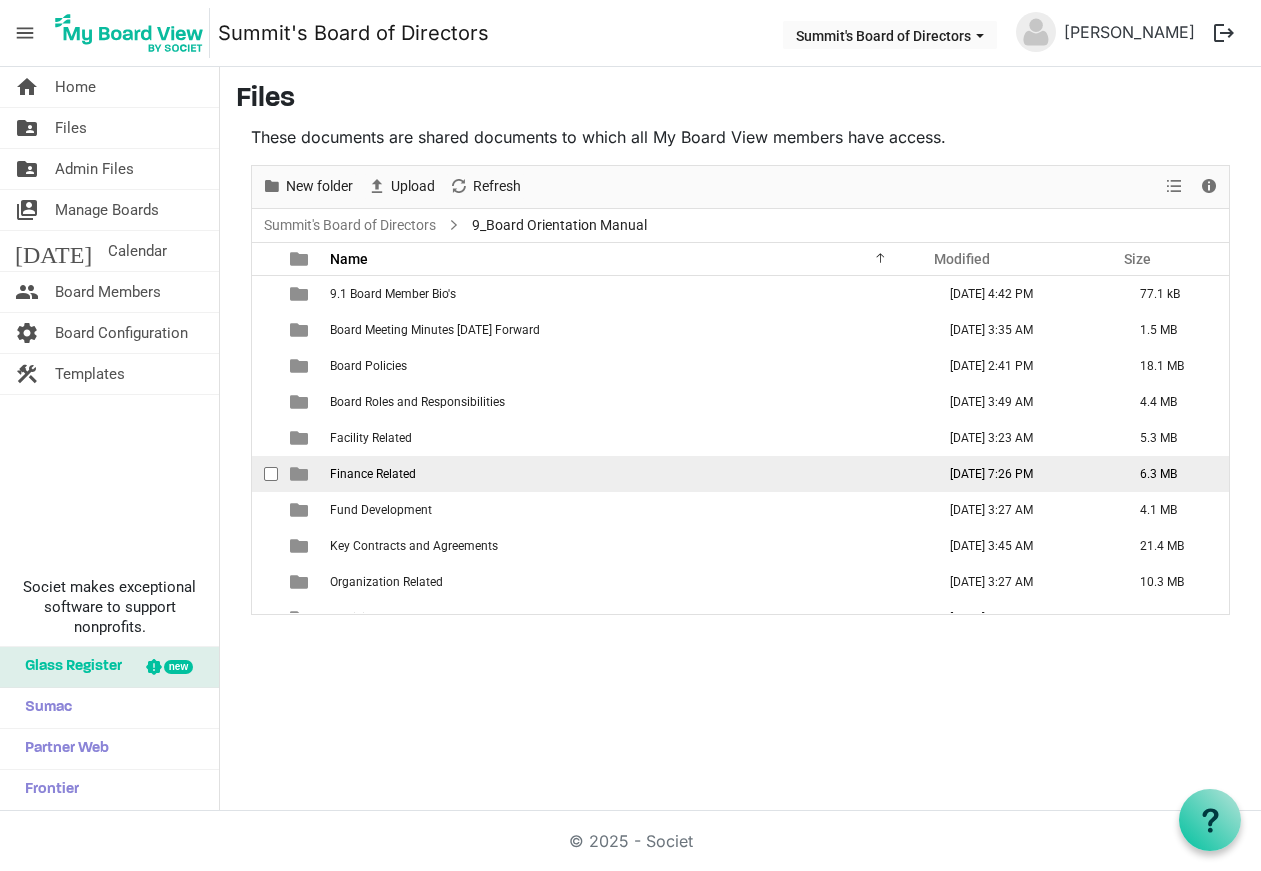 click on "Finance Related" at bounding box center (373, 474) 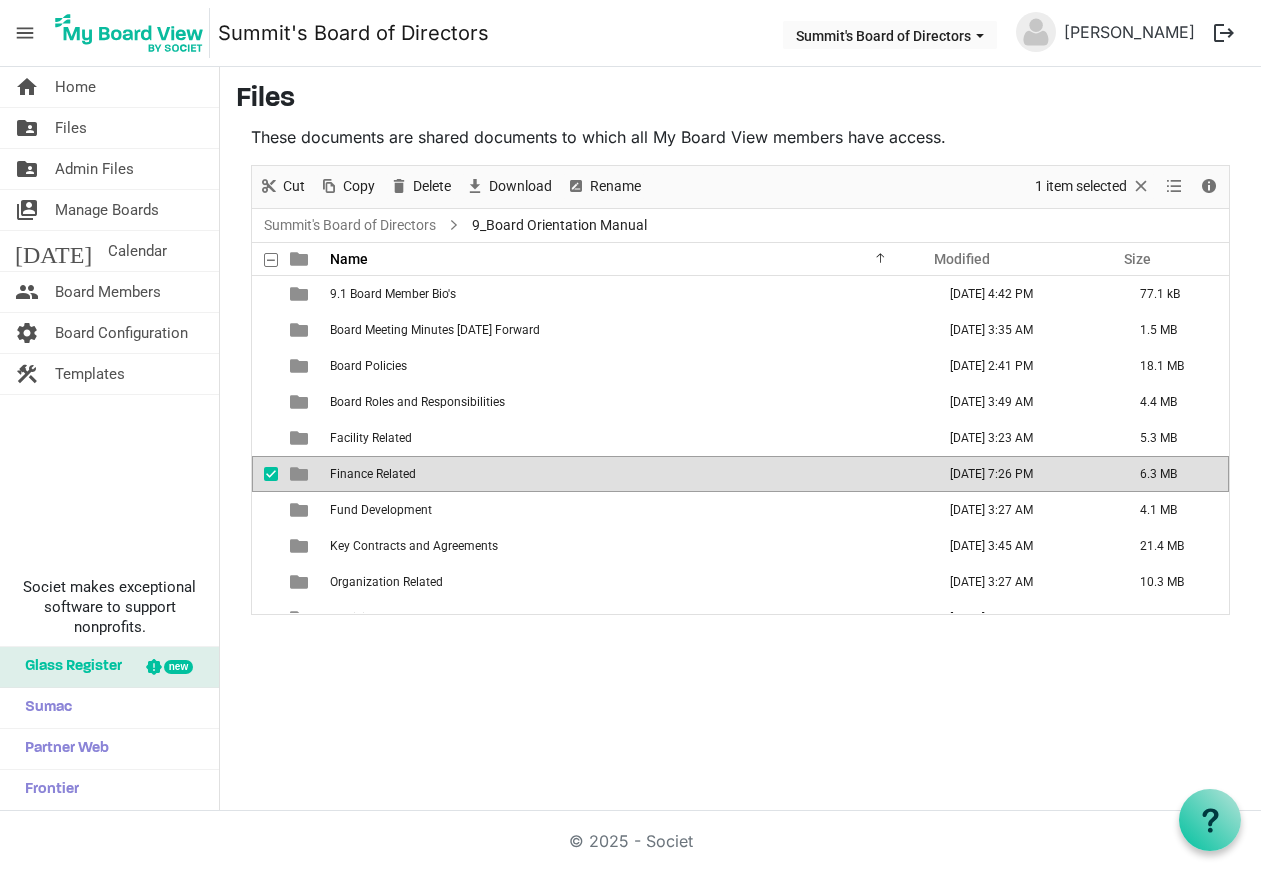 click on "Finance Related" at bounding box center (373, 474) 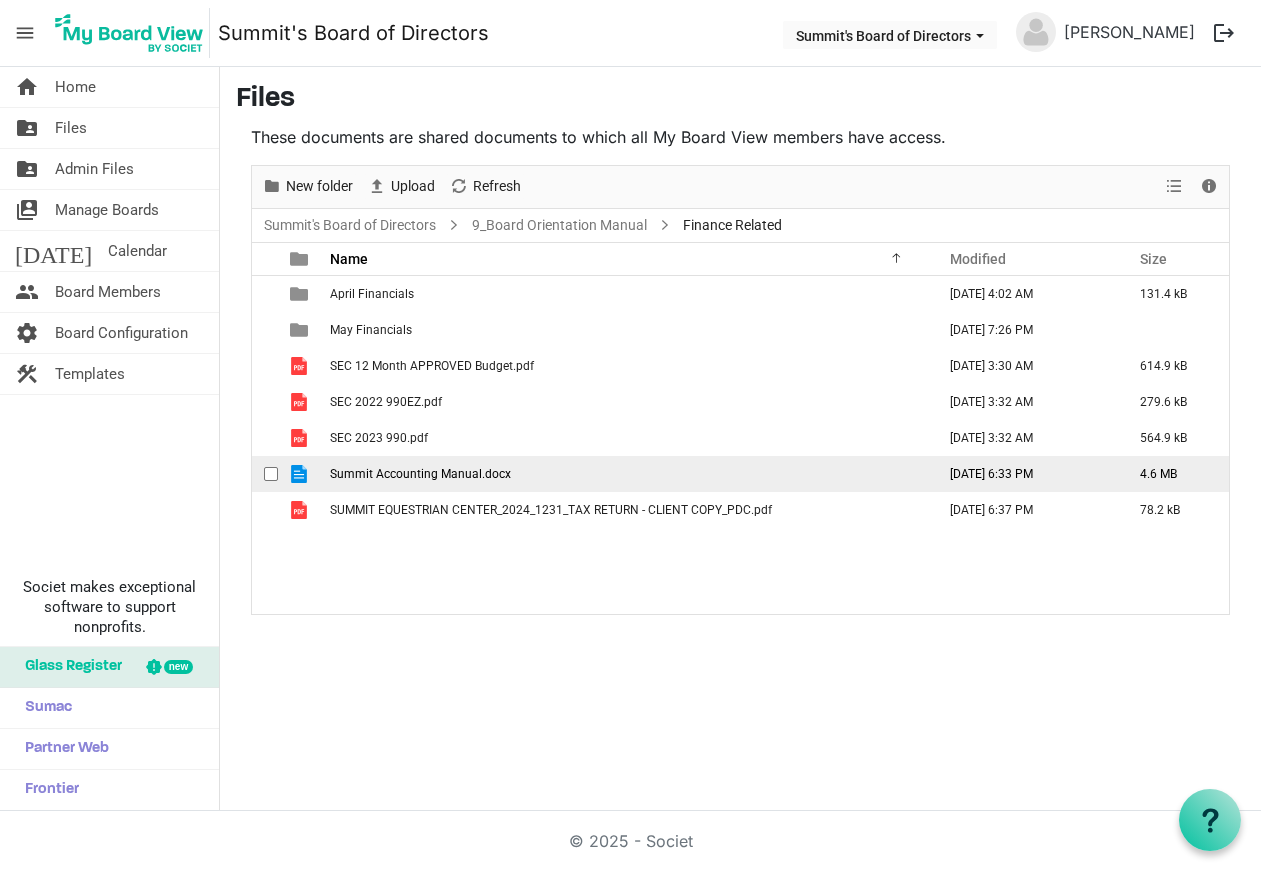 click on "Summit Accounting Manual.docx" at bounding box center (420, 474) 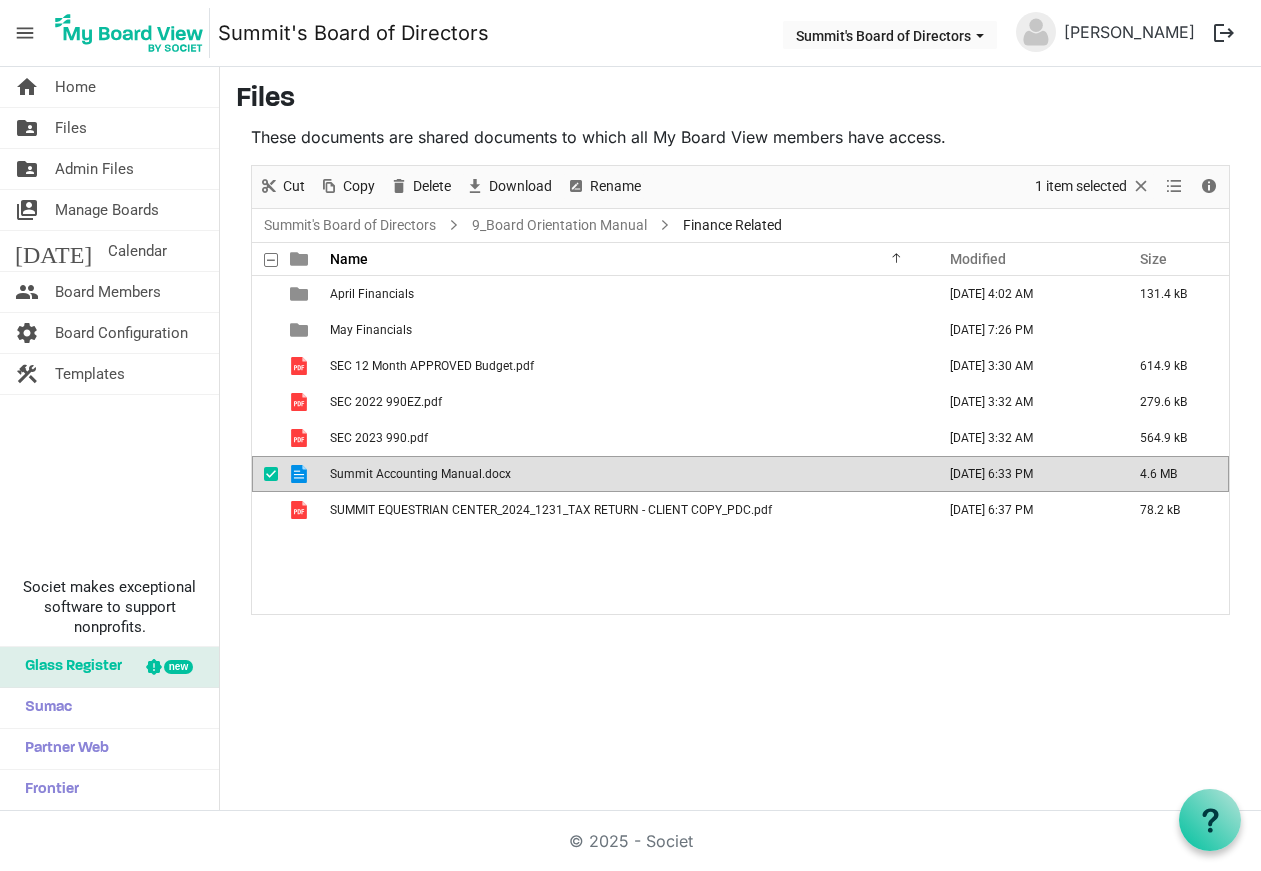 click on "Summit Accounting Manual.docx" at bounding box center [420, 474] 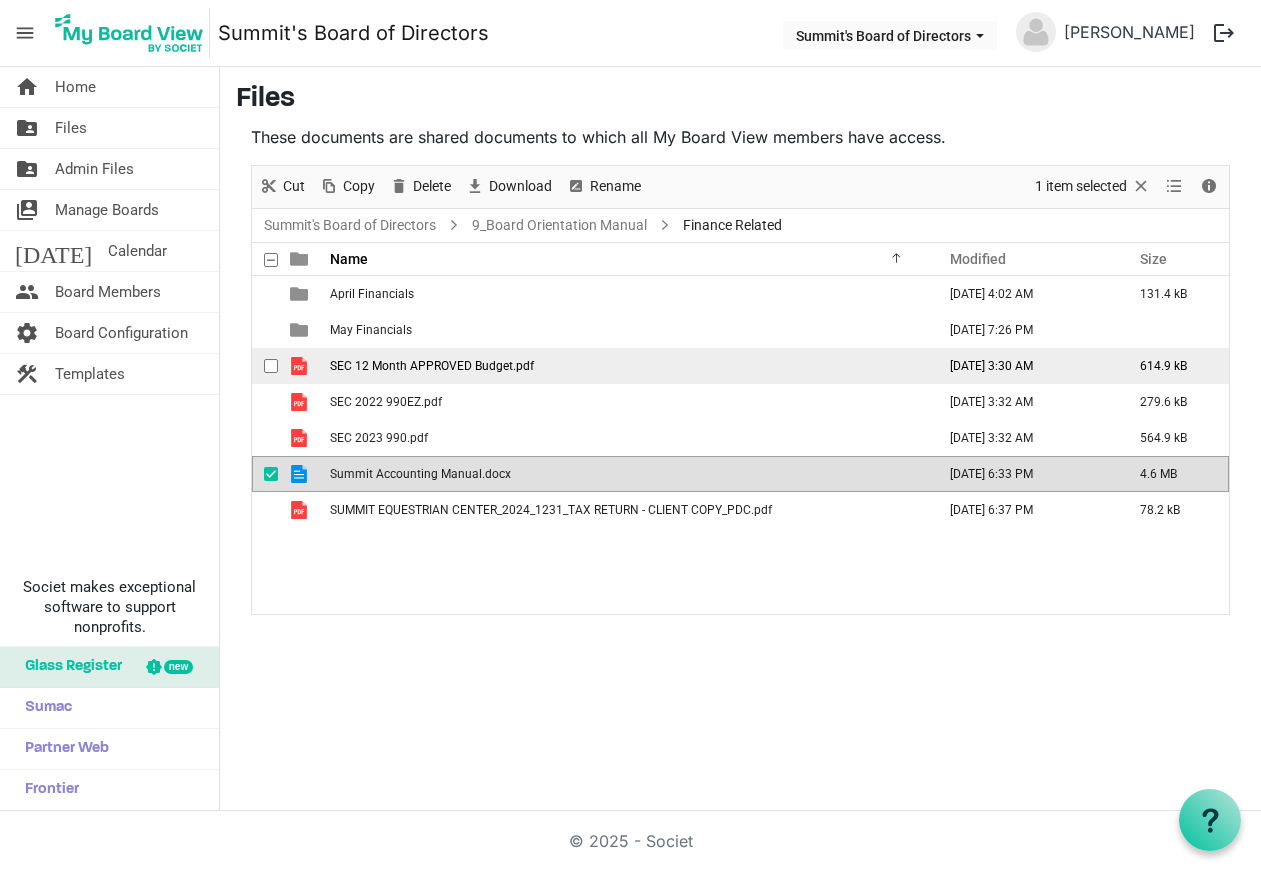click on "SEC 12 Month APPROVED Budget.pdf" at bounding box center (432, 366) 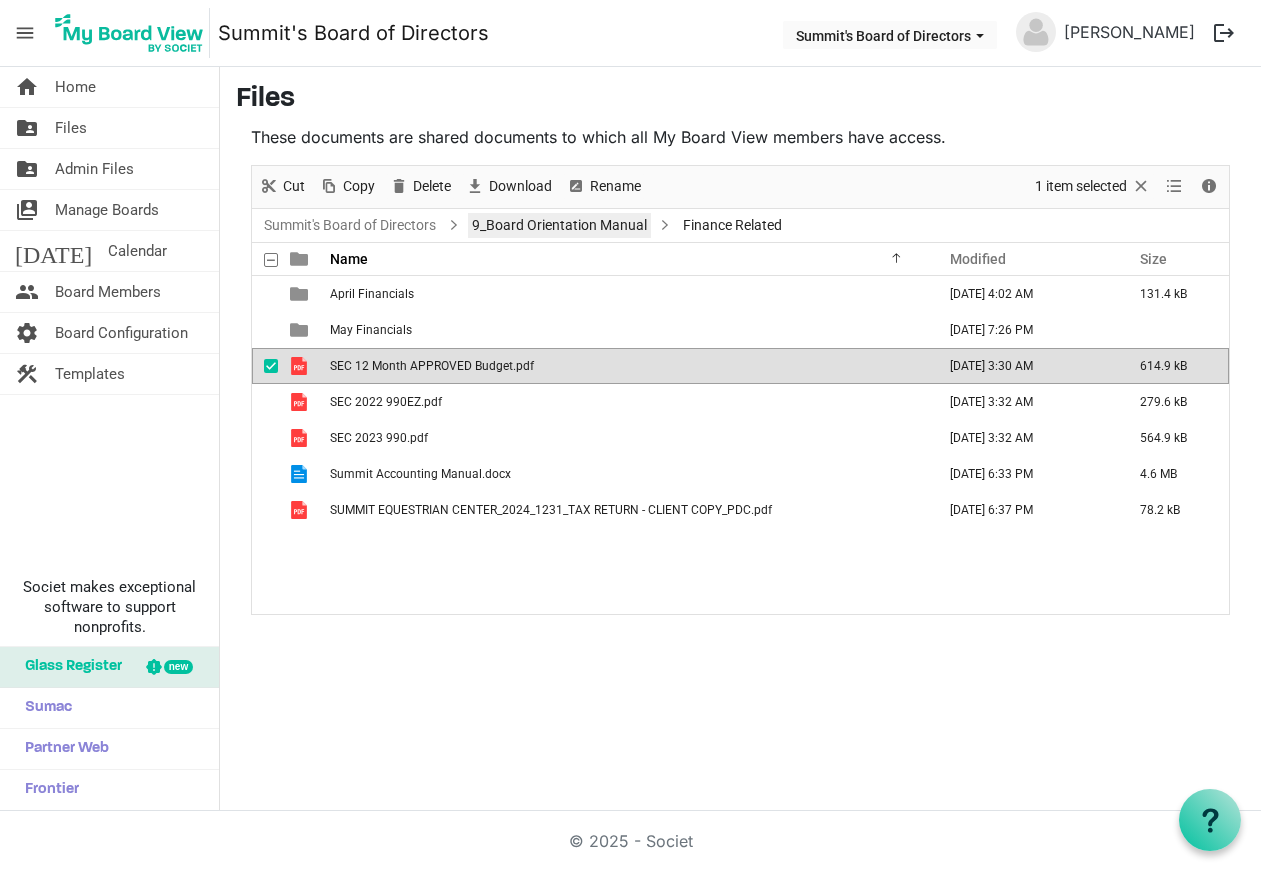 click on "9_Board Orientation Manual" at bounding box center (559, 225) 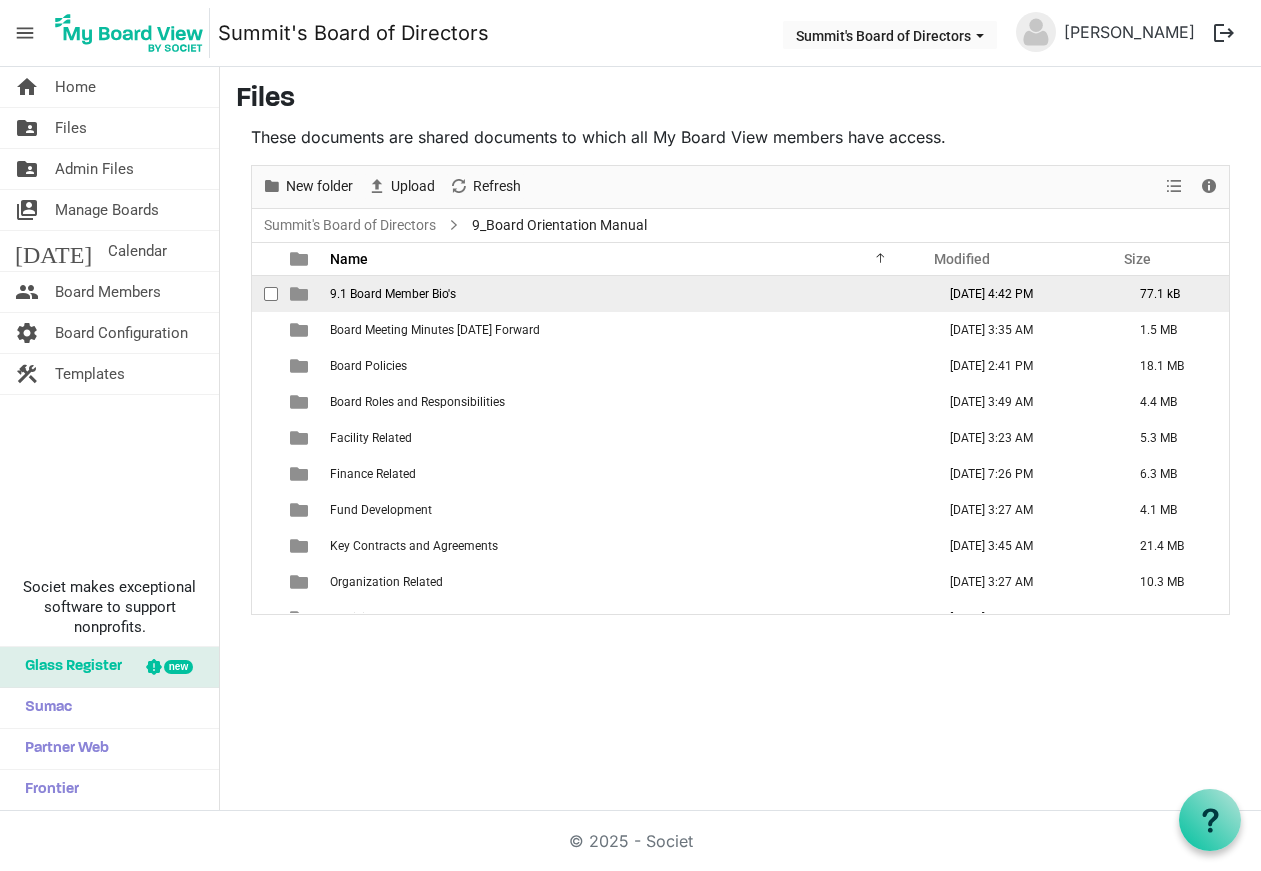click on "9.1 Board Member Bio's" at bounding box center (626, 294) 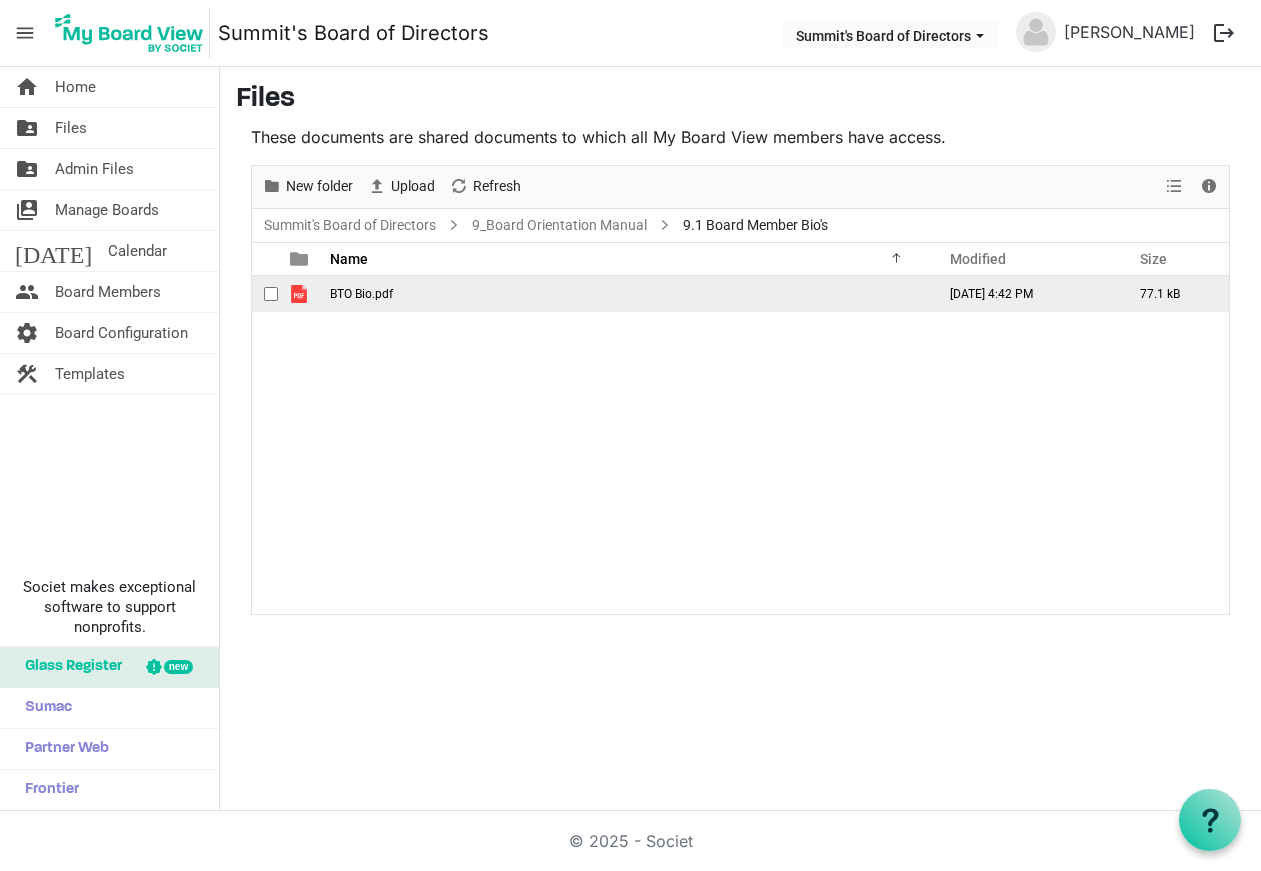 click on "BTO Bio.pdf" at bounding box center [626, 294] 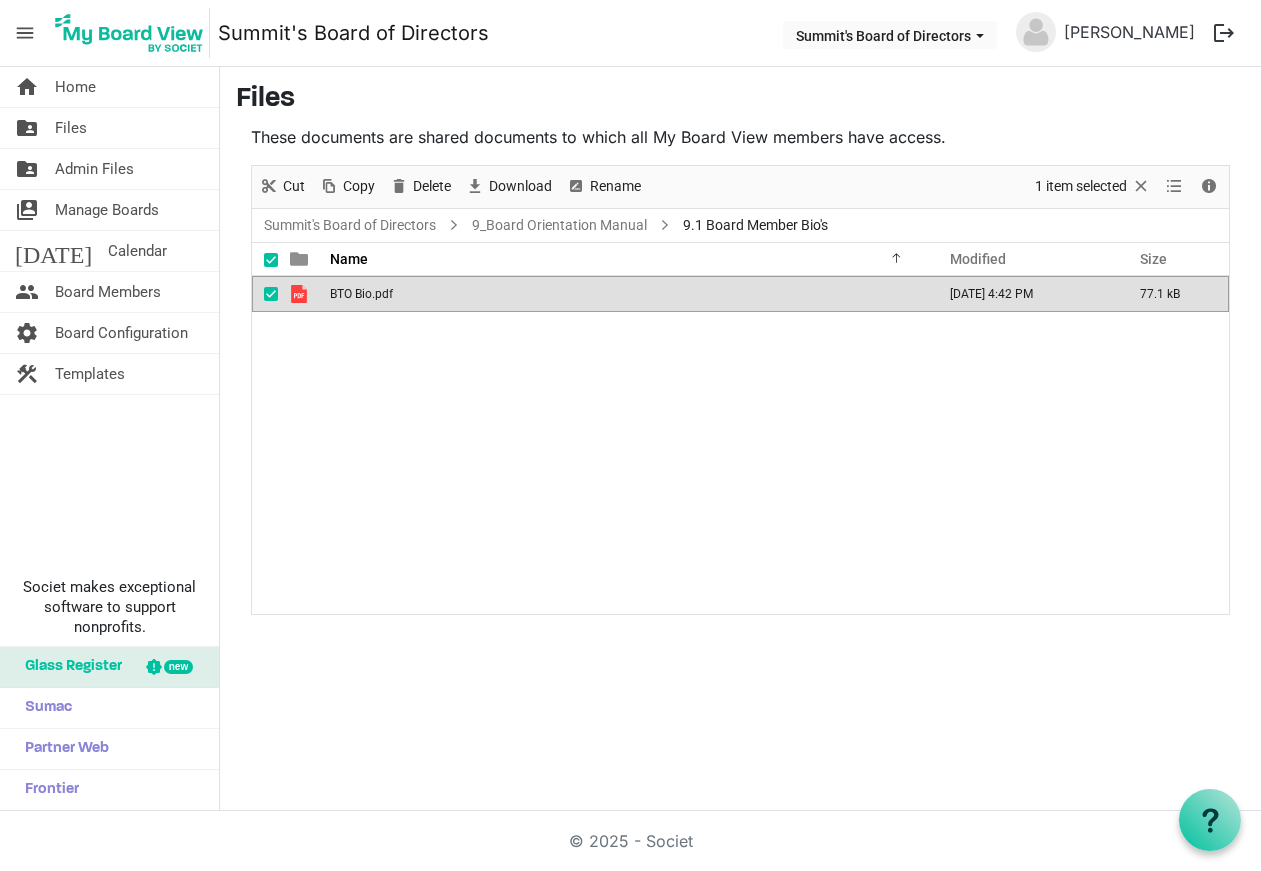 click on "BTO Bio.pdf" at bounding box center (626, 294) 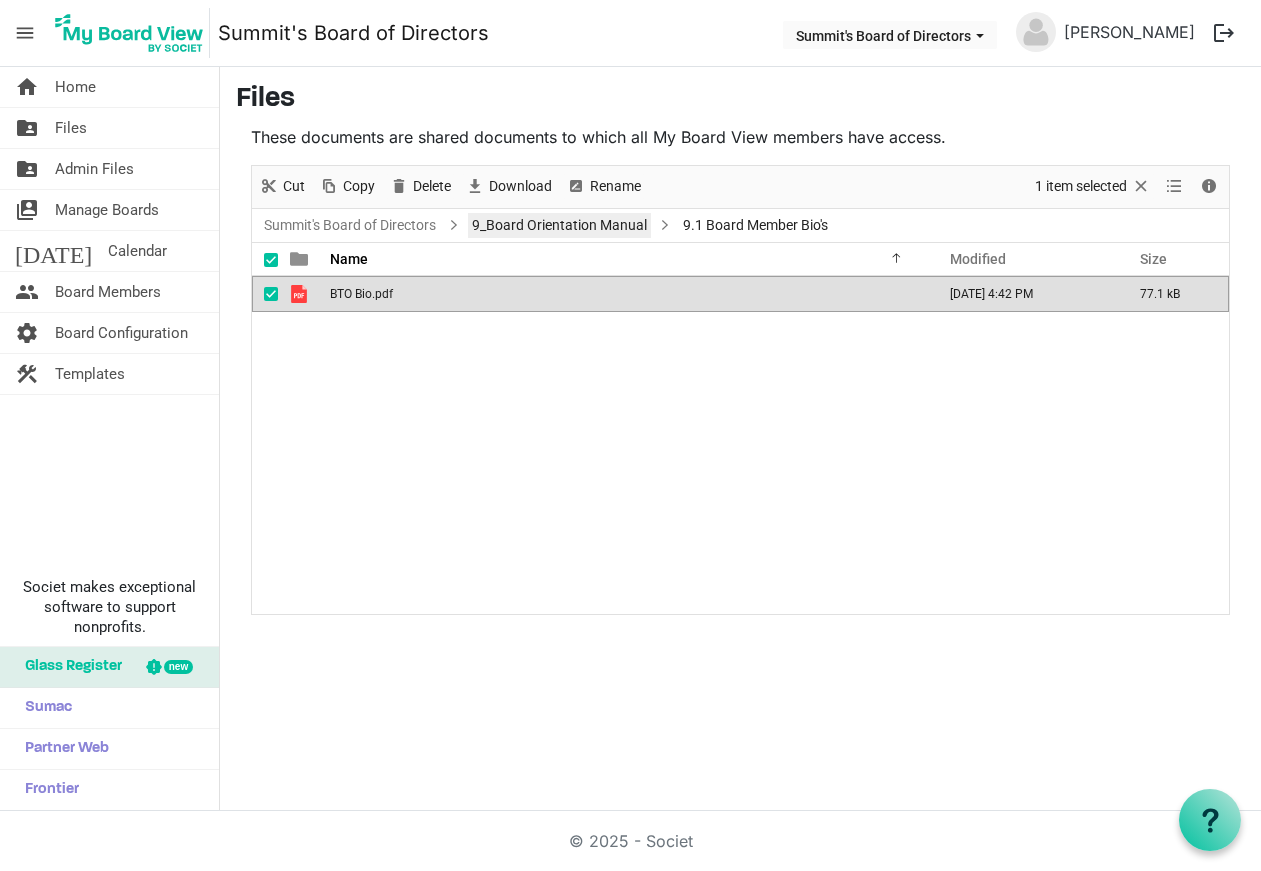 click on "9_Board Orientation Manual" at bounding box center (559, 225) 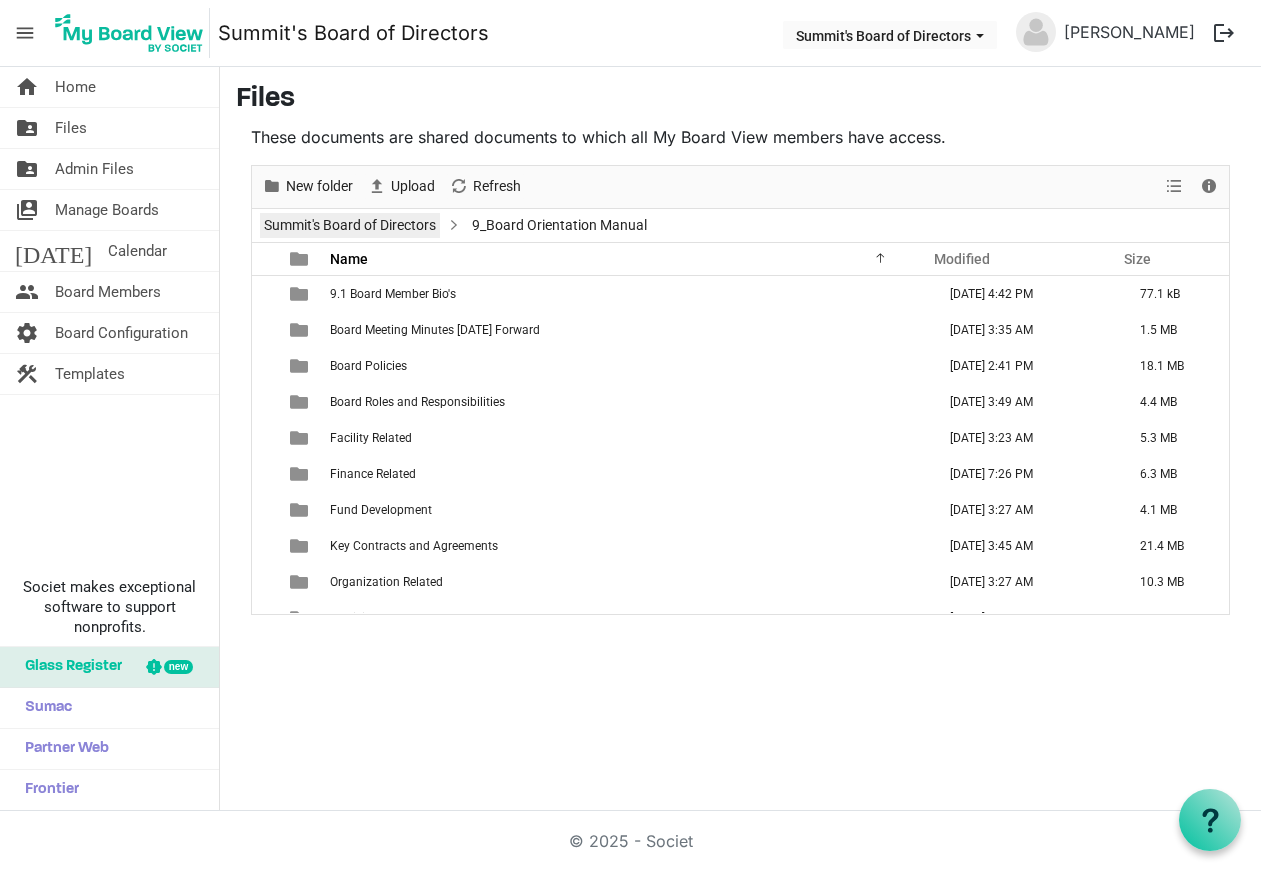 click on "Summit's Board of Directors" at bounding box center [350, 225] 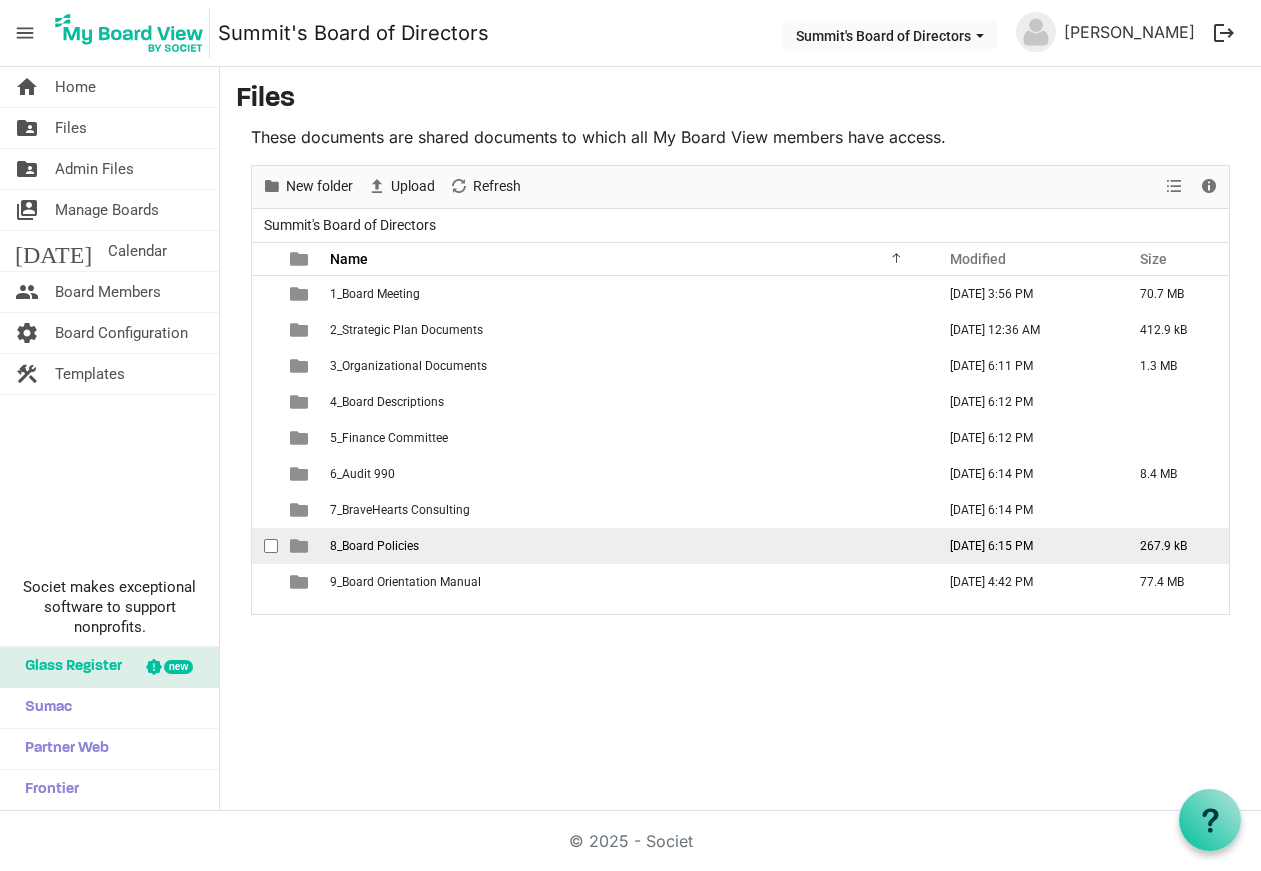 click on "8_Board Policies" at bounding box center (626, 546) 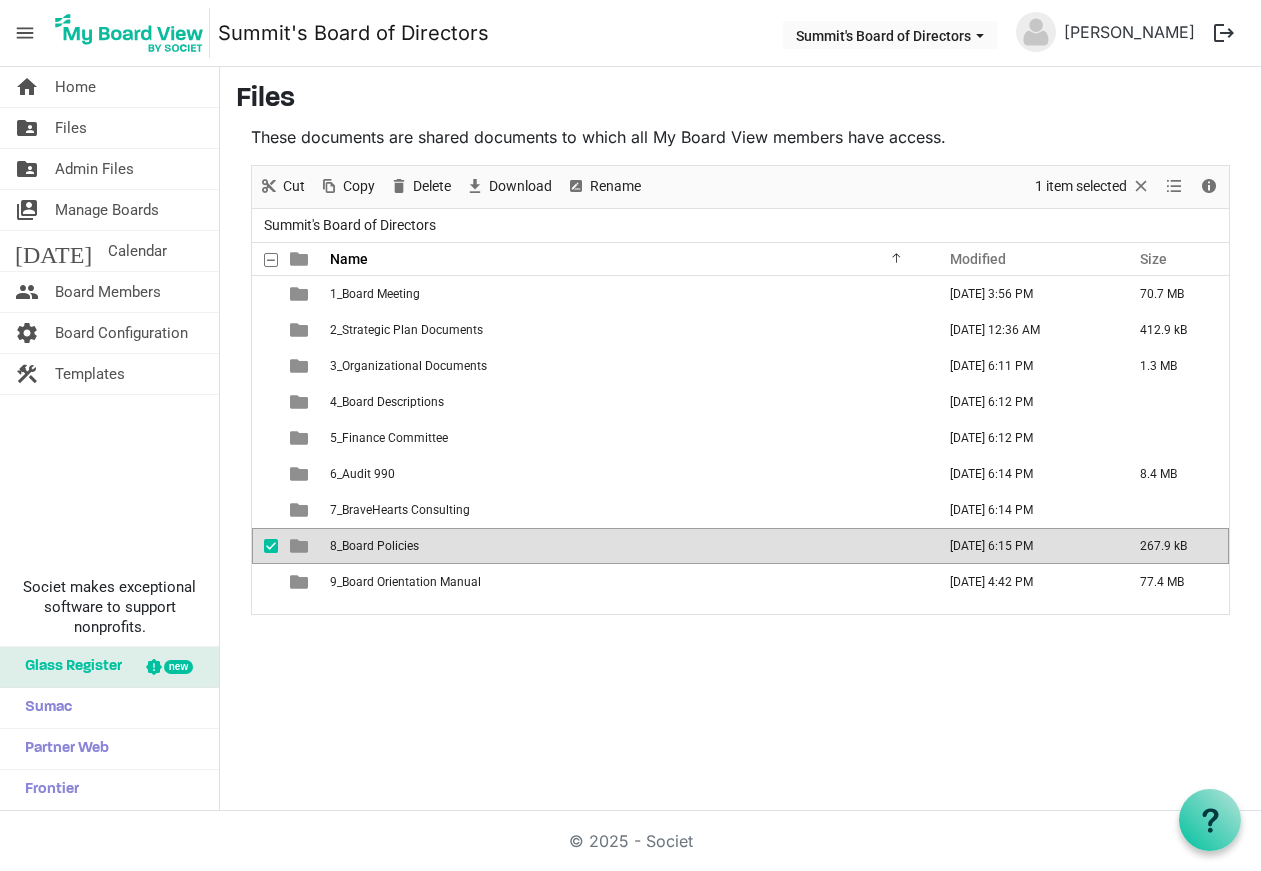 click on "8_Board Policies" at bounding box center [626, 546] 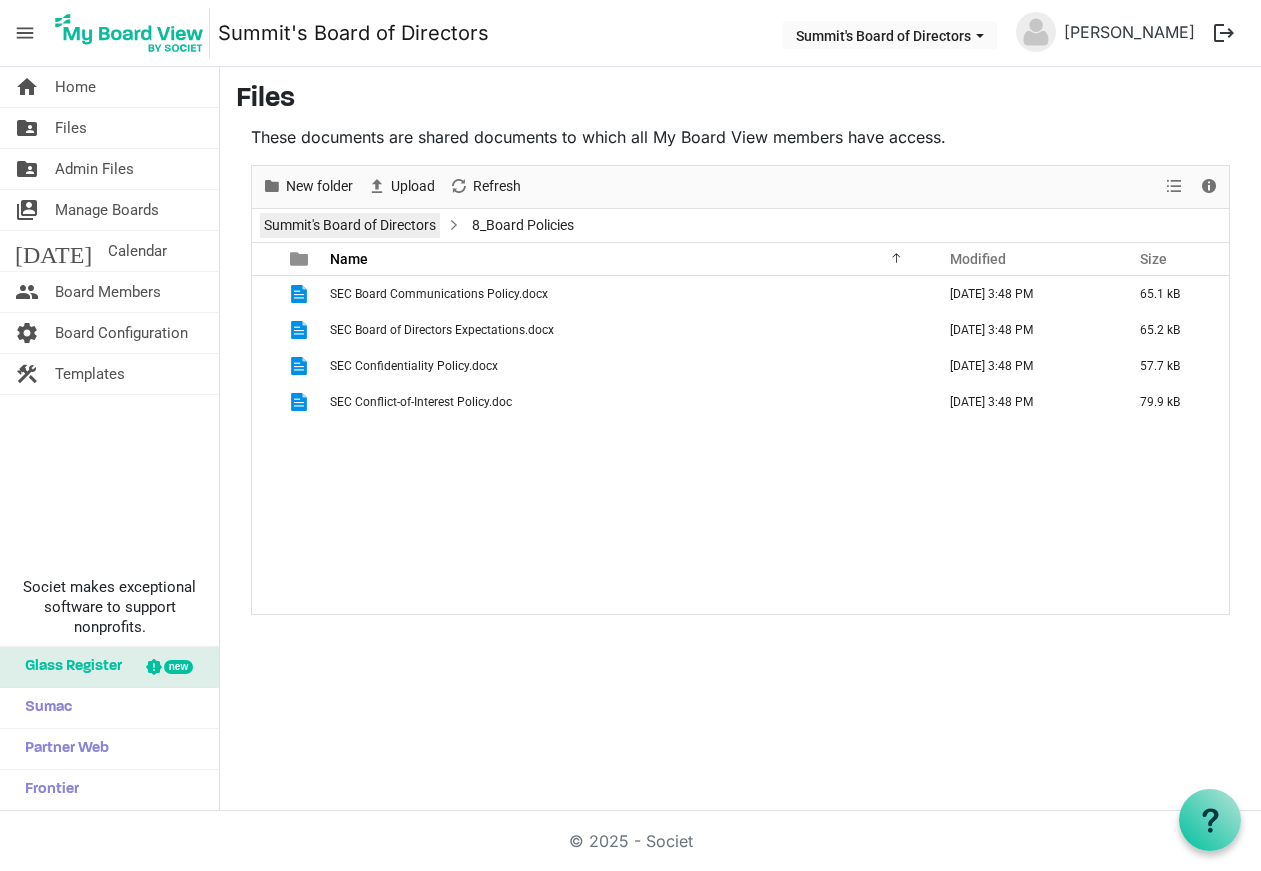 click on "Summit's Board of Directors" at bounding box center (350, 225) 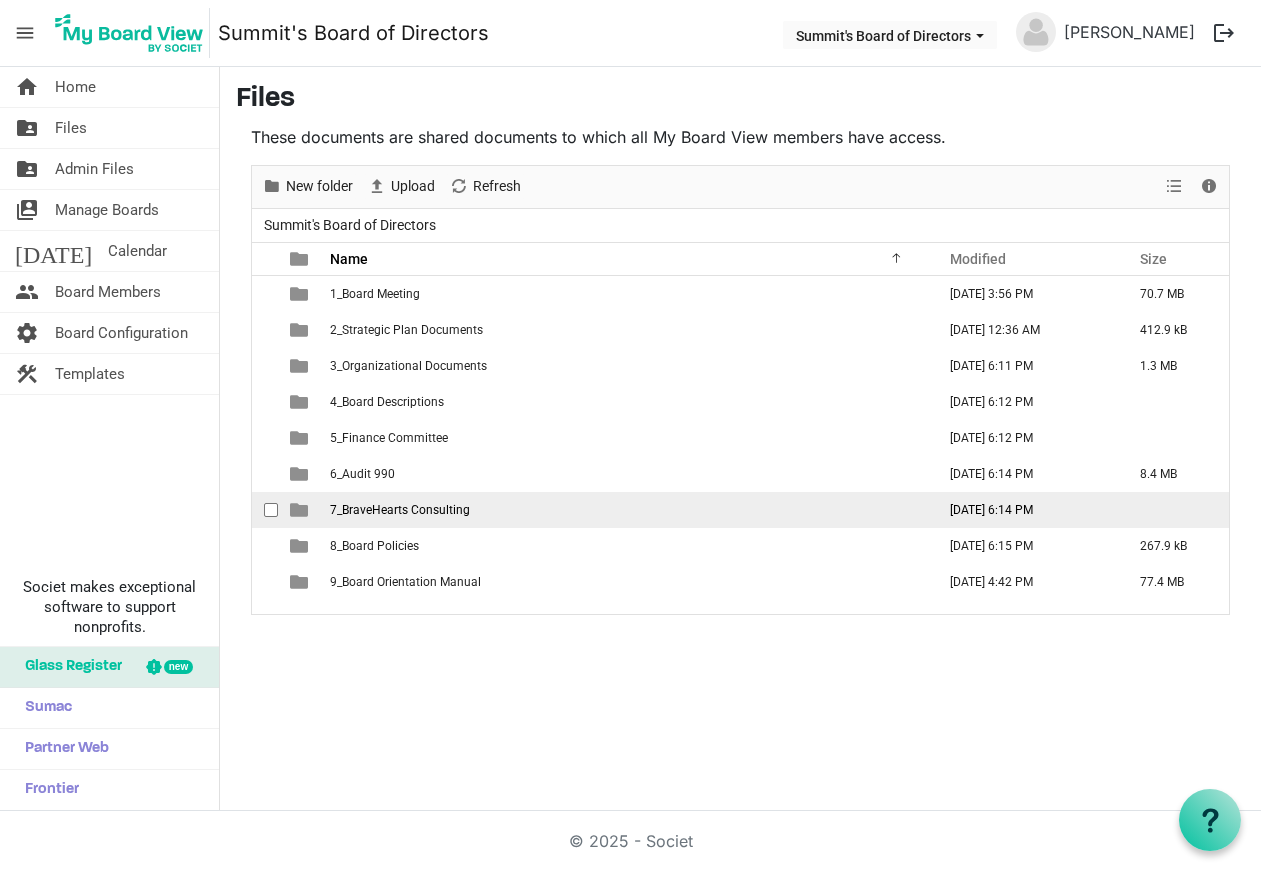 click on "7_BraveHearts Consulting" at bounding box center [626, 510] 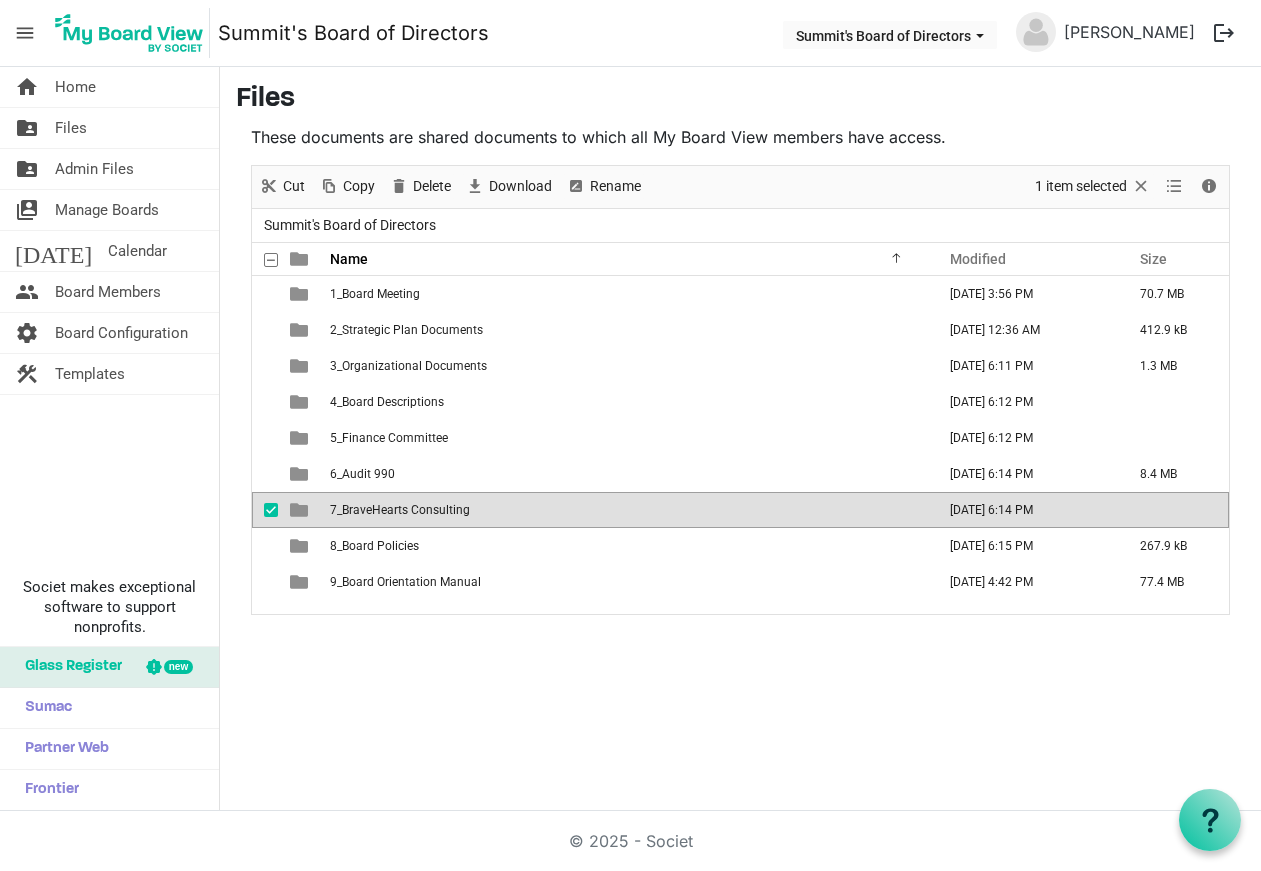 click on "7_BraveHearts Consulting" at bounding box center (626, 510) 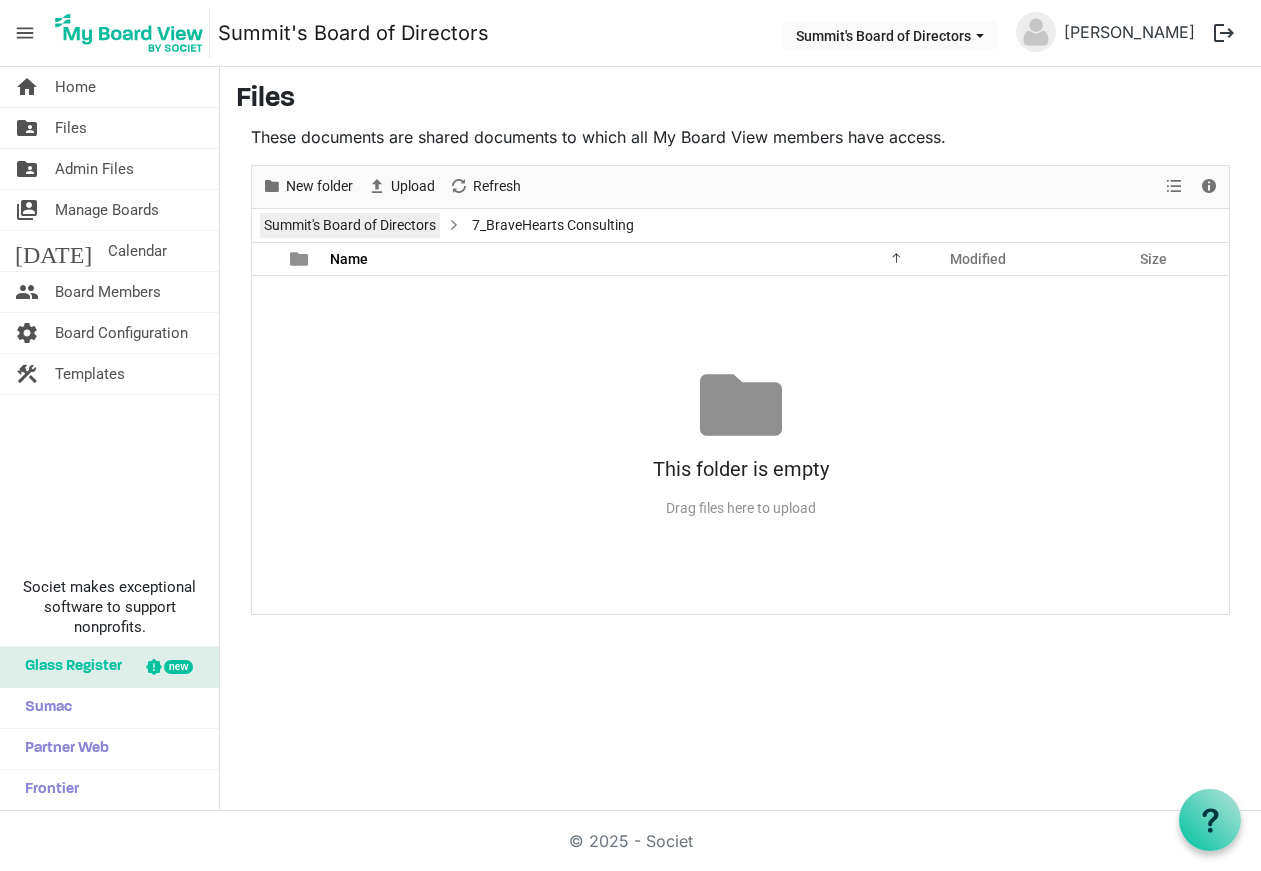 click on "Summit's Board of Directors" at bounding box center (350, 225) 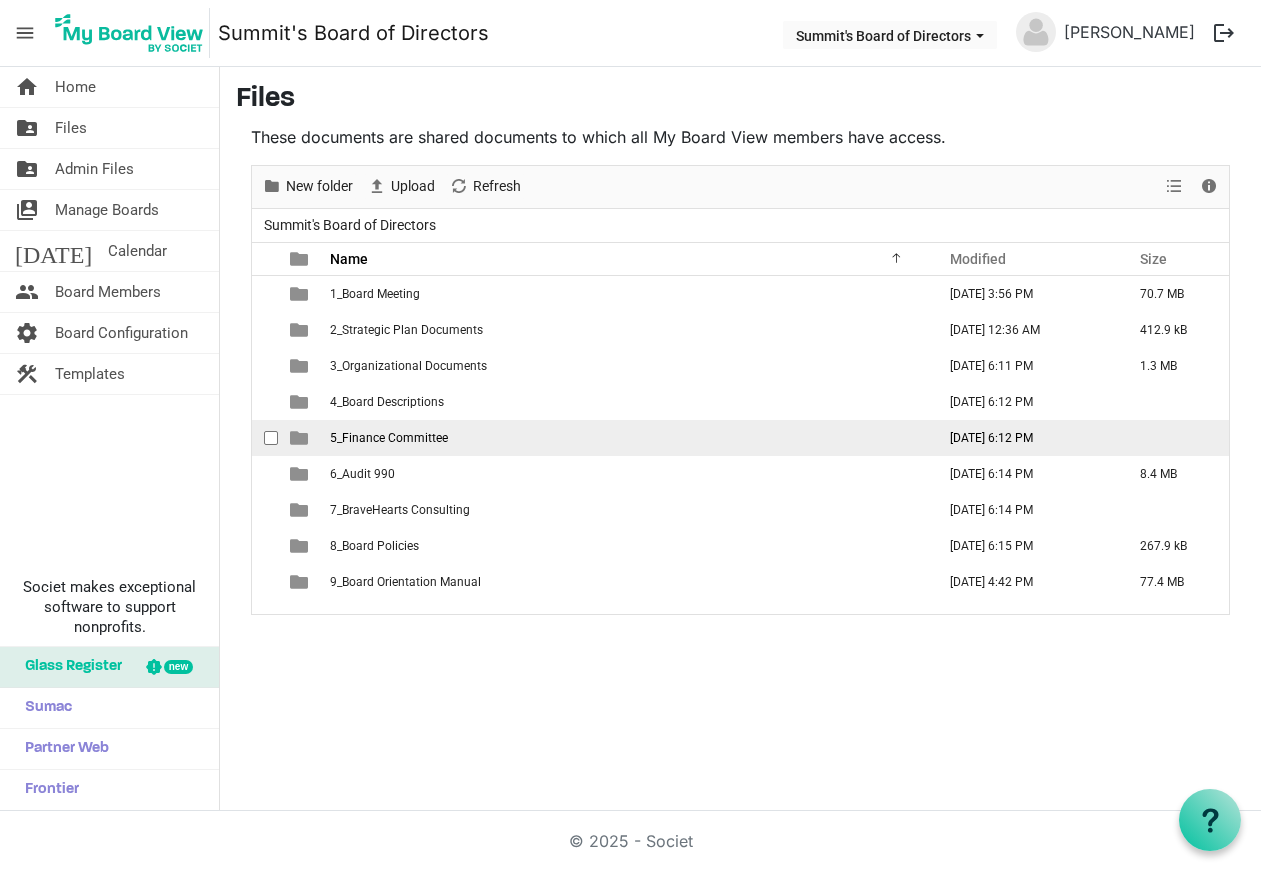 click on "5_Finance Committee" at bounding box center (389, 438) 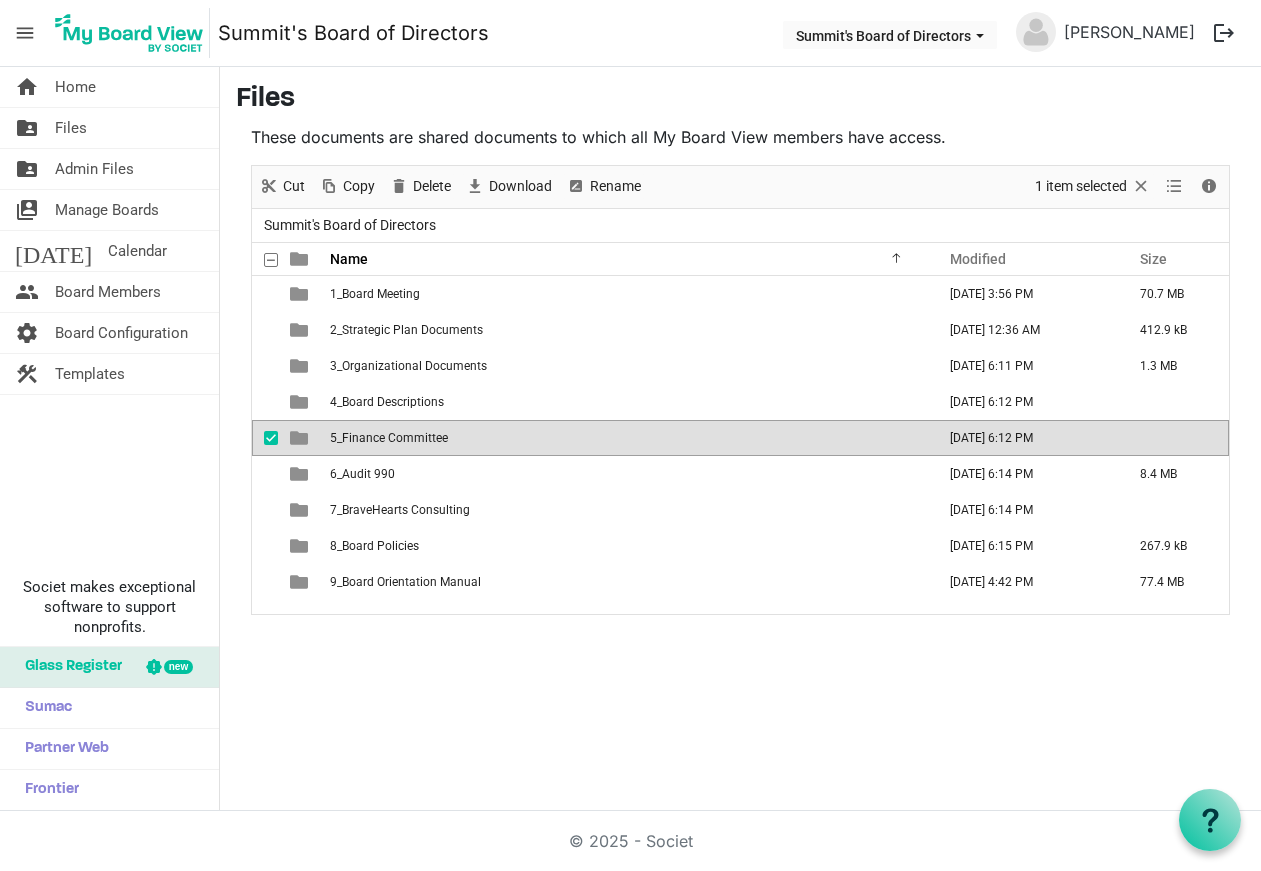 click on "5_Finance Committee" at bounding box center [389, 438] 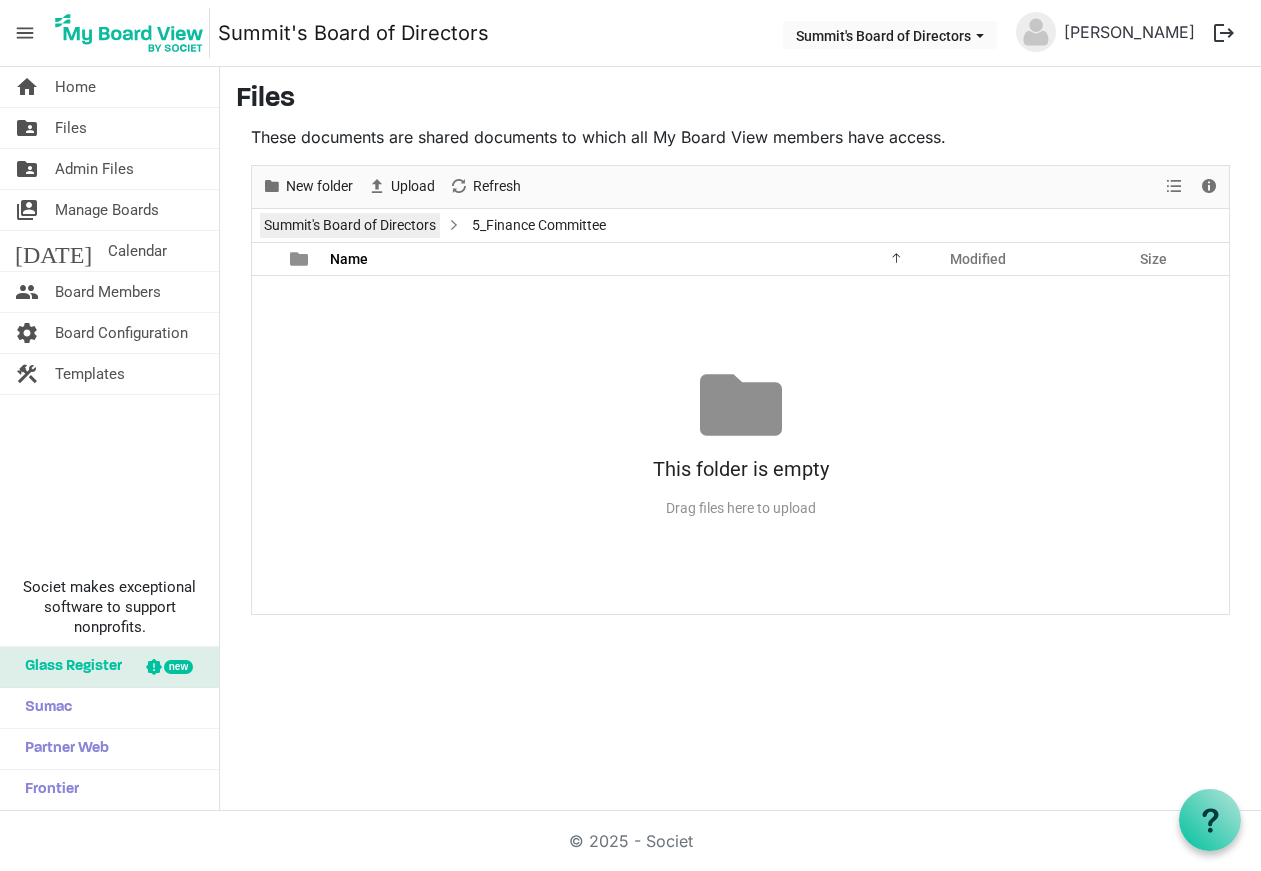 click on "Summit's Board of Directors" at bounding box center (350, 225) 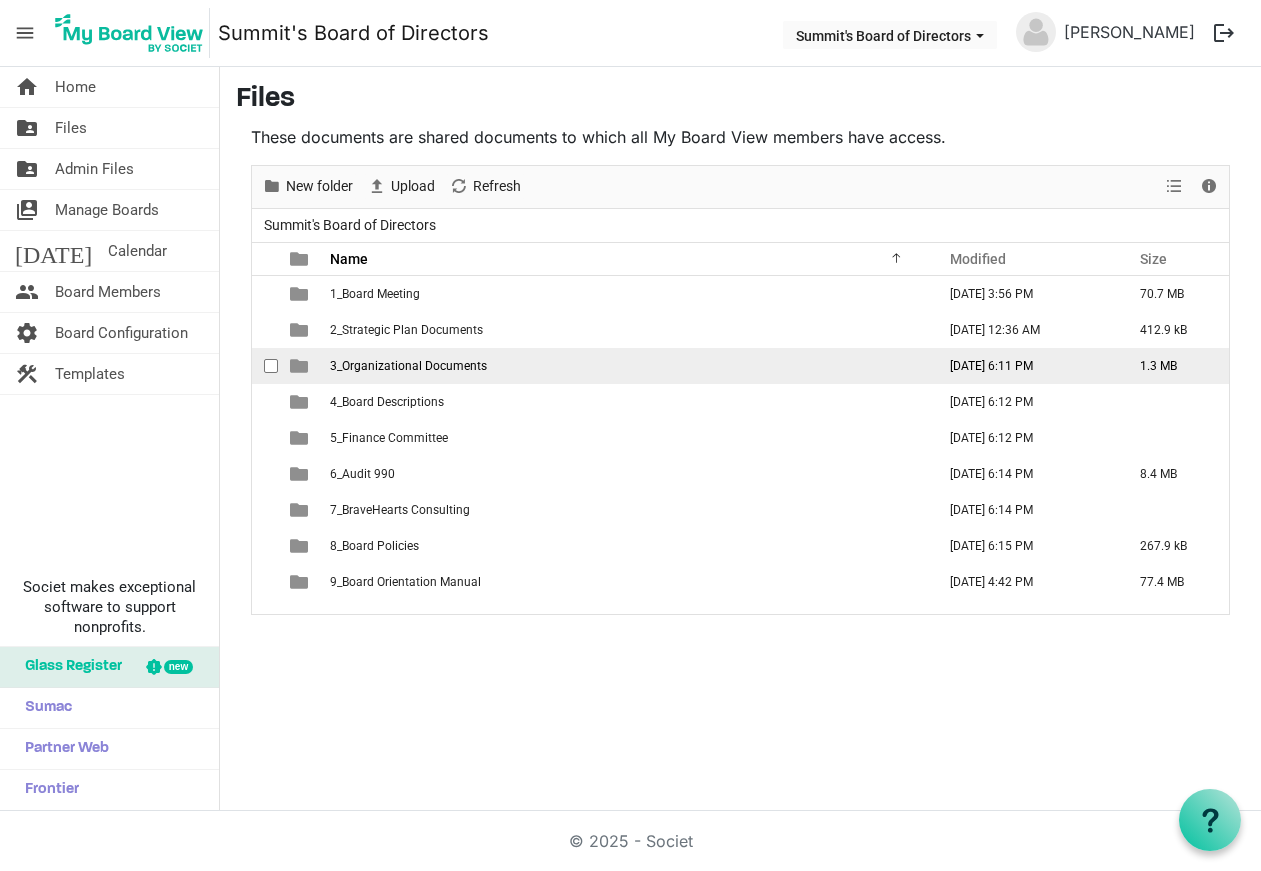 click on "3_Organizational Documents" at bounding box center [408, 366] 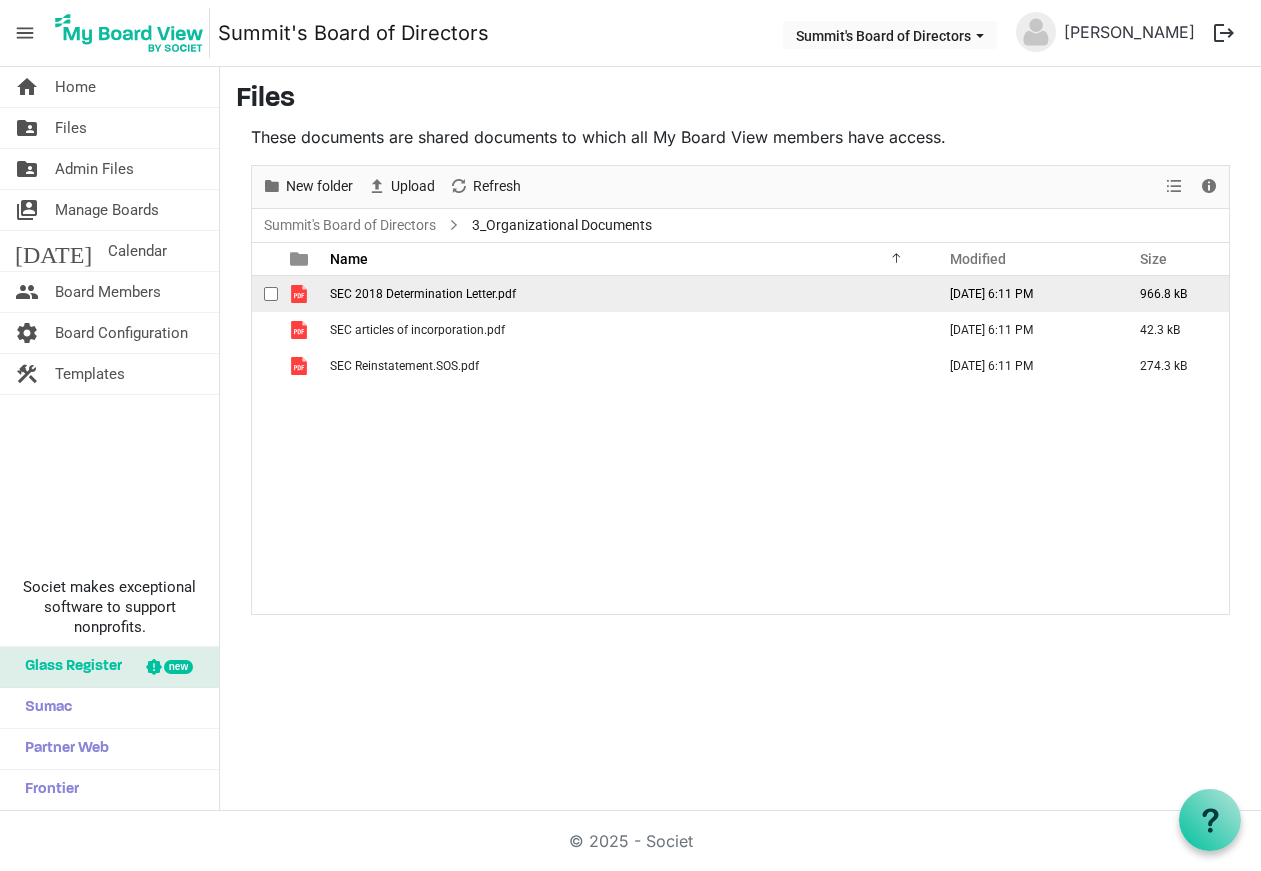 click on "SEC 2018 Determination Letter.pdf" at bounding box center [423, 294] 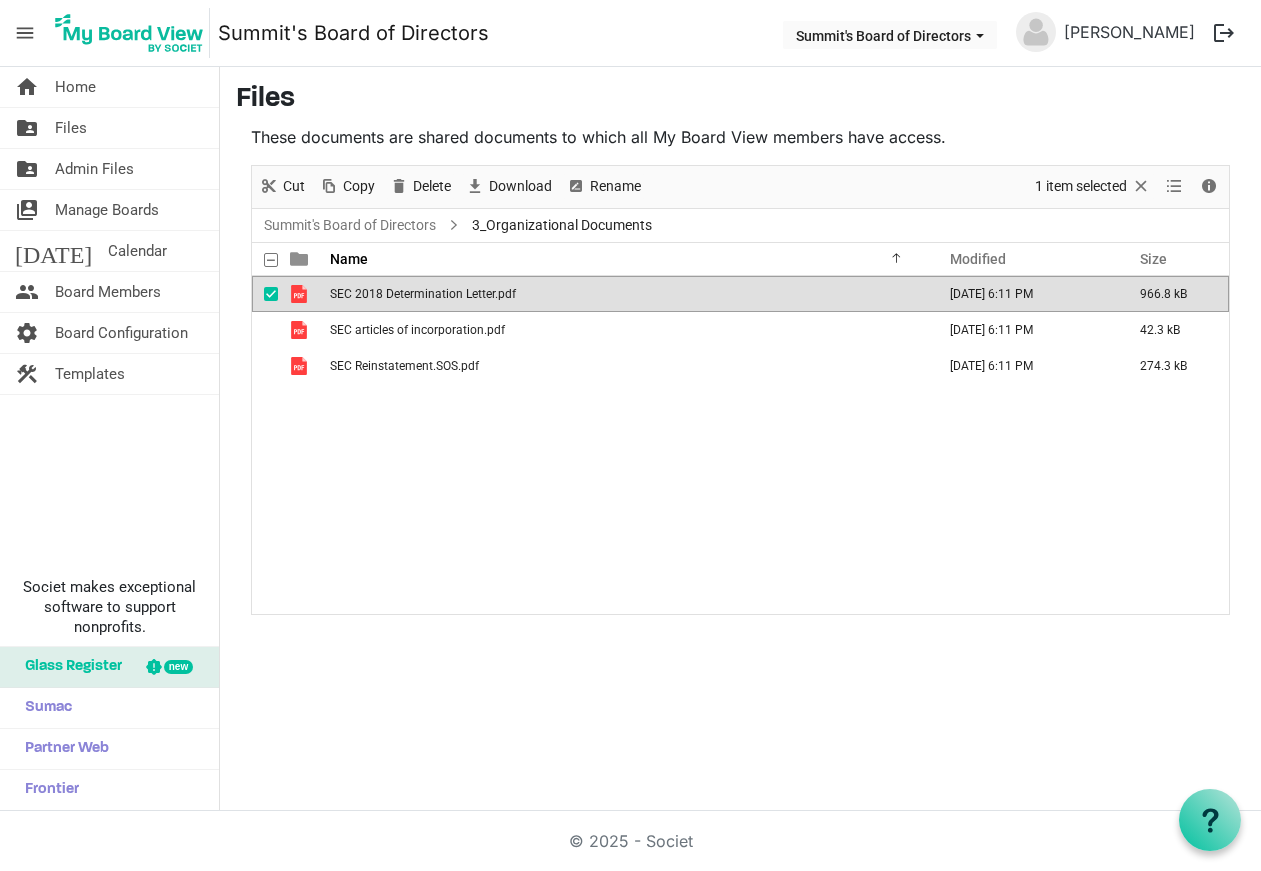 click on "SEC 2018 Determination Letter.pdf" at bounding box center (423, 294) 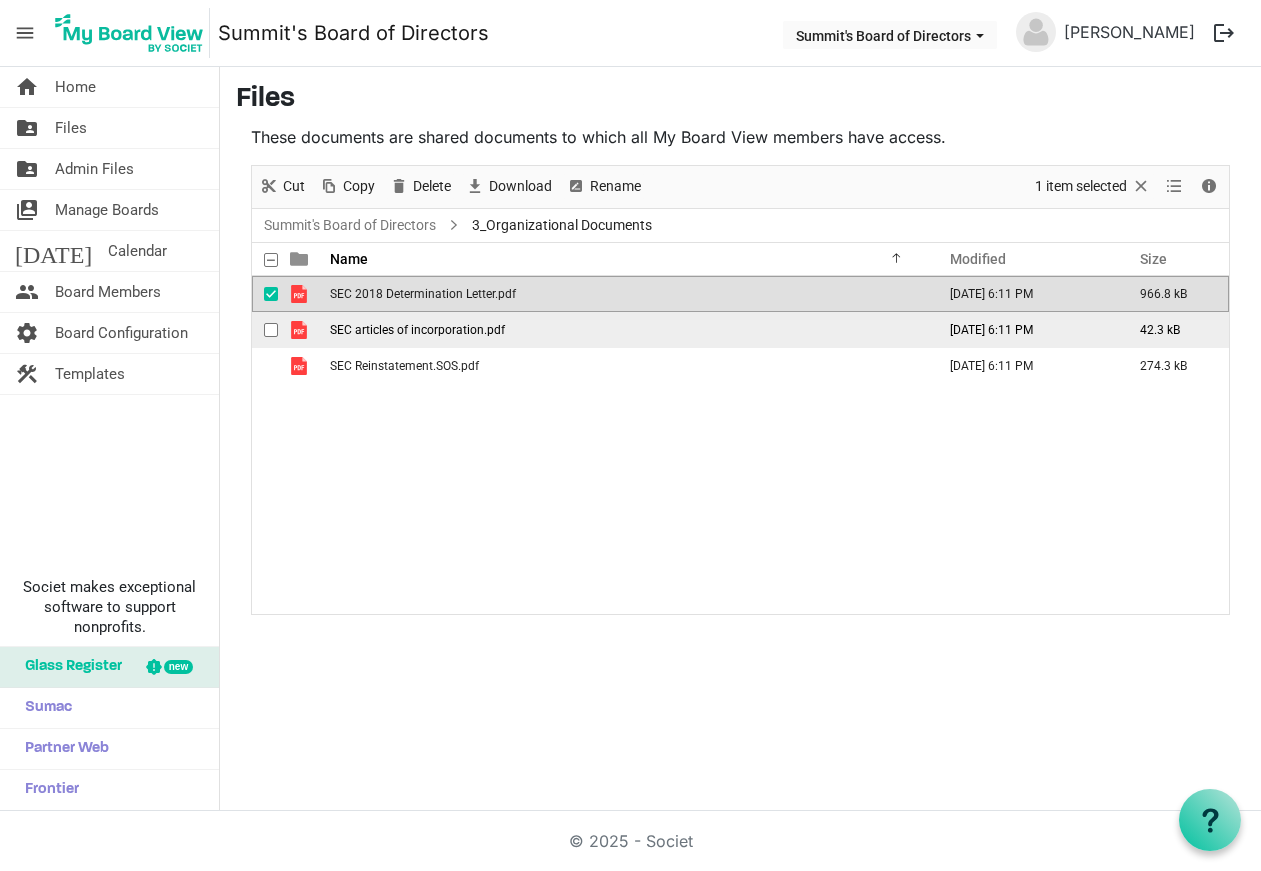 click on "SEC articles of incorporation.pdf" at bounding box center (417, 330) 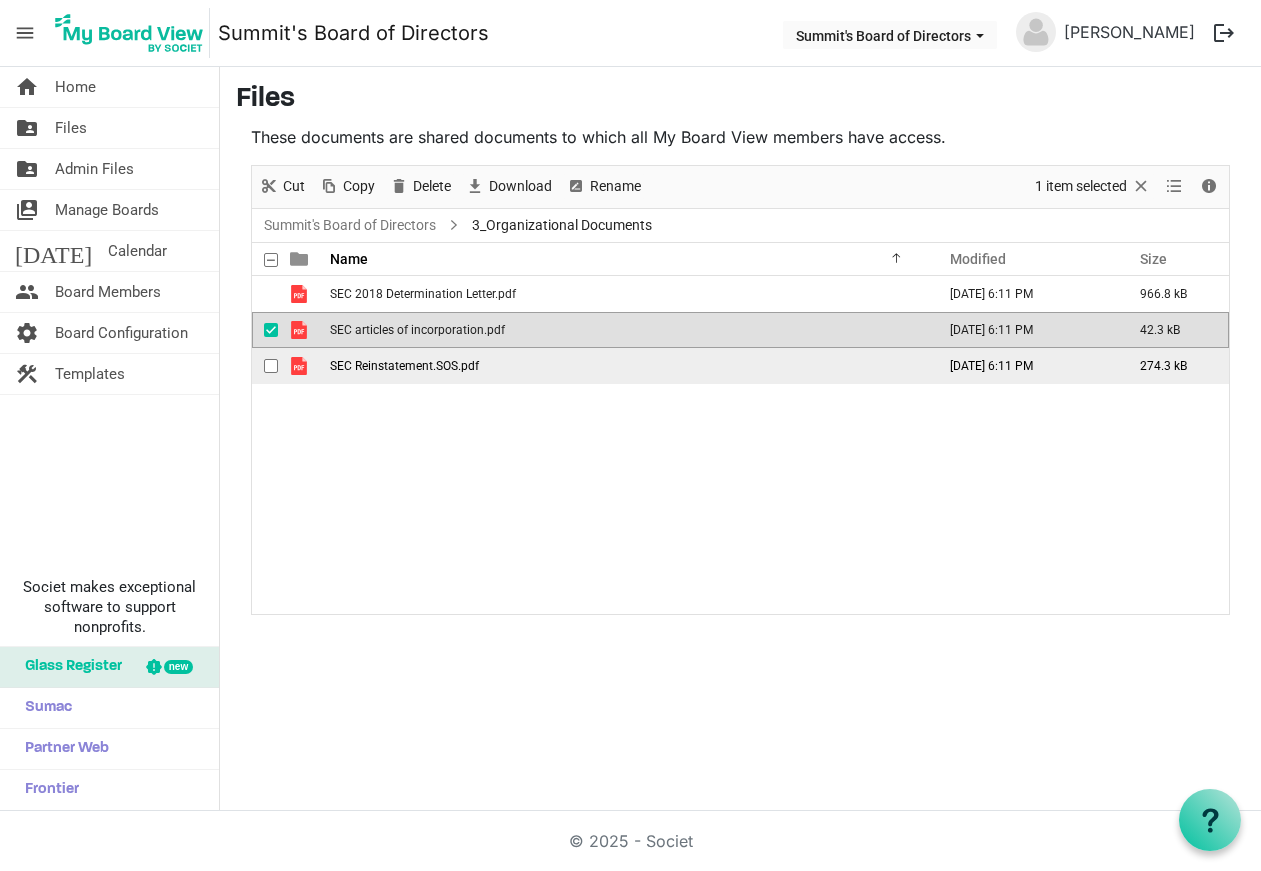 click on "SEC Reinstatement.SOS.pdf" at bounding box center [404, 366] 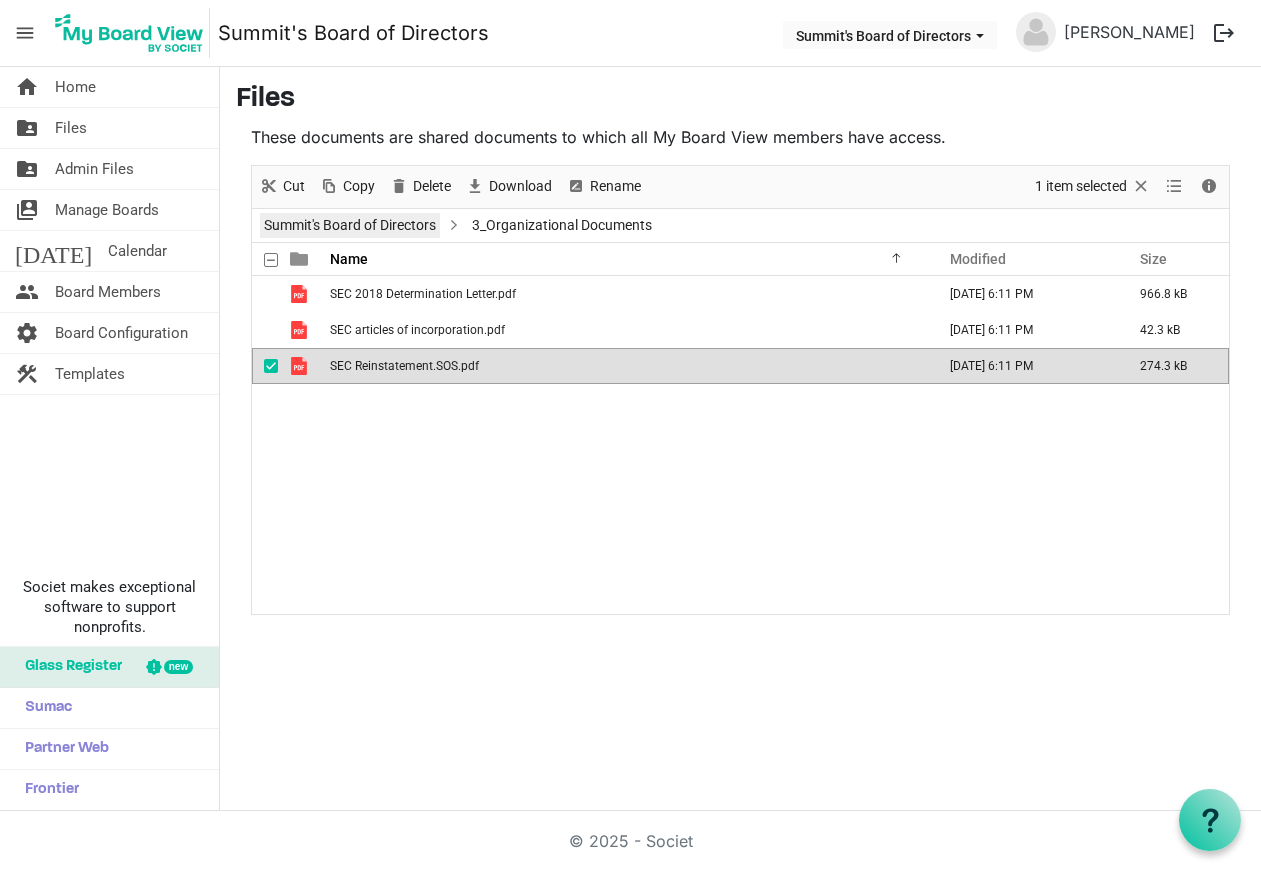click on "Summit's Board of Directors" at bounding box center (350, 225) 